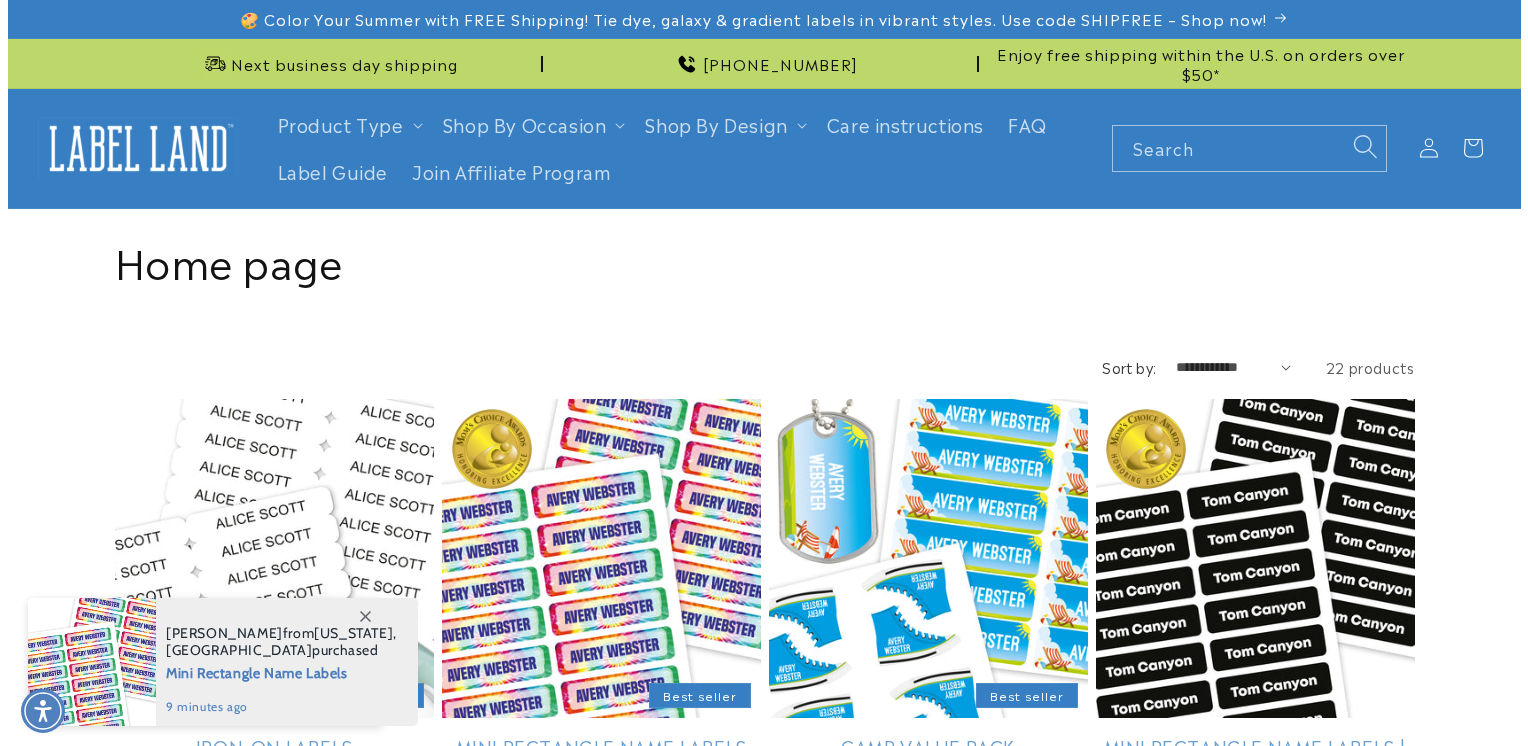 scroll, scrollTop: 0, scrollLeft: 0, axis: both 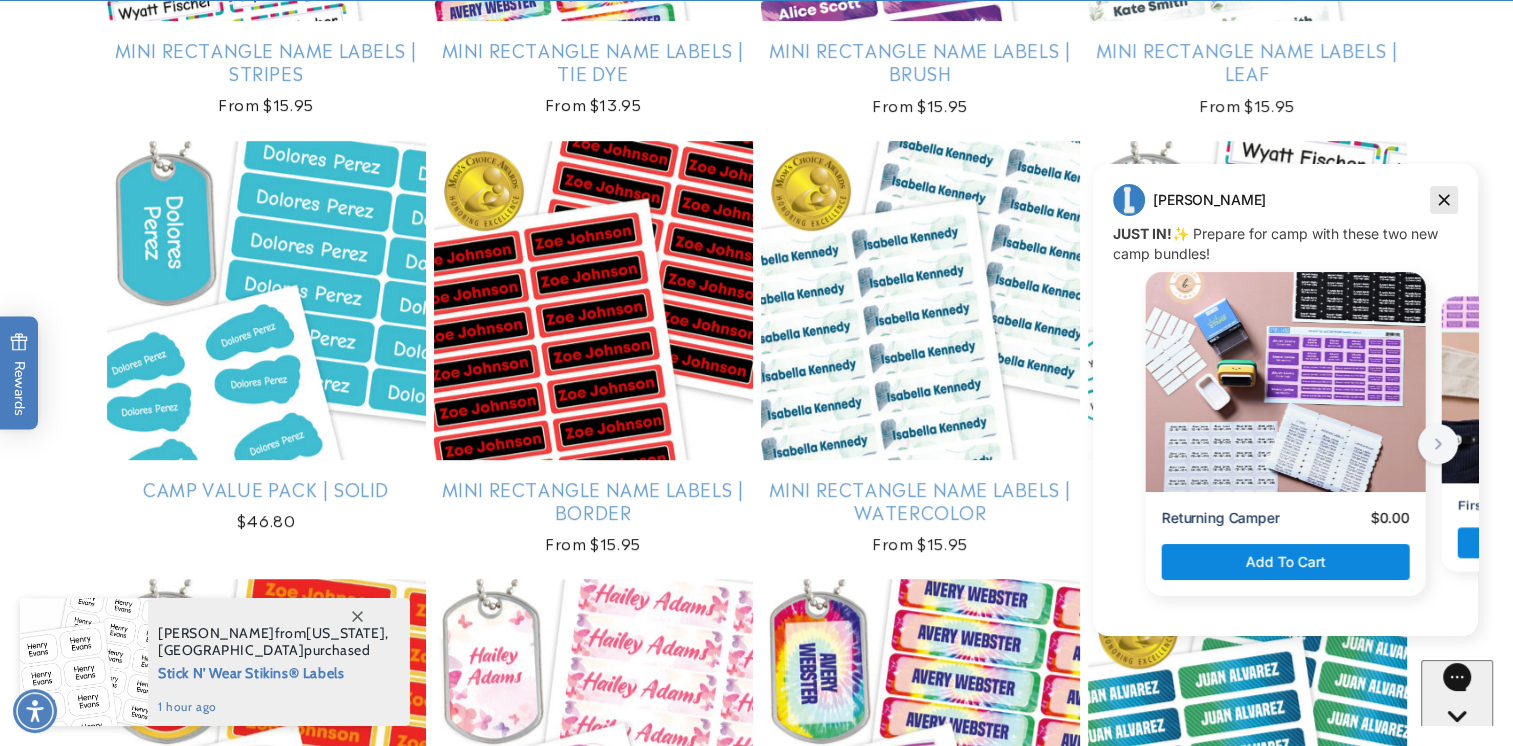 click 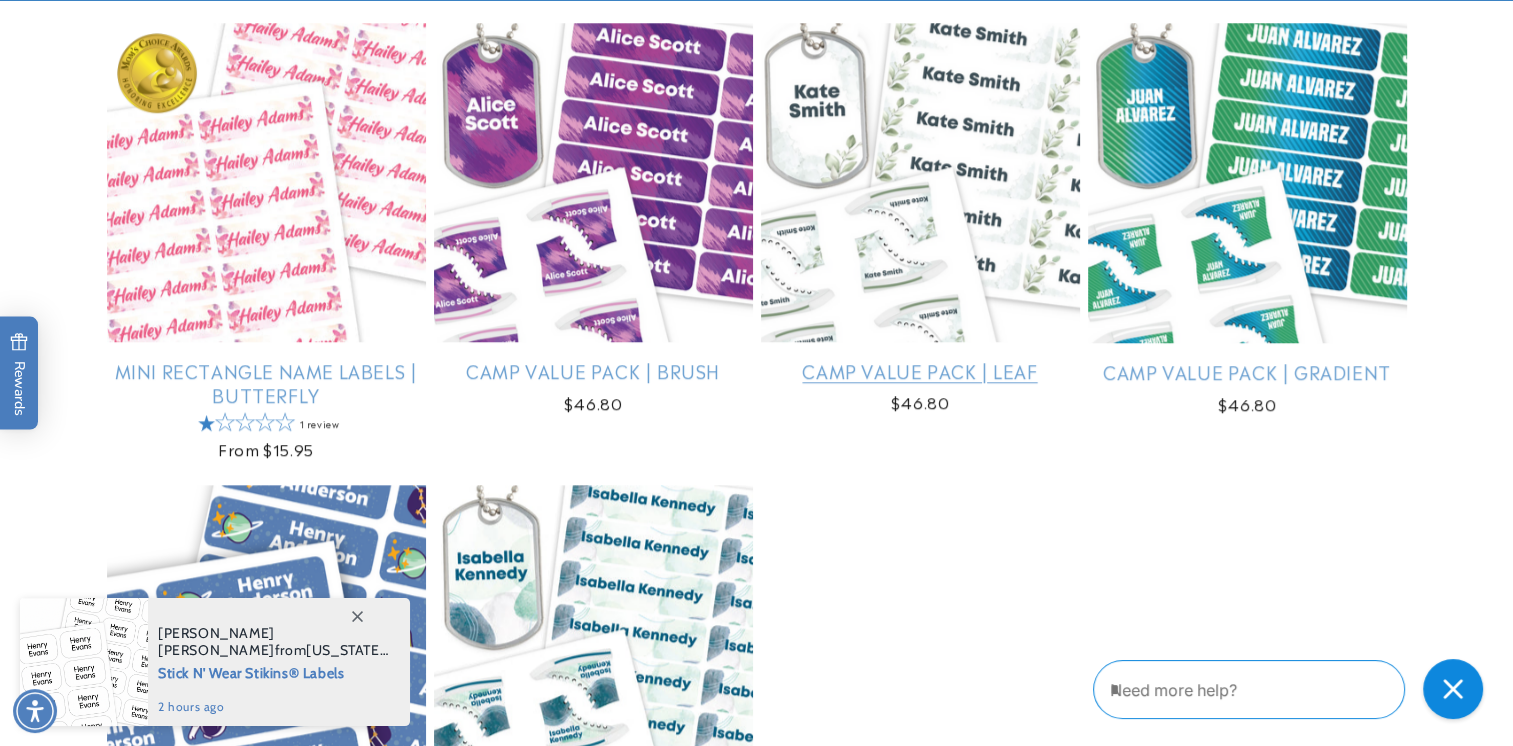 scroll, scrollTop: 2236, scrollLeft: 0, axis: vertical 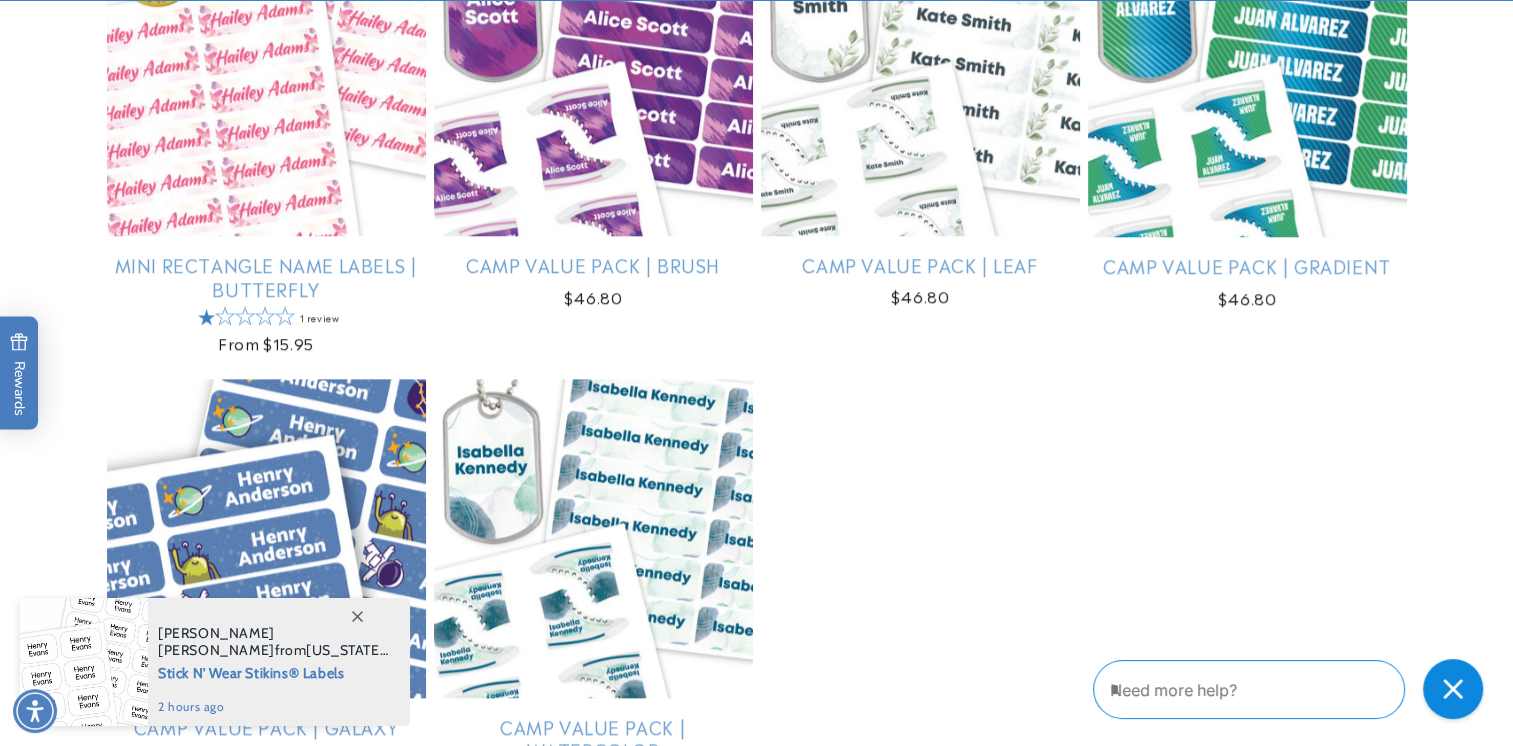 click 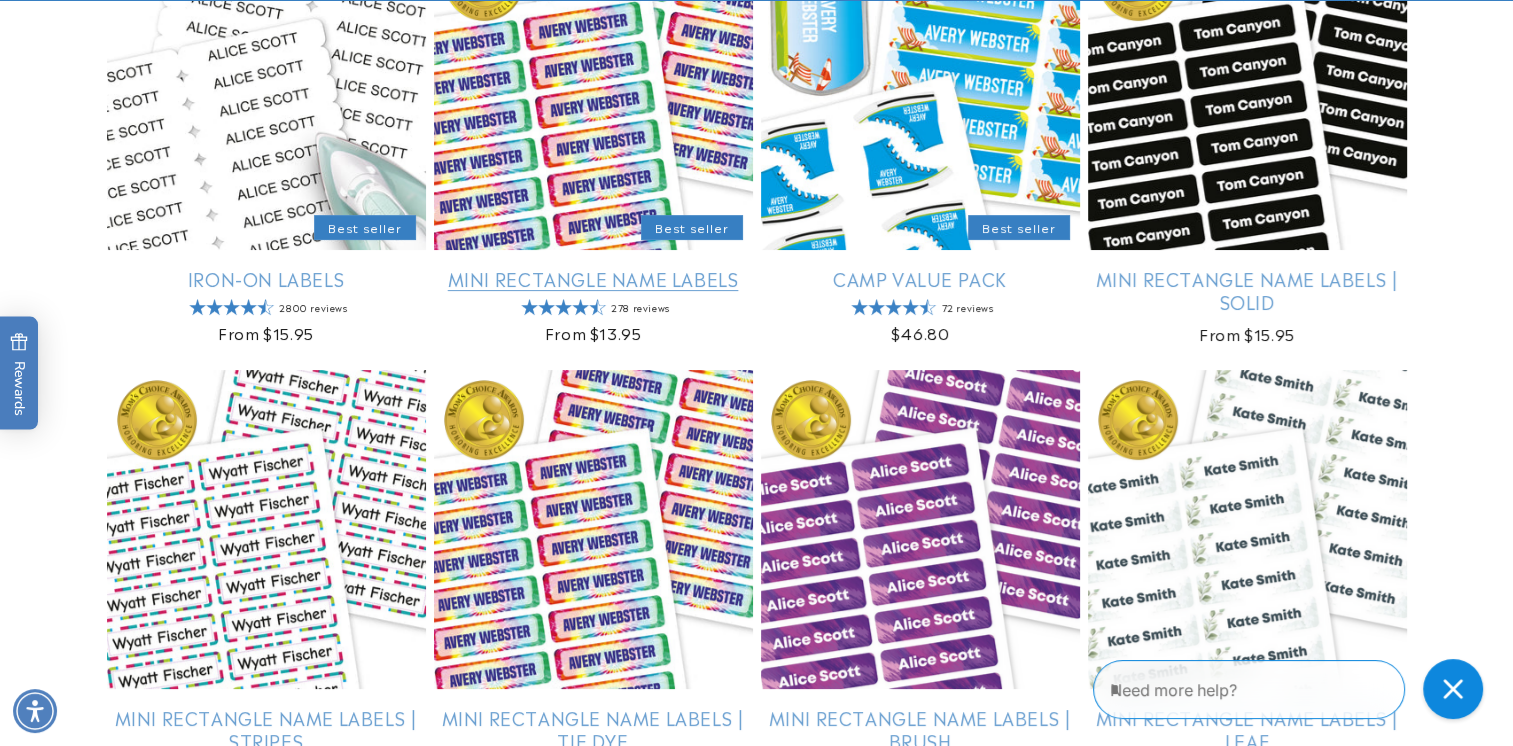 scroll, scrollTop: 536, scrollLeft: 0, axis: vertical 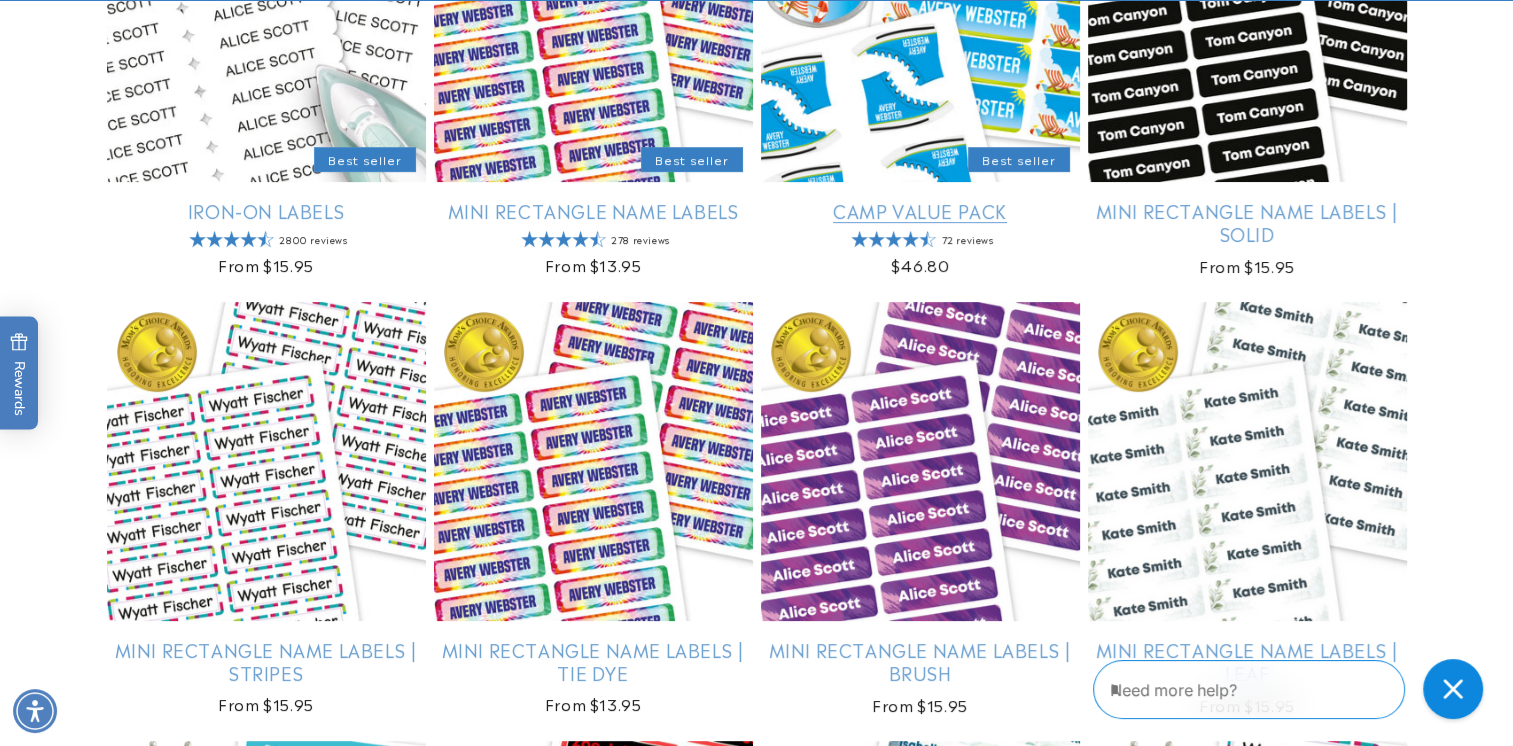 click on "Camp Value Pack" at bounding box center (920, 210) 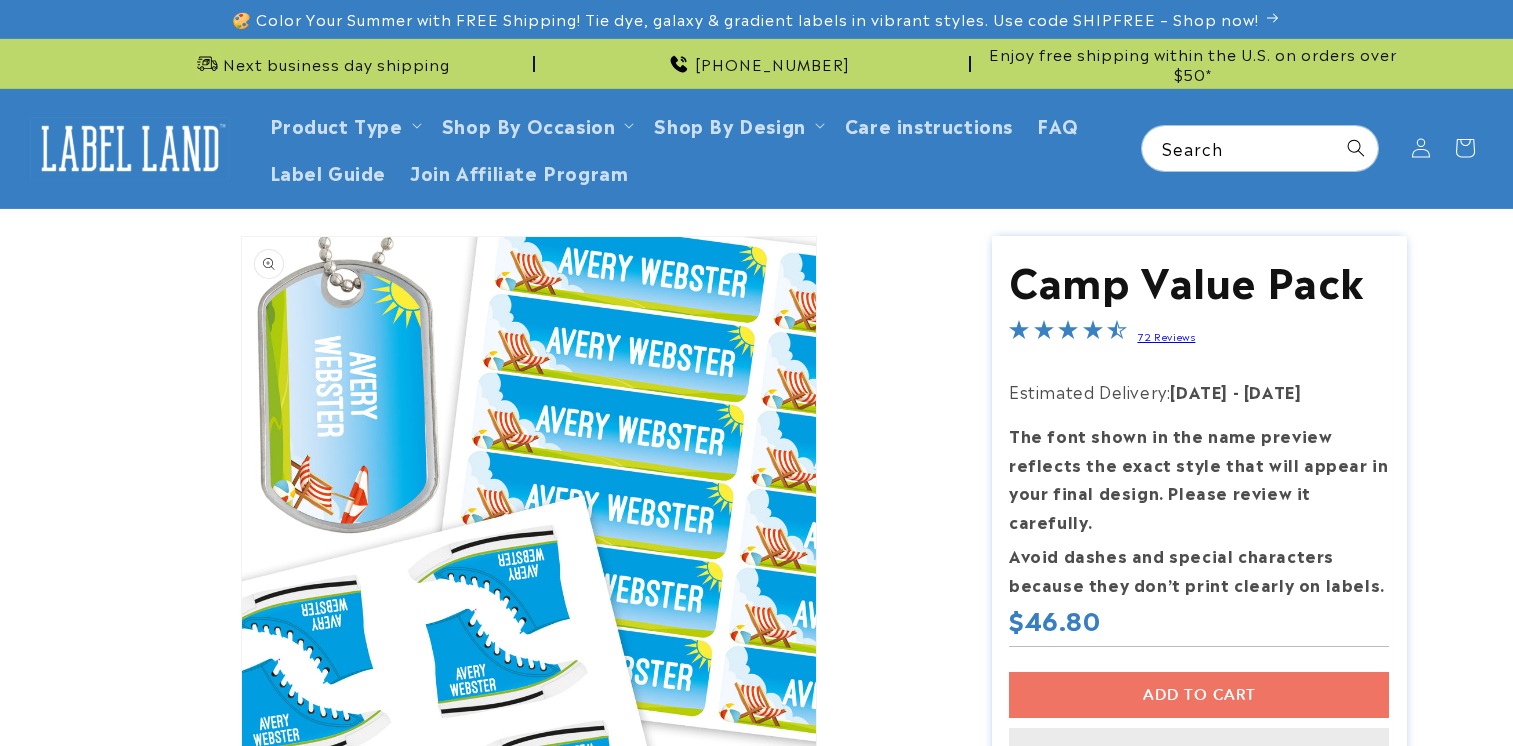 scroll, scrollTop: 0, scrollLeft: 0, axis: both 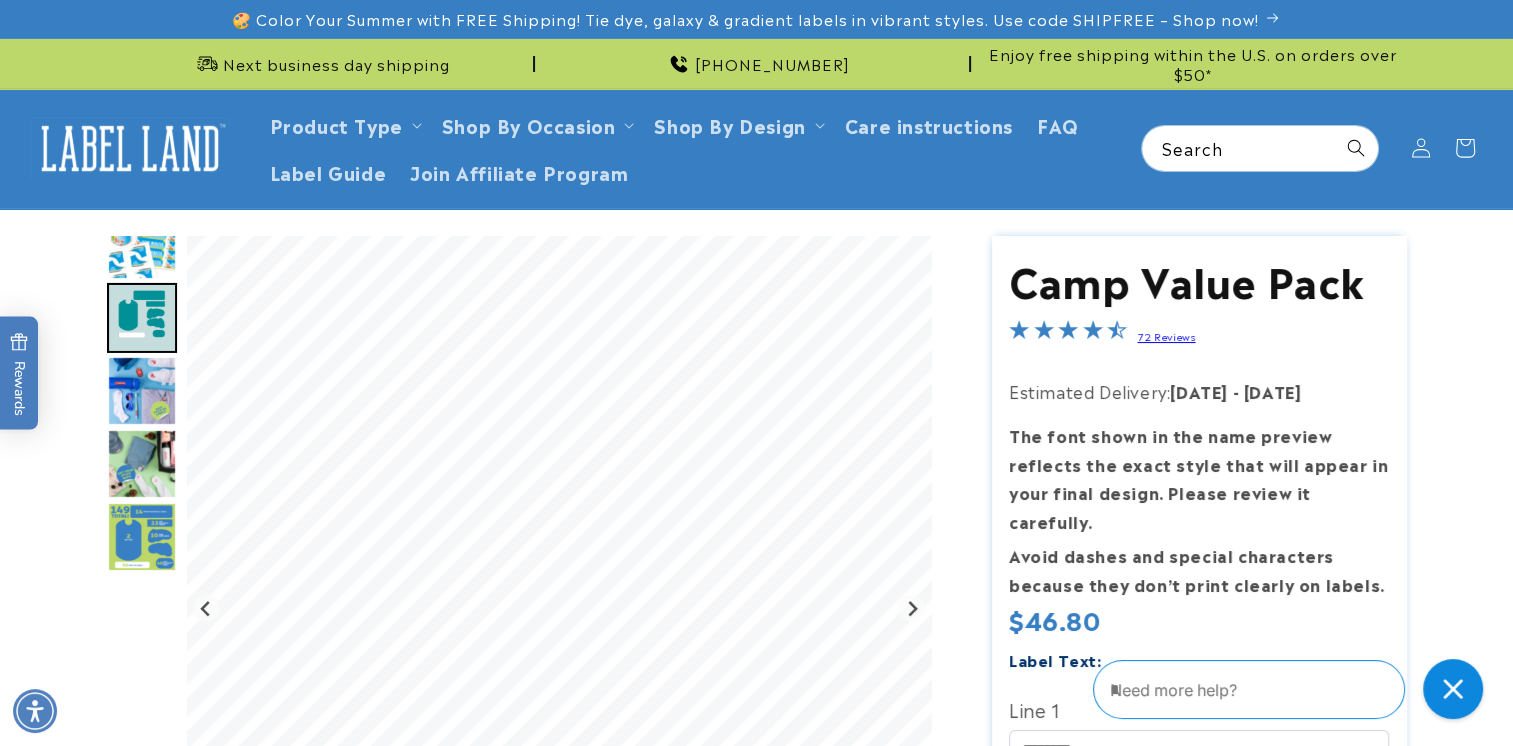 click at bounding box center (142, 391) 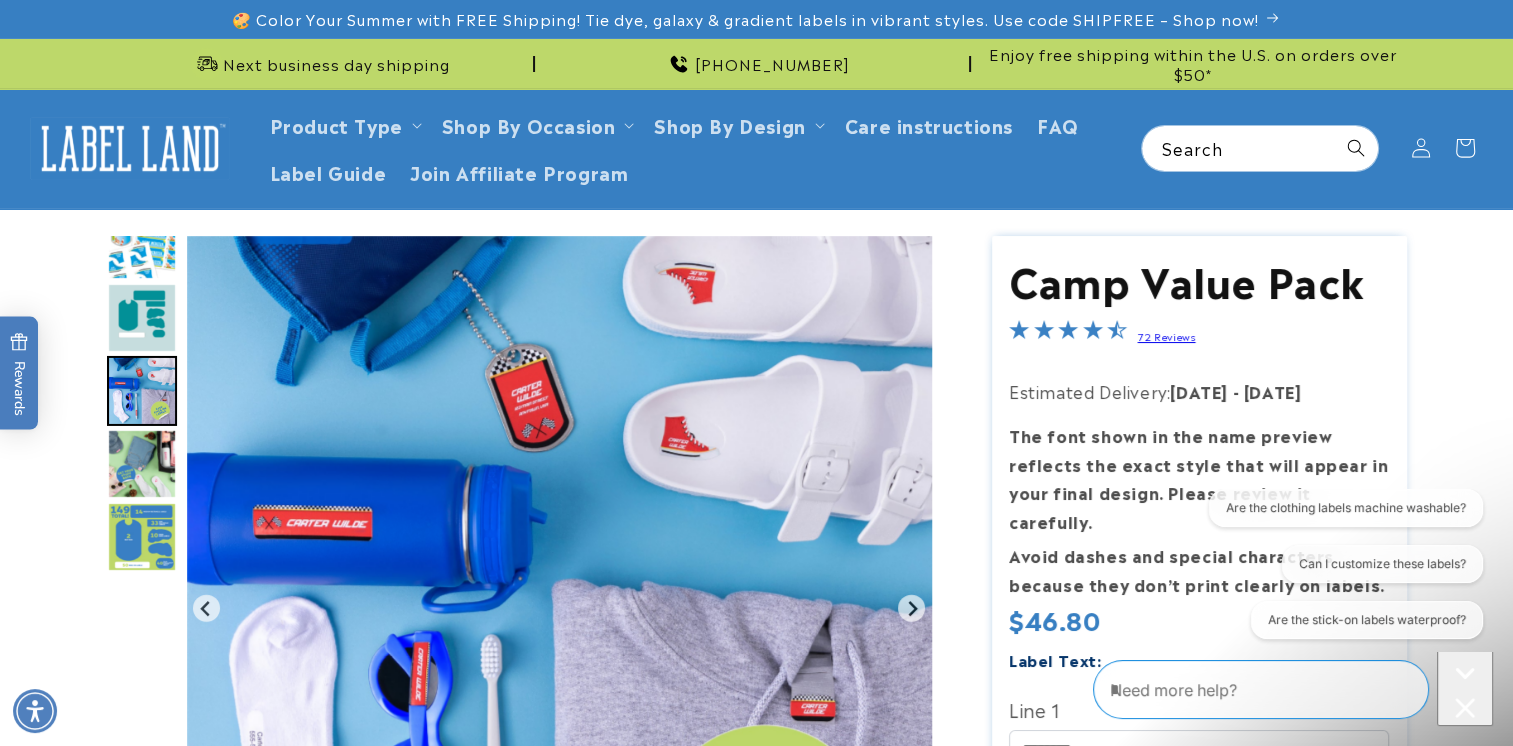 scroll, scrollTop: 0, scrollLeft: 0, axis: both 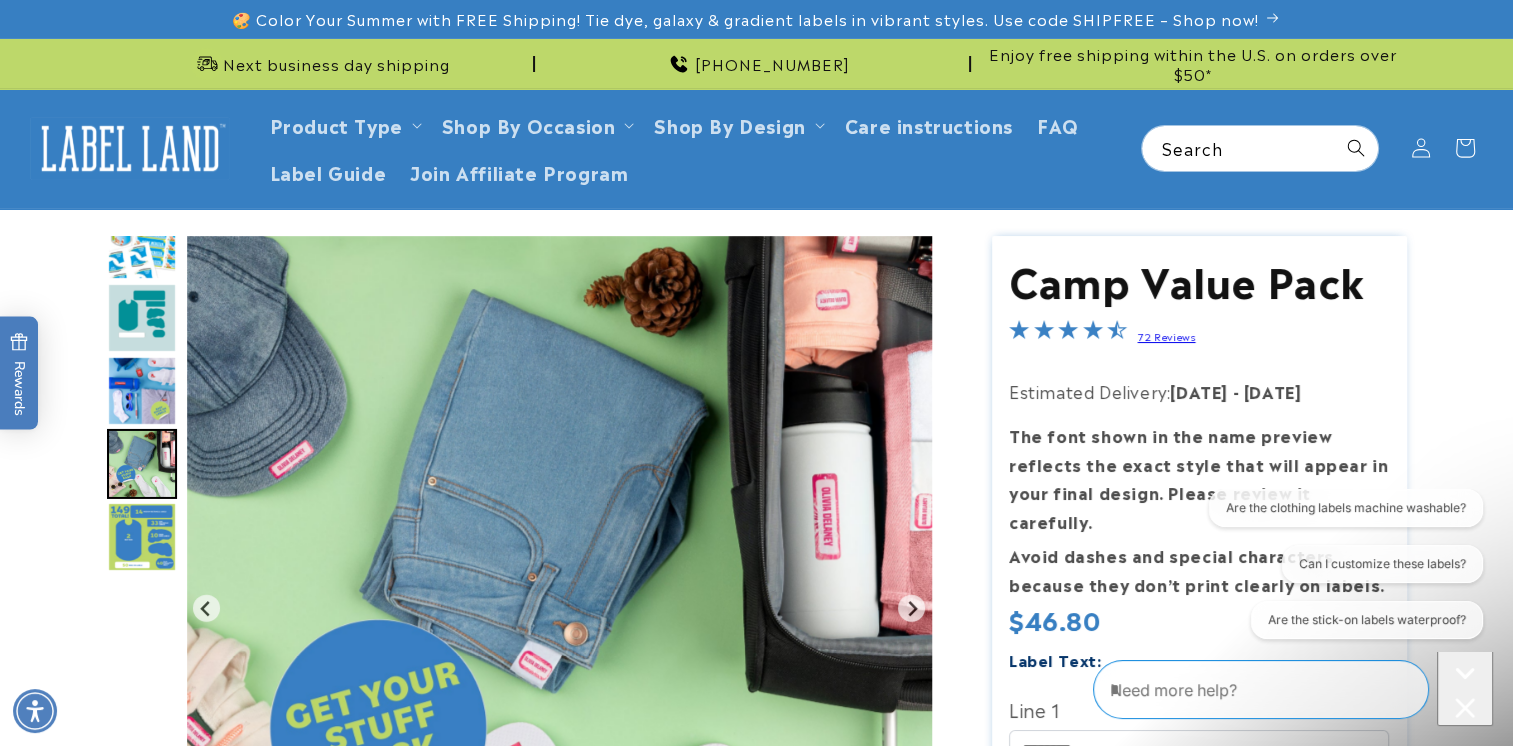 click at bounding box center [142, 537] 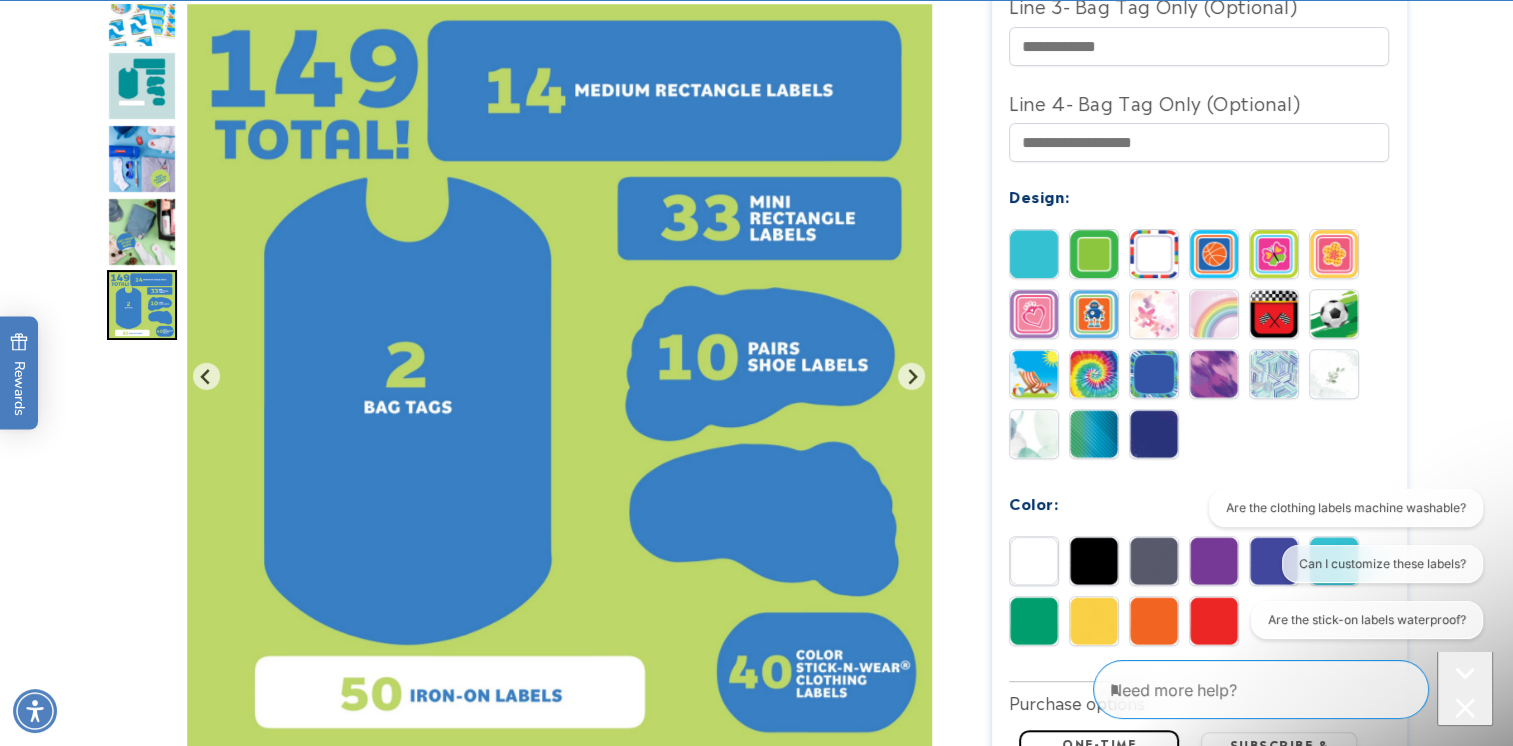 scroll, scrollTop: 900, scrollLeft: 0, axis: vertical 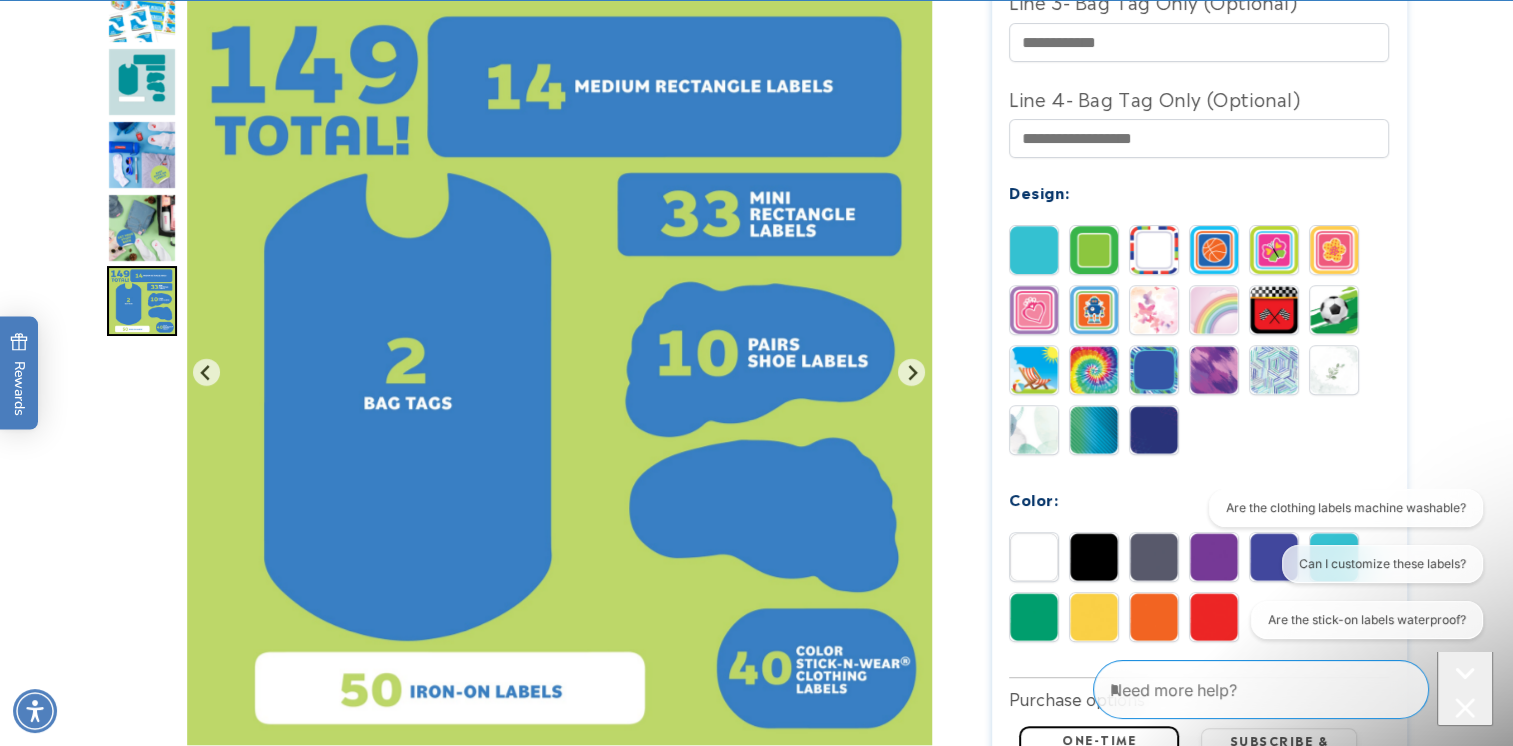 click at bounding box center [1094, 370] 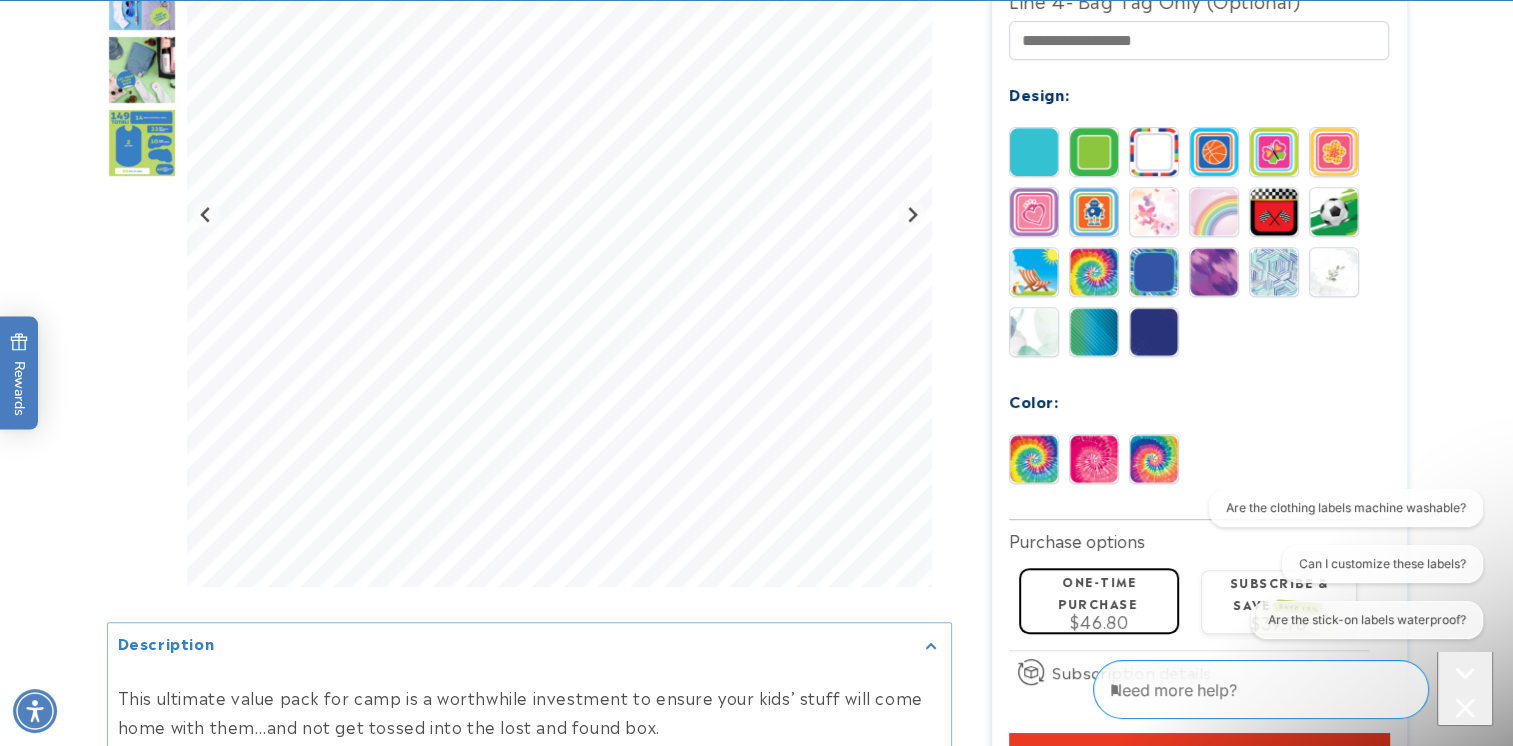 scroll, scrollTop: 1000, scrollLeft: 0, axis: vertical 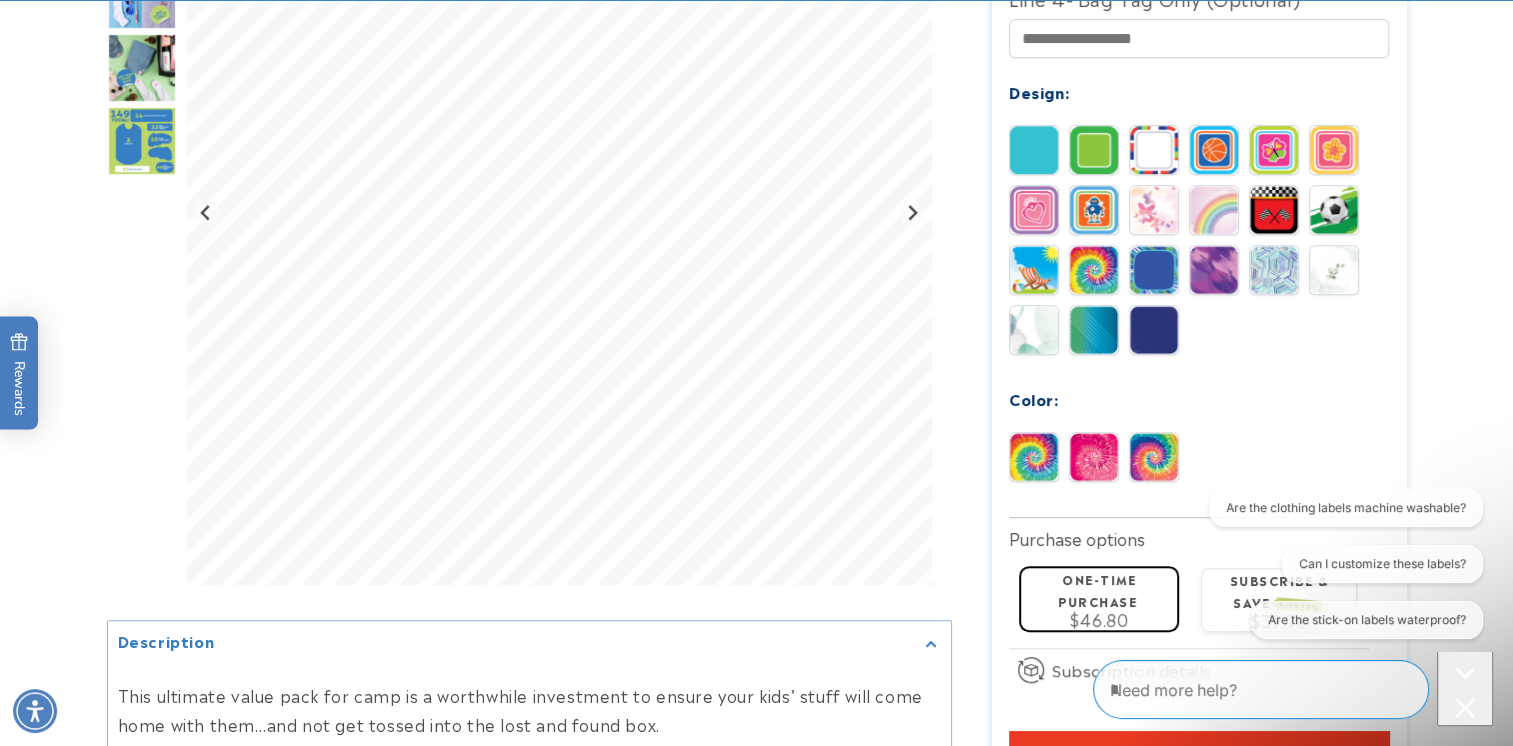 click at bounding box center (1034, 457) 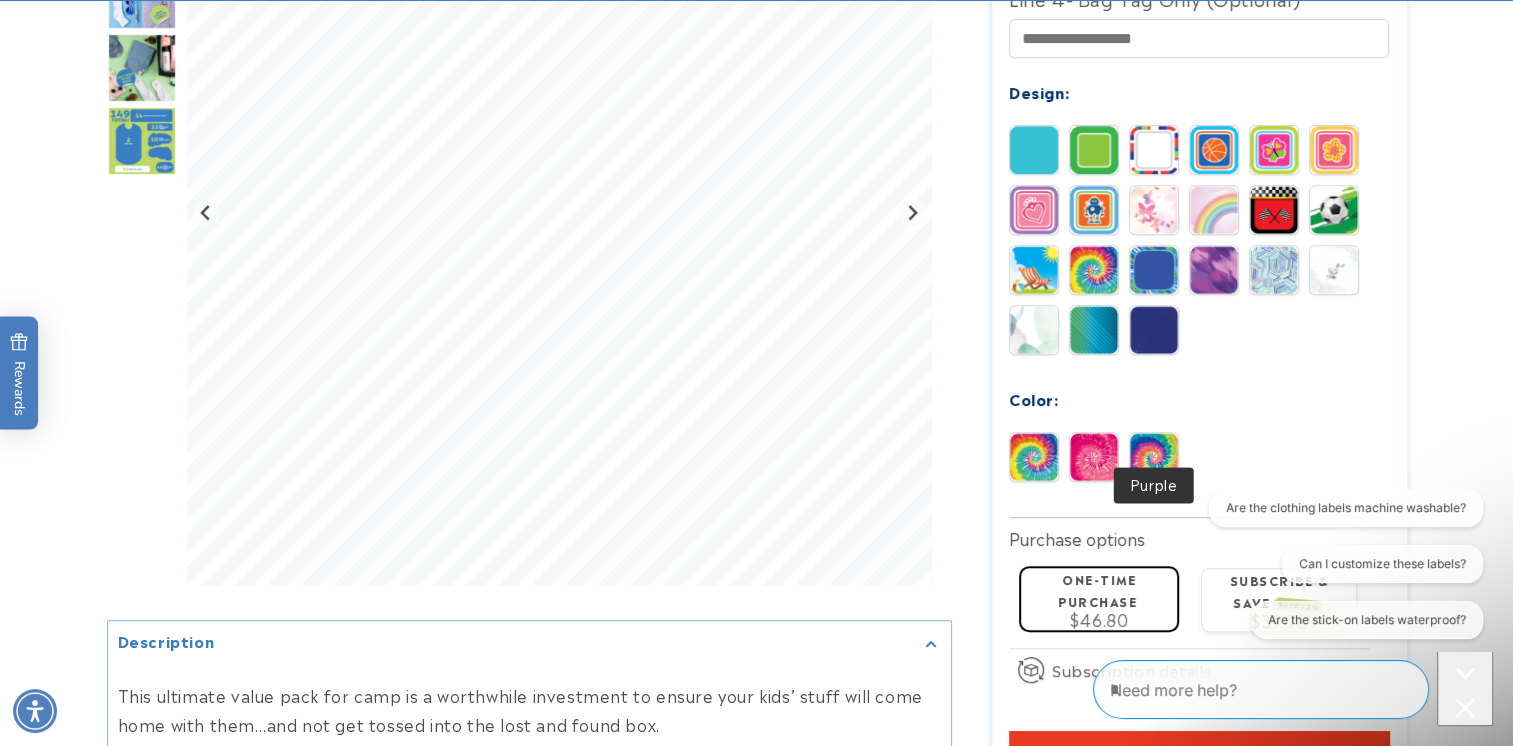 click at bounding box center [1154, 457] 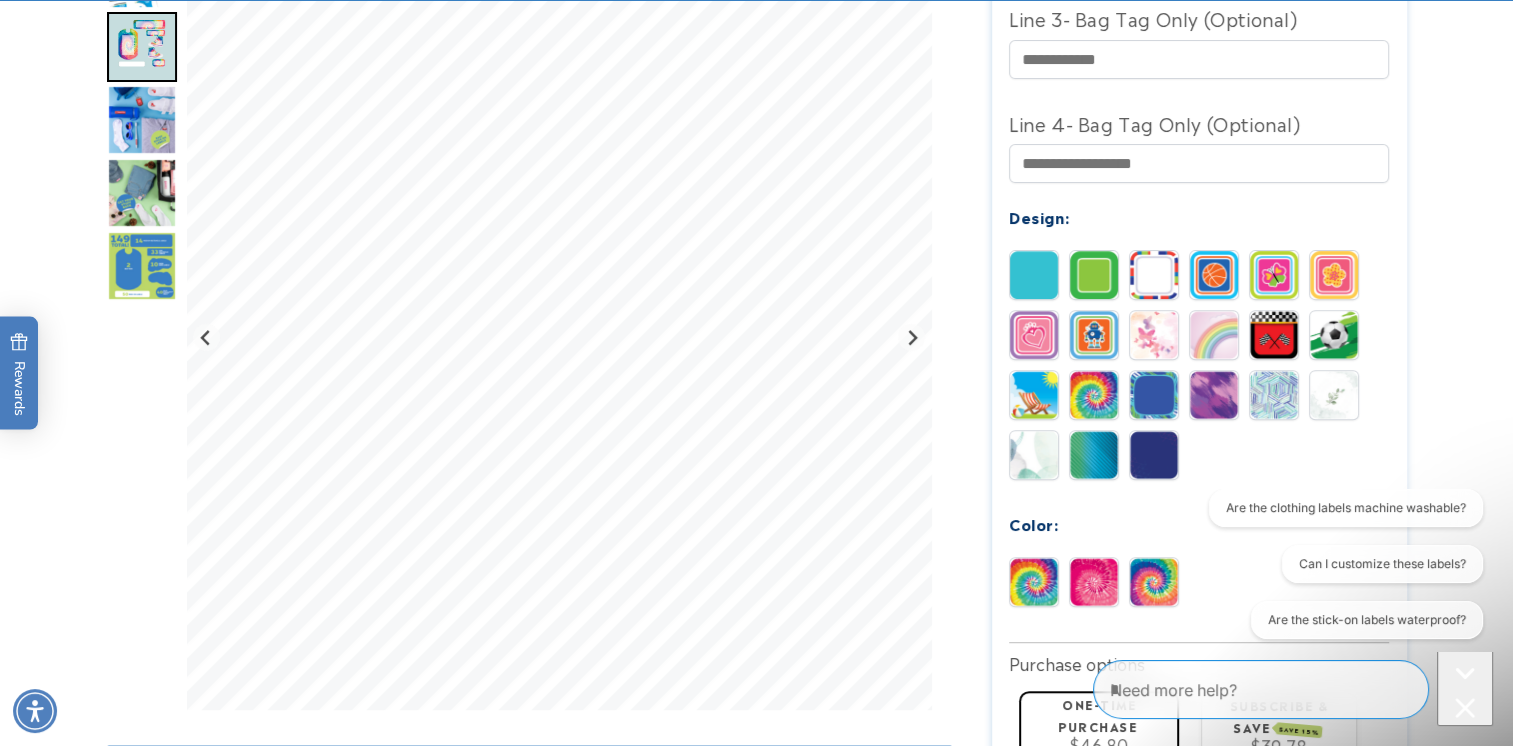 scroll, scrollTop: 1000, scrollLeft: 0, axis: vertical 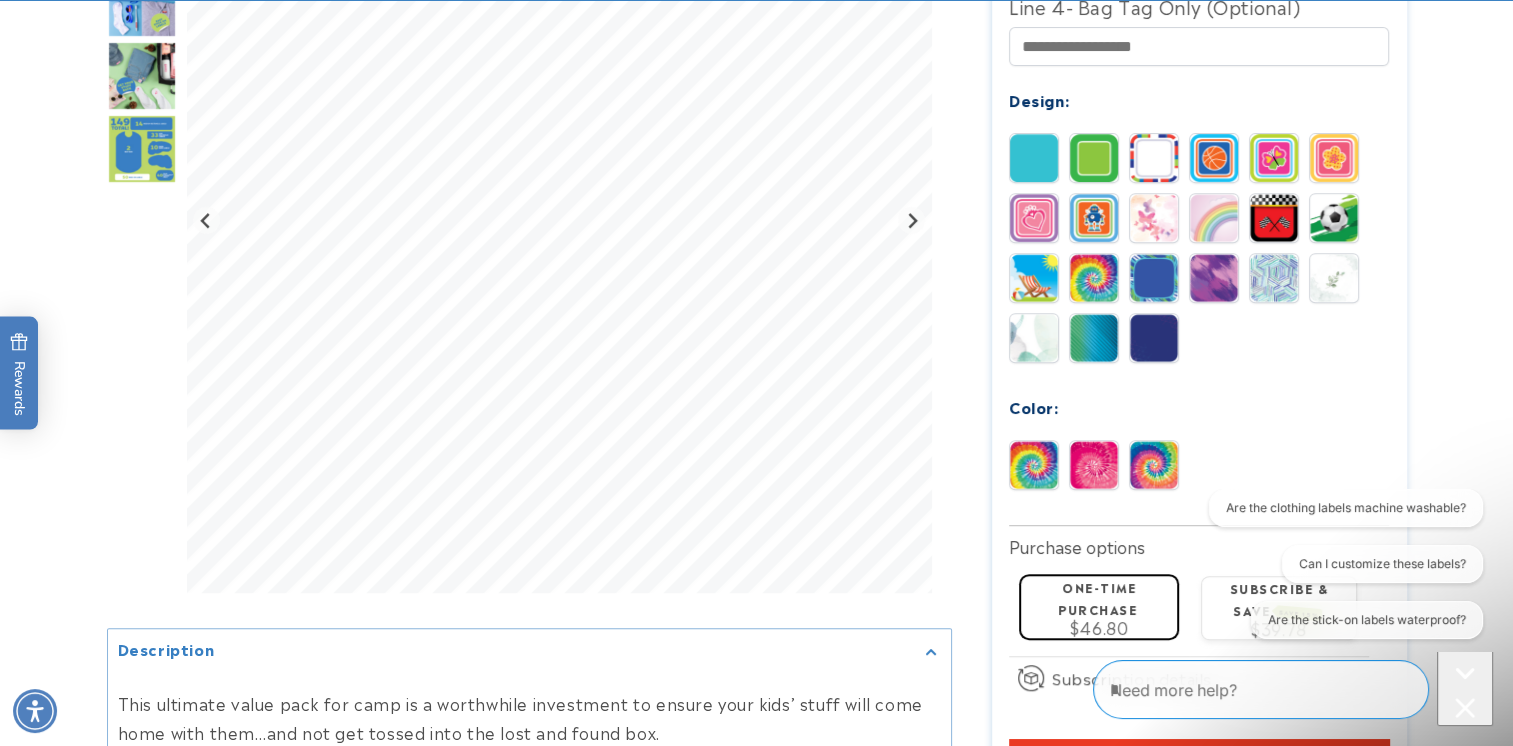 click at bounding box center [1034, 465] 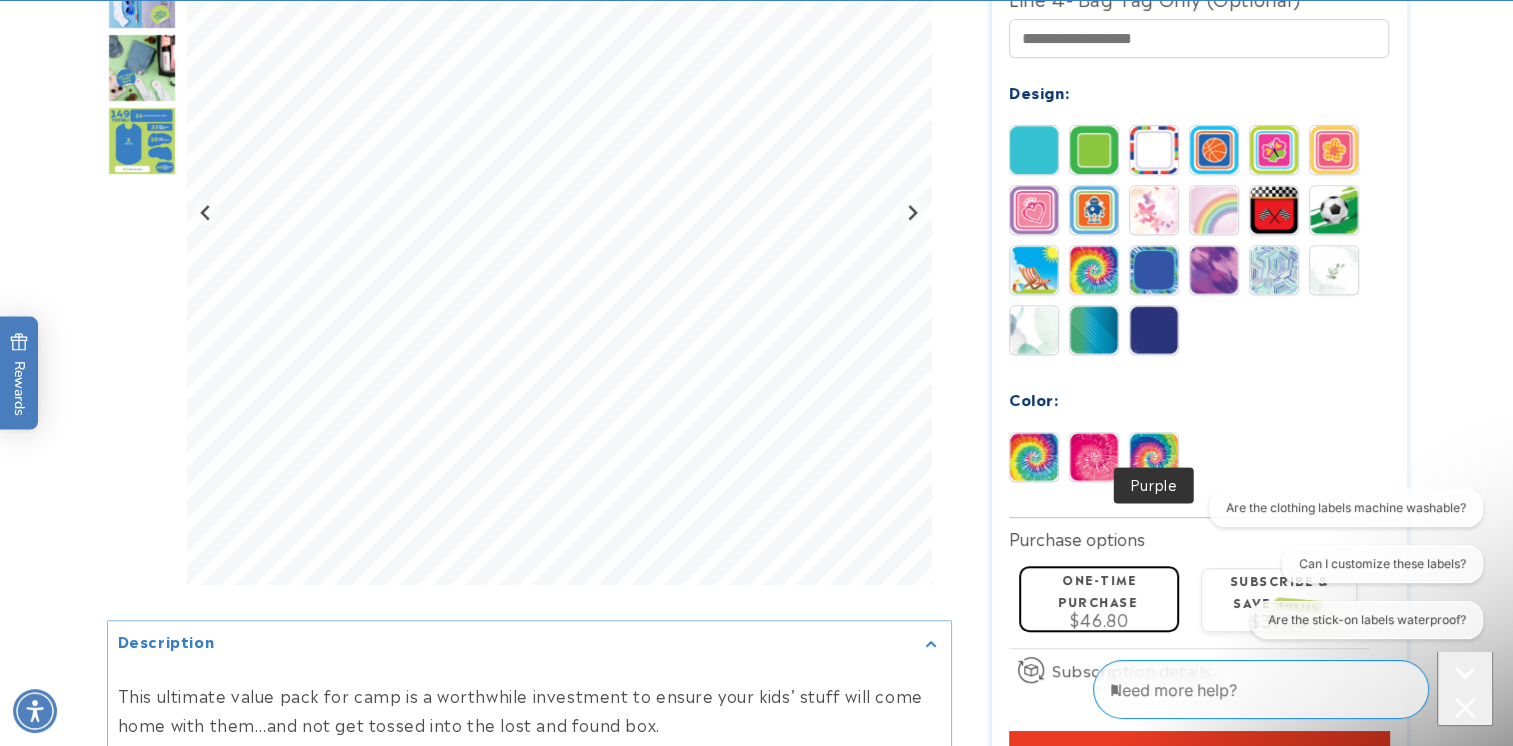 click at bounding box center [1154, 457] 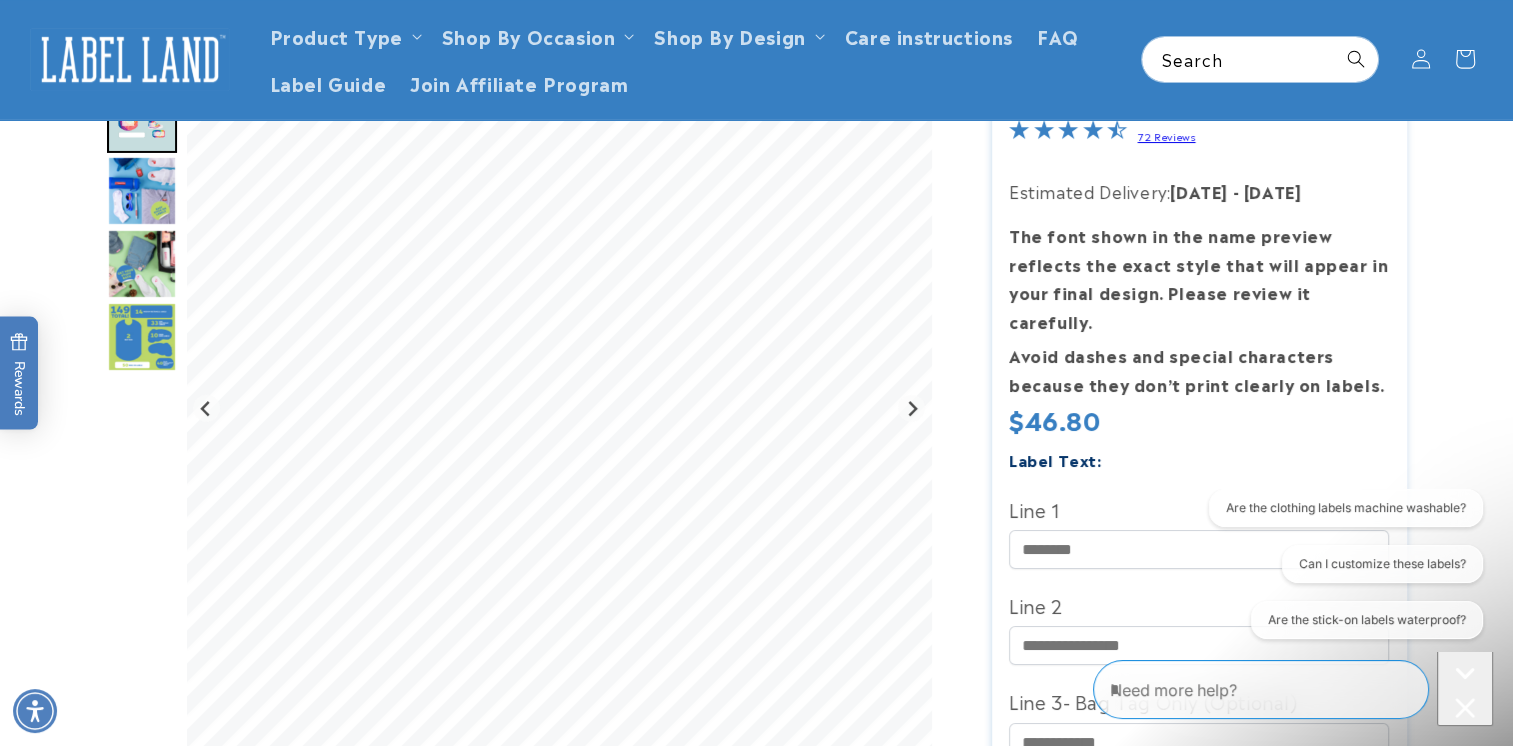 scroll, scrollTop: 500, scrollLeft: 0, axis: vertical 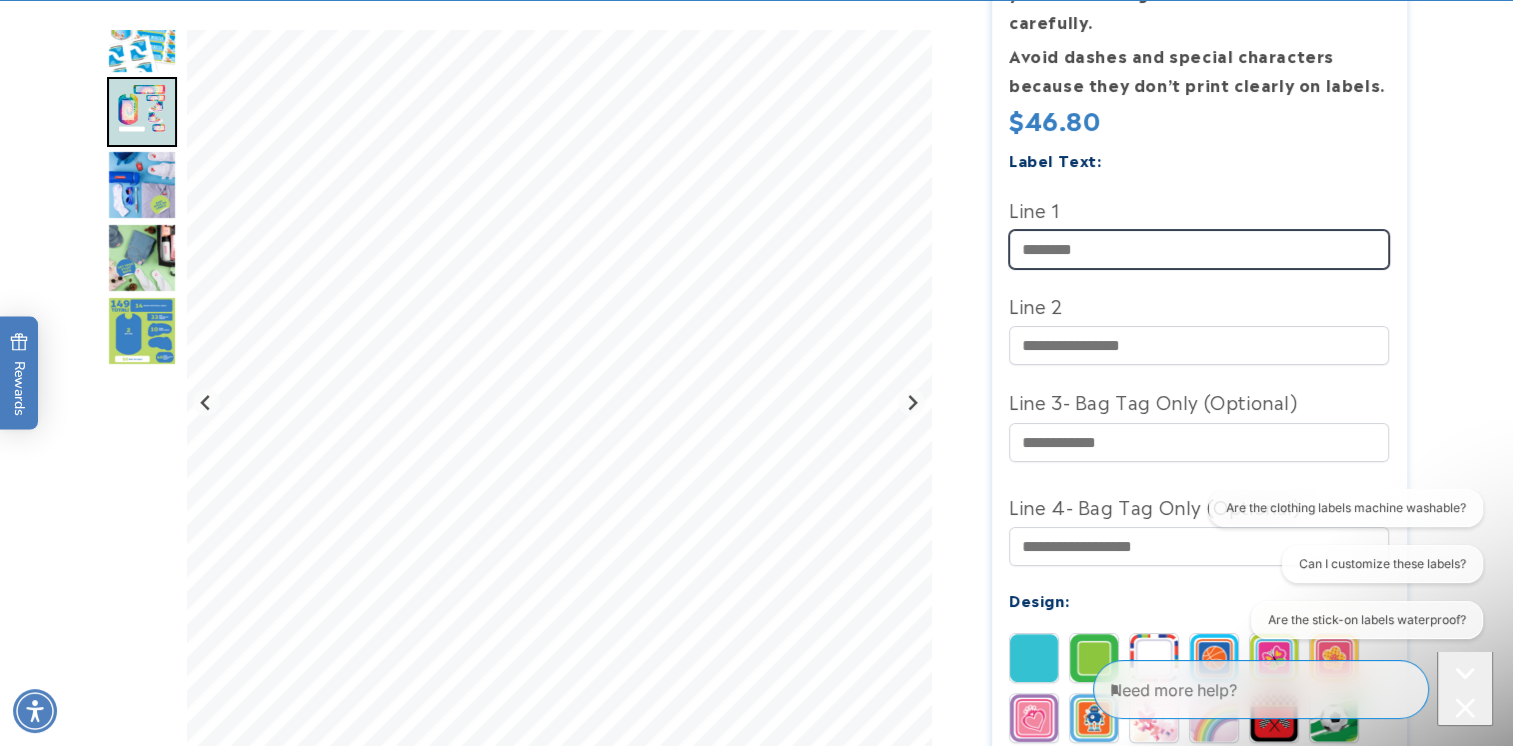 click on "Line 1" at bounding box center [1199, 249] 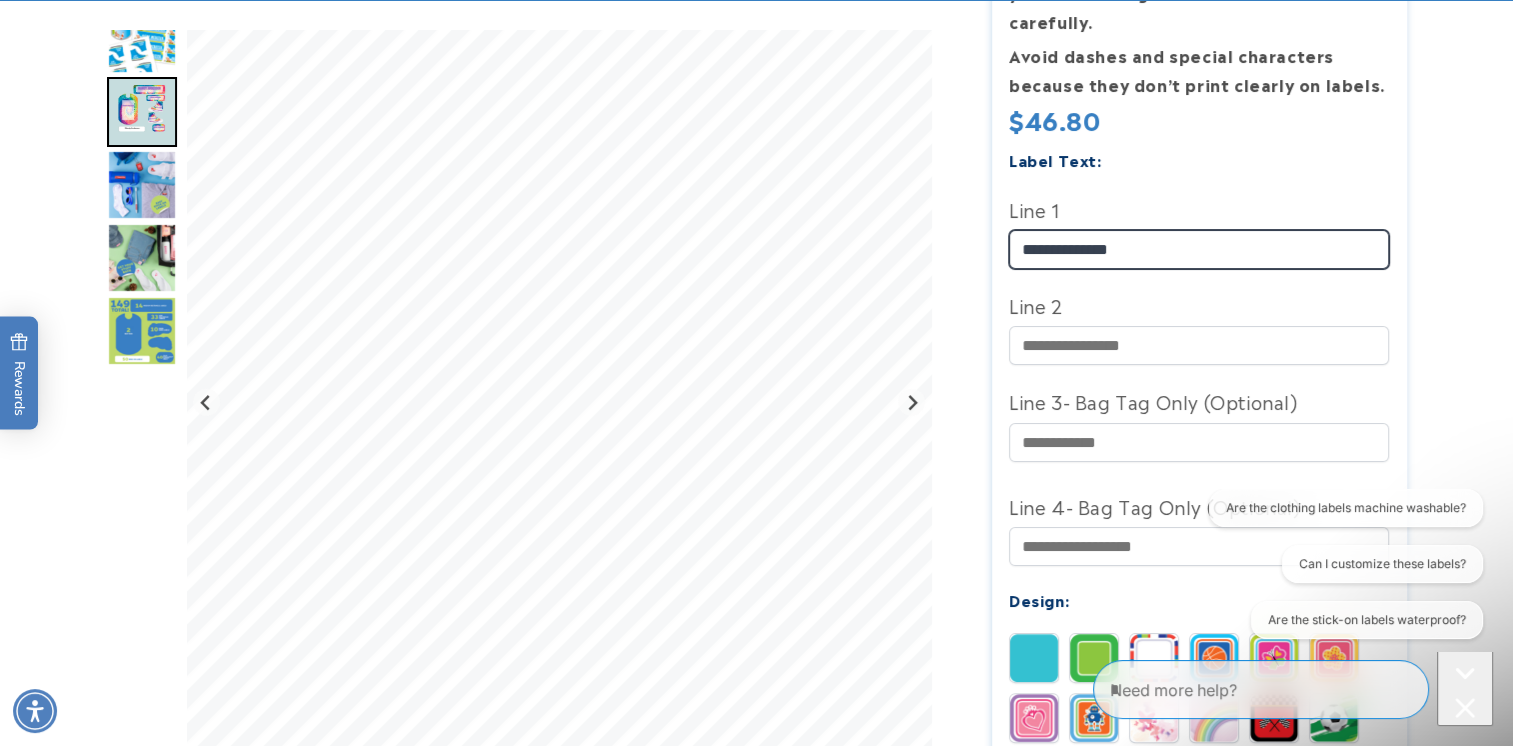 type on "**********" 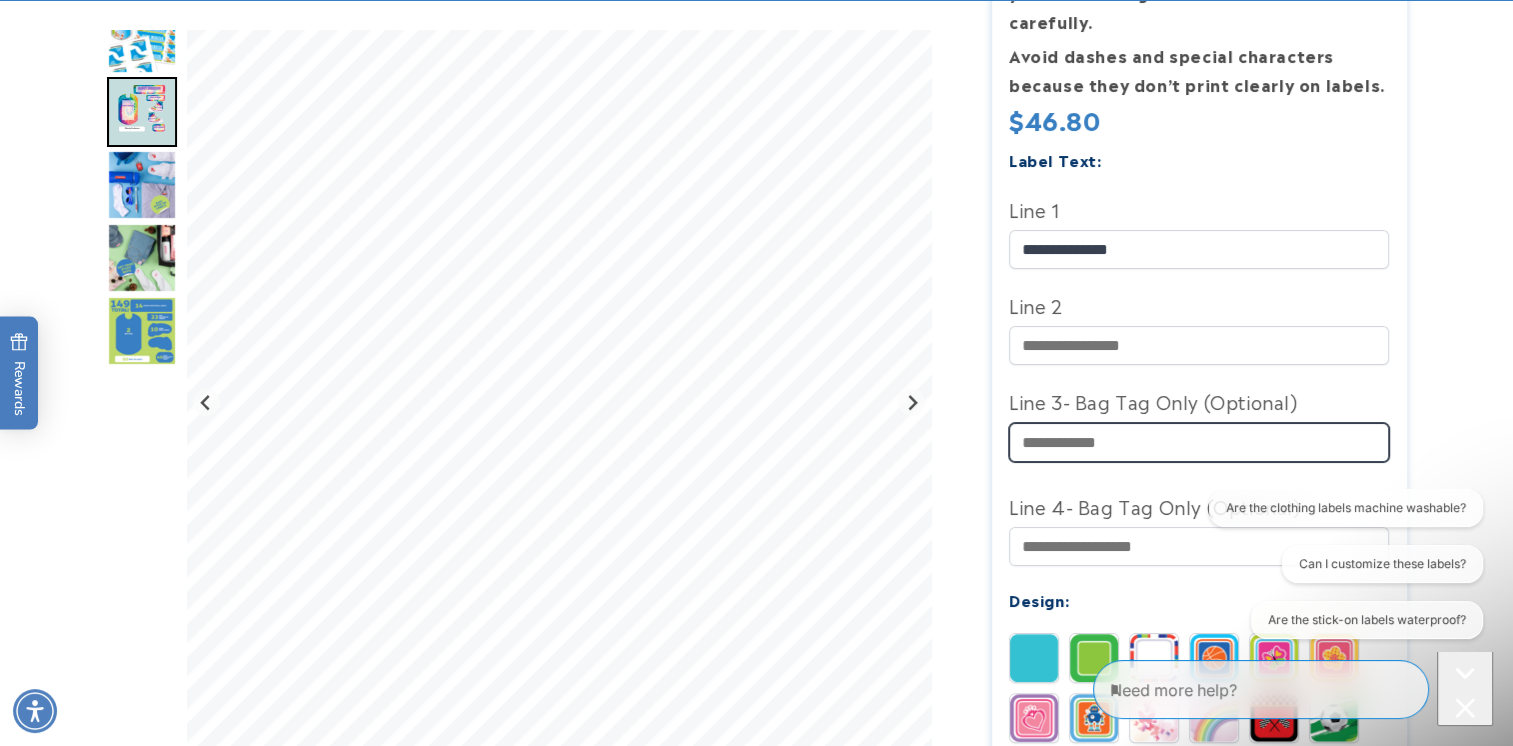 click on "Line 3- Bag Tag Only (Optional)" at bounding box center (1199, 442) 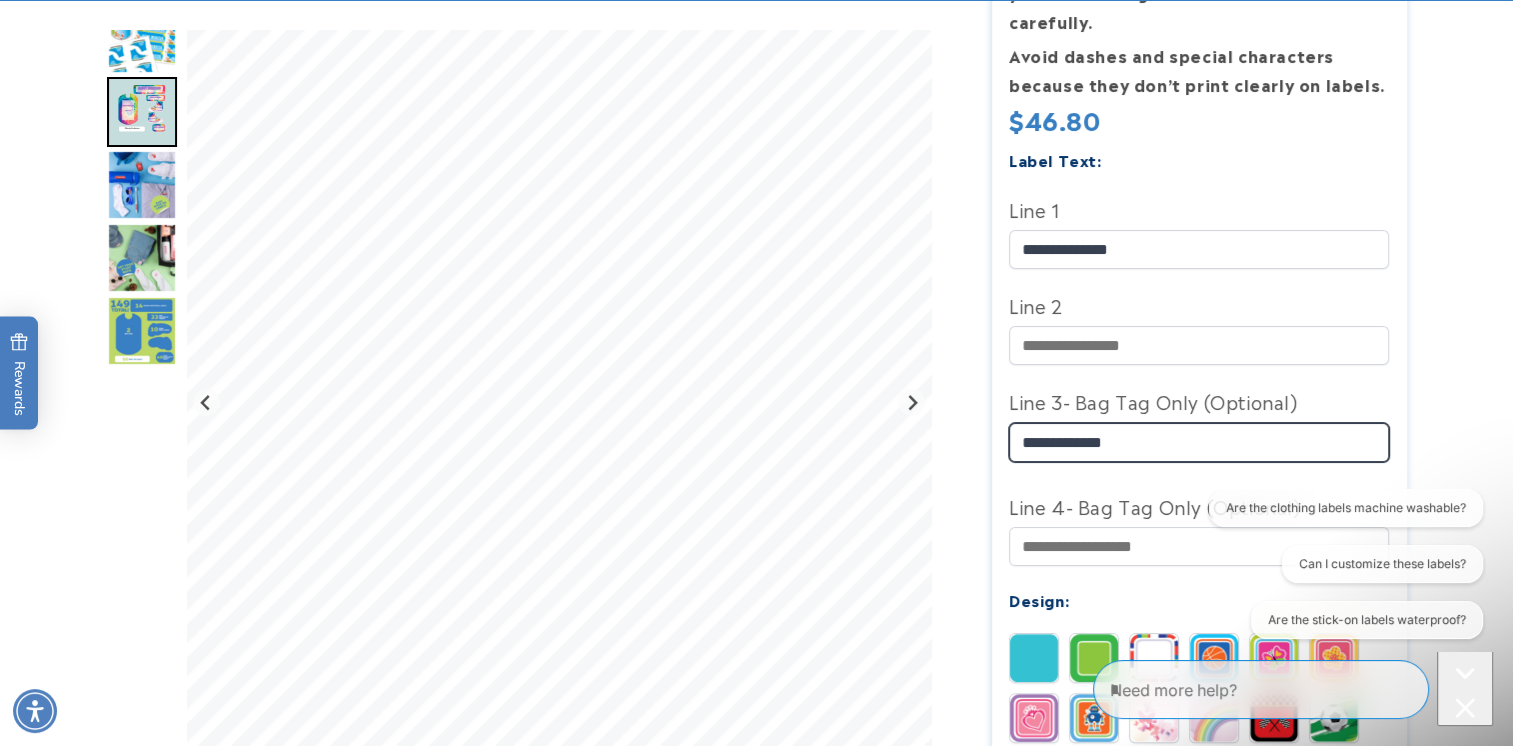 type on "**********" 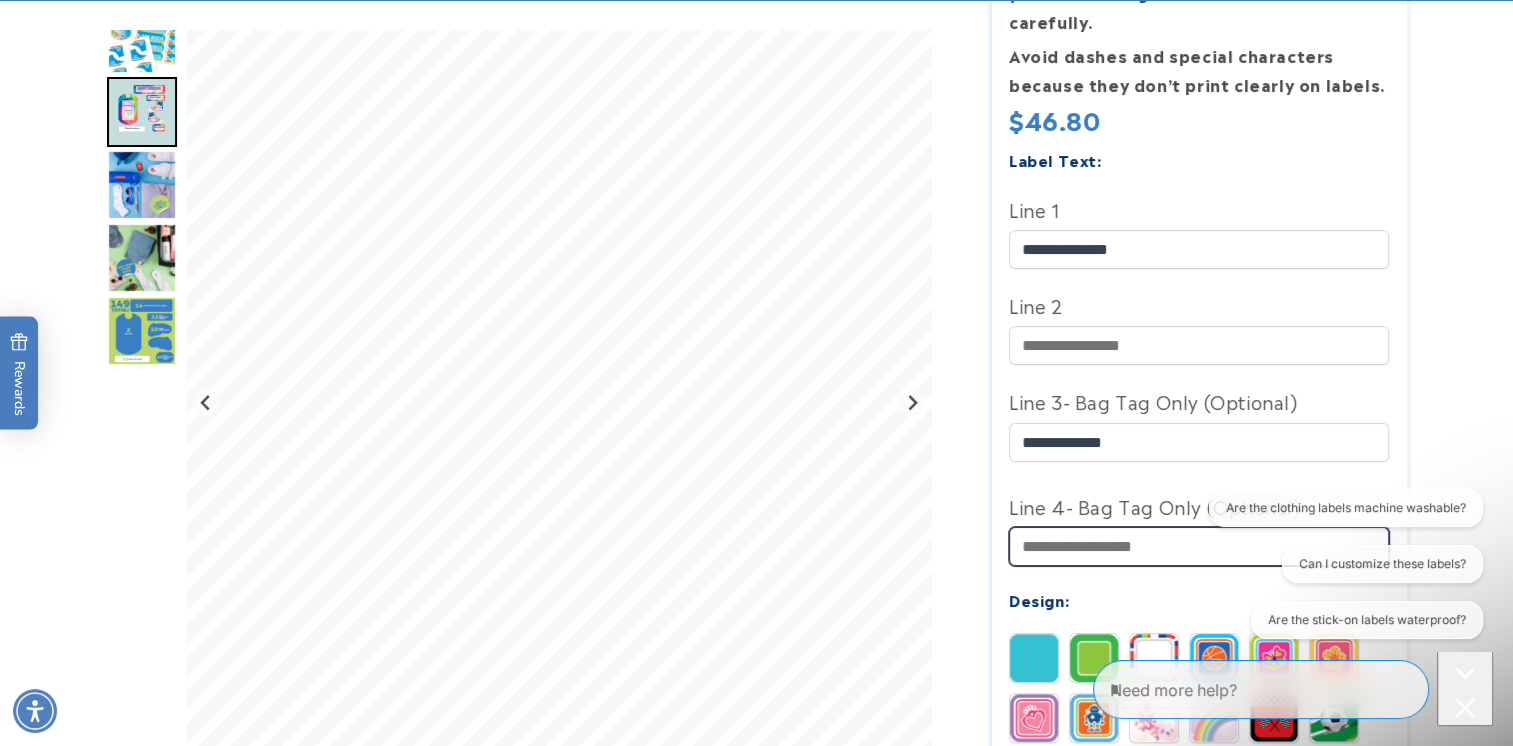 click on "Line 4- Bag Tag Only  (Optional)" at bounding box center (1199, 546) 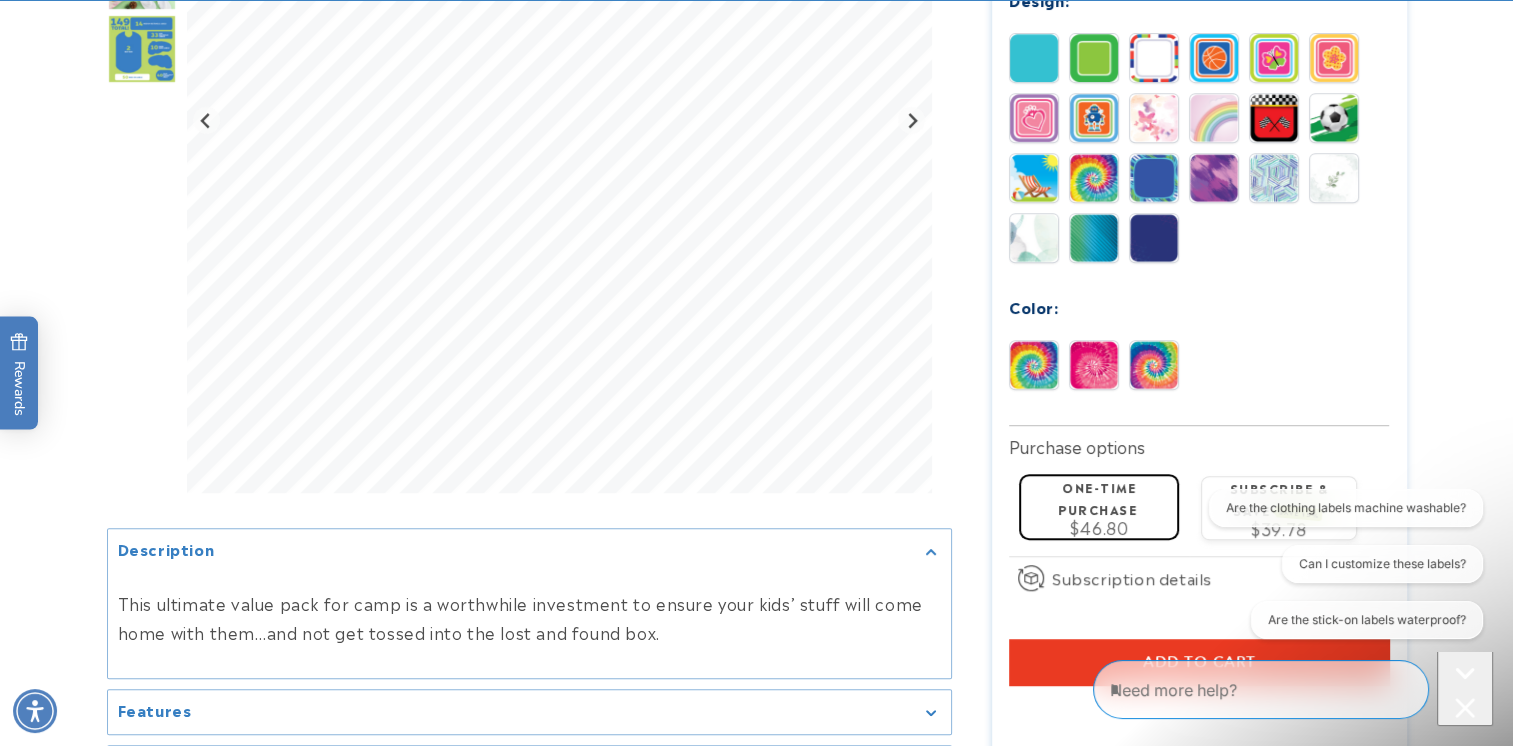 scroll, scrollTop: 1400, scrollLeft: 0, axis: vertical 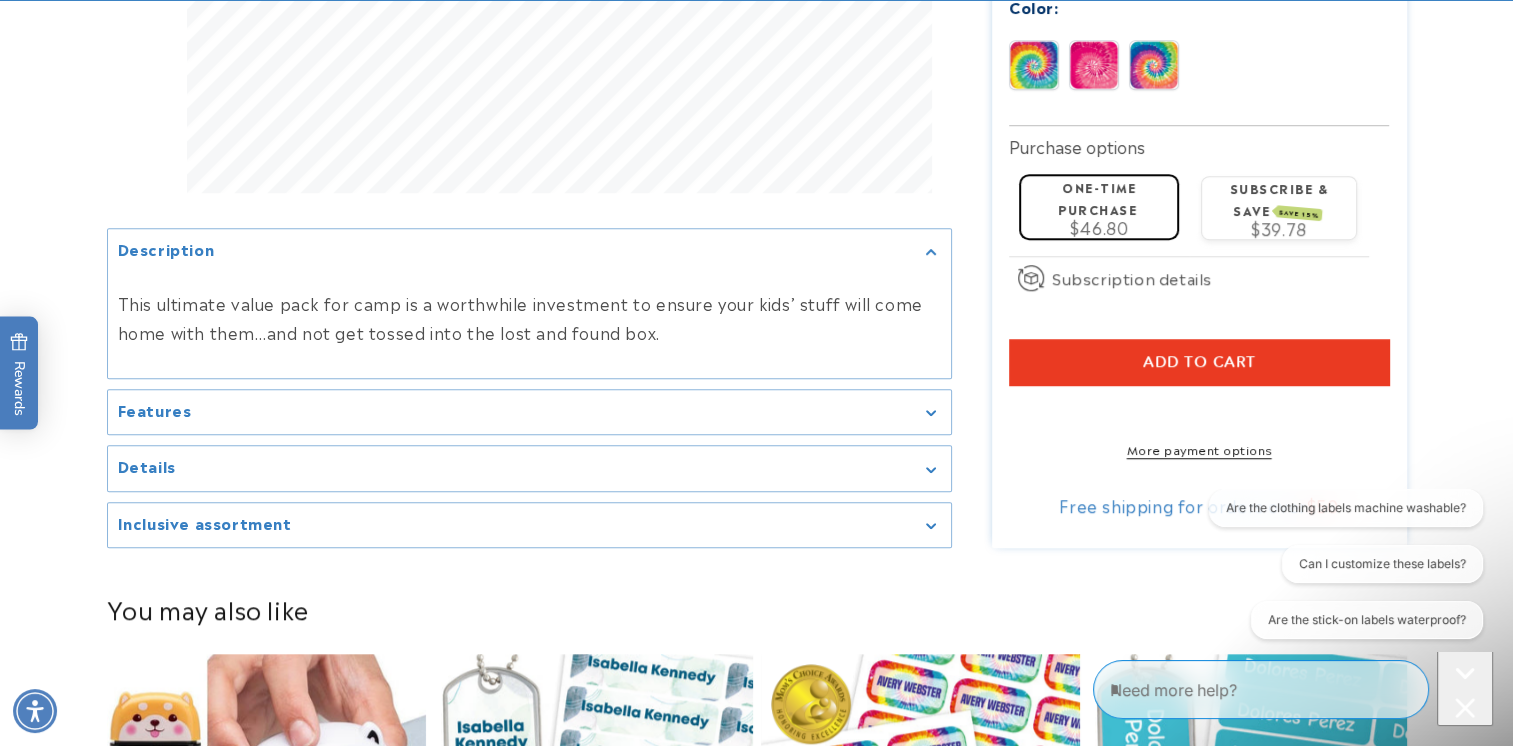 type on "**********" 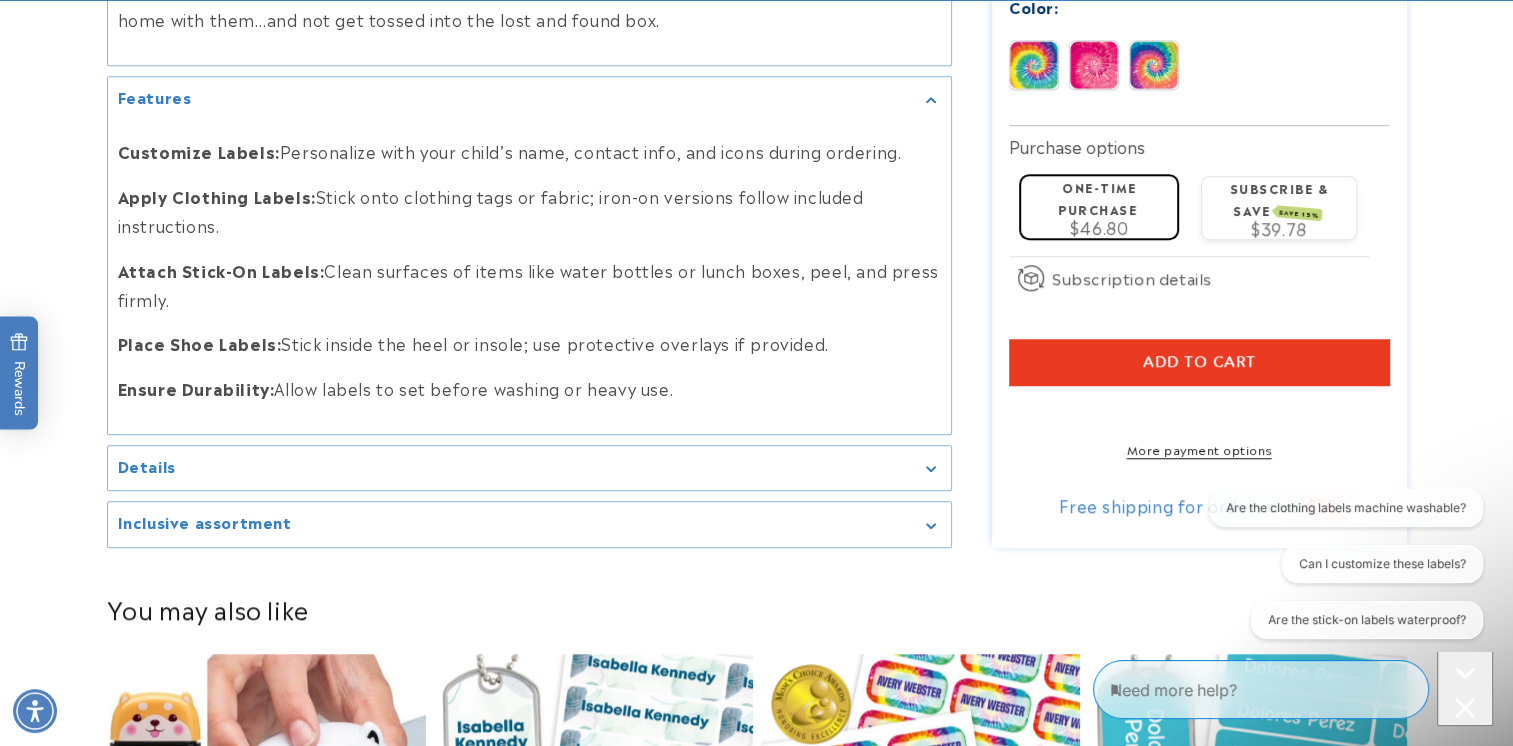 click on "Details" at bounding box center [529, 468] 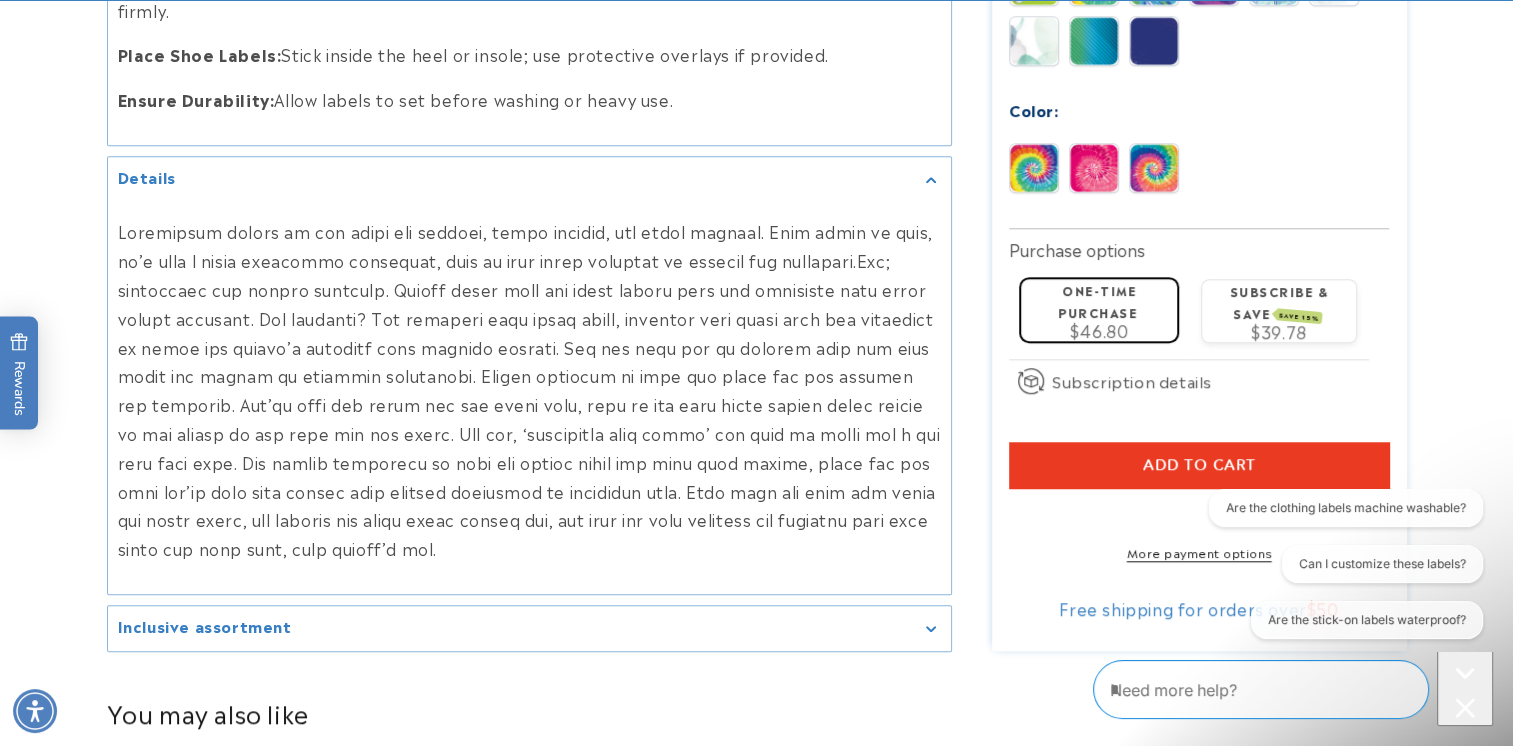click on "Inclusive assortment" at bounding box center [529, 628] 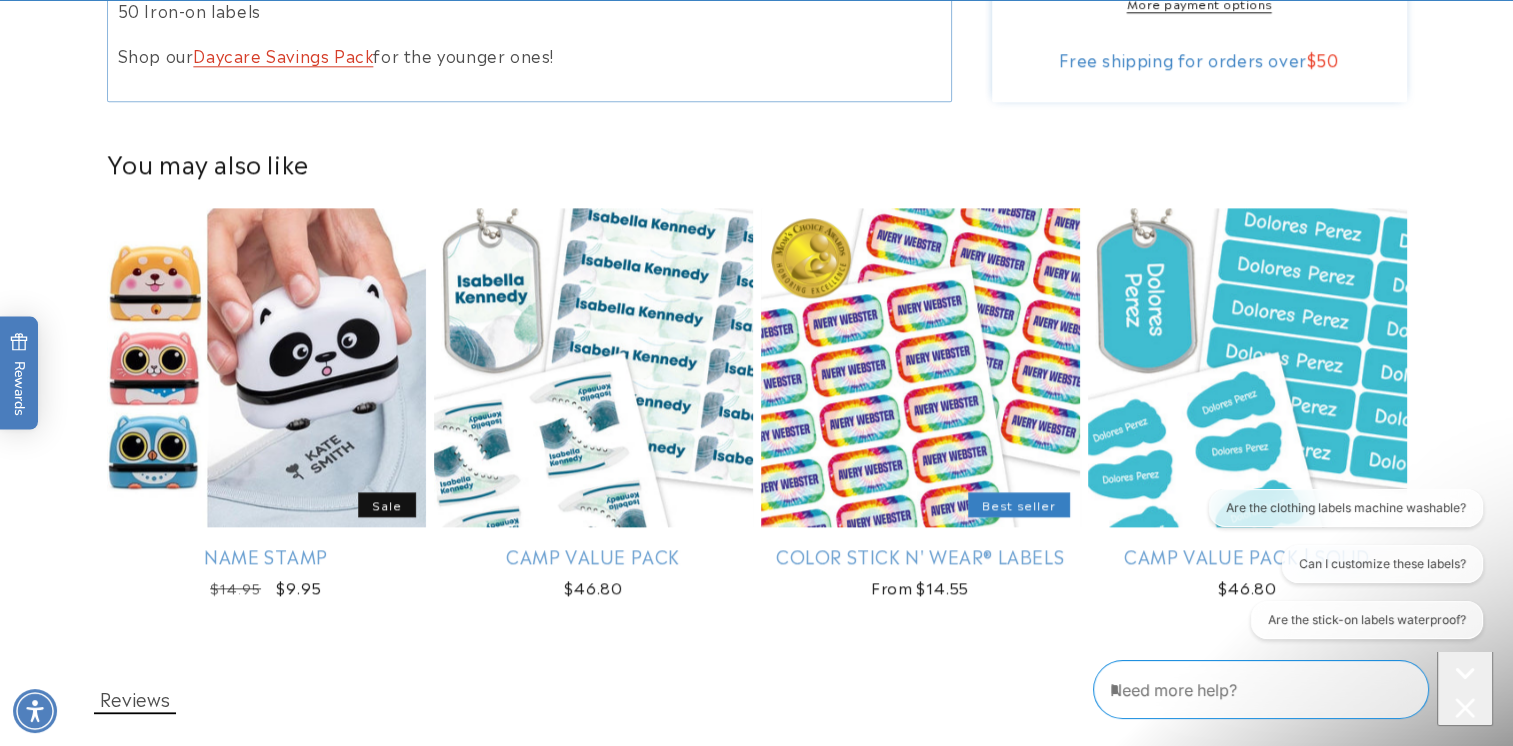 scroll, scrollTop: 2400, scrollLeft: 0, axis: vertical 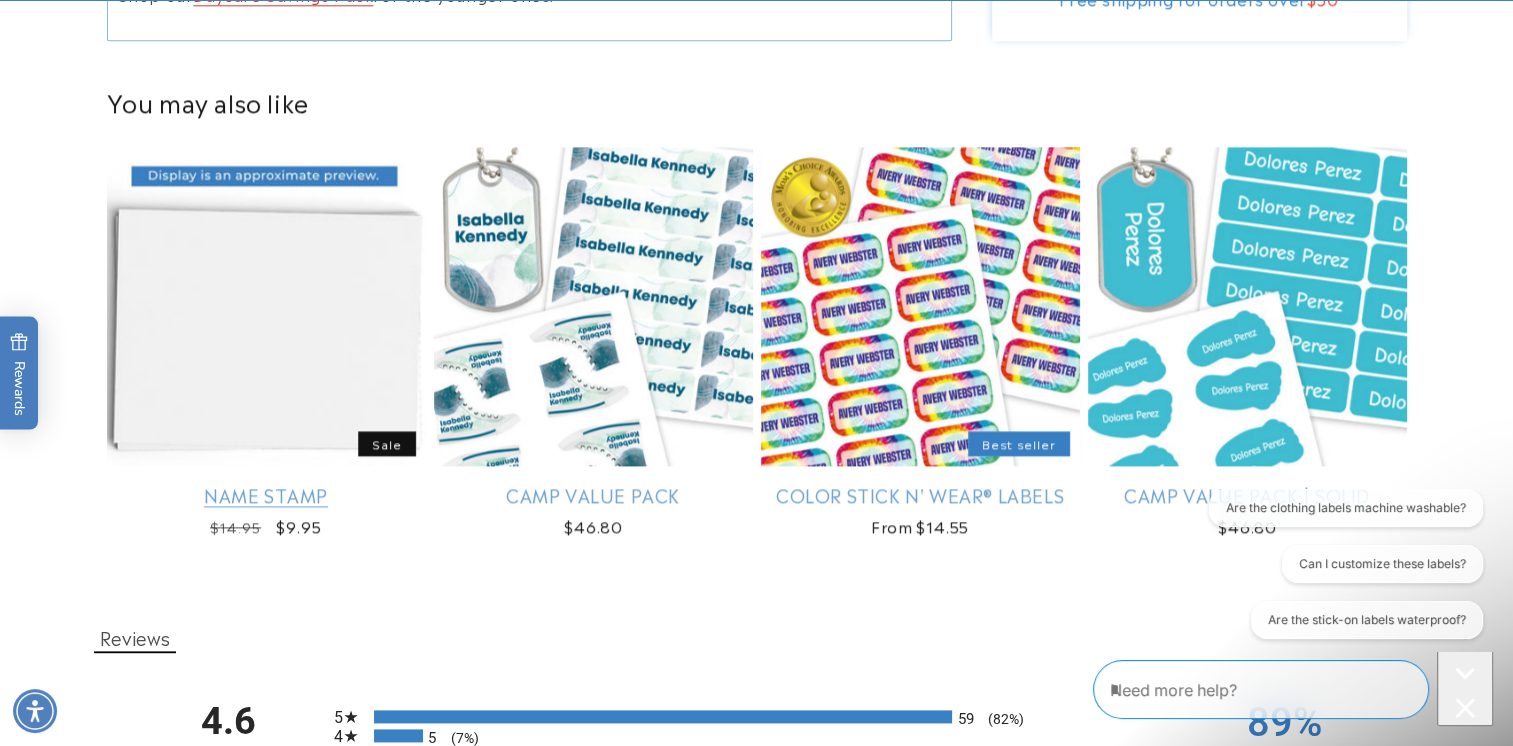 click on "Name Stamp" at bounding box center [266, 494] 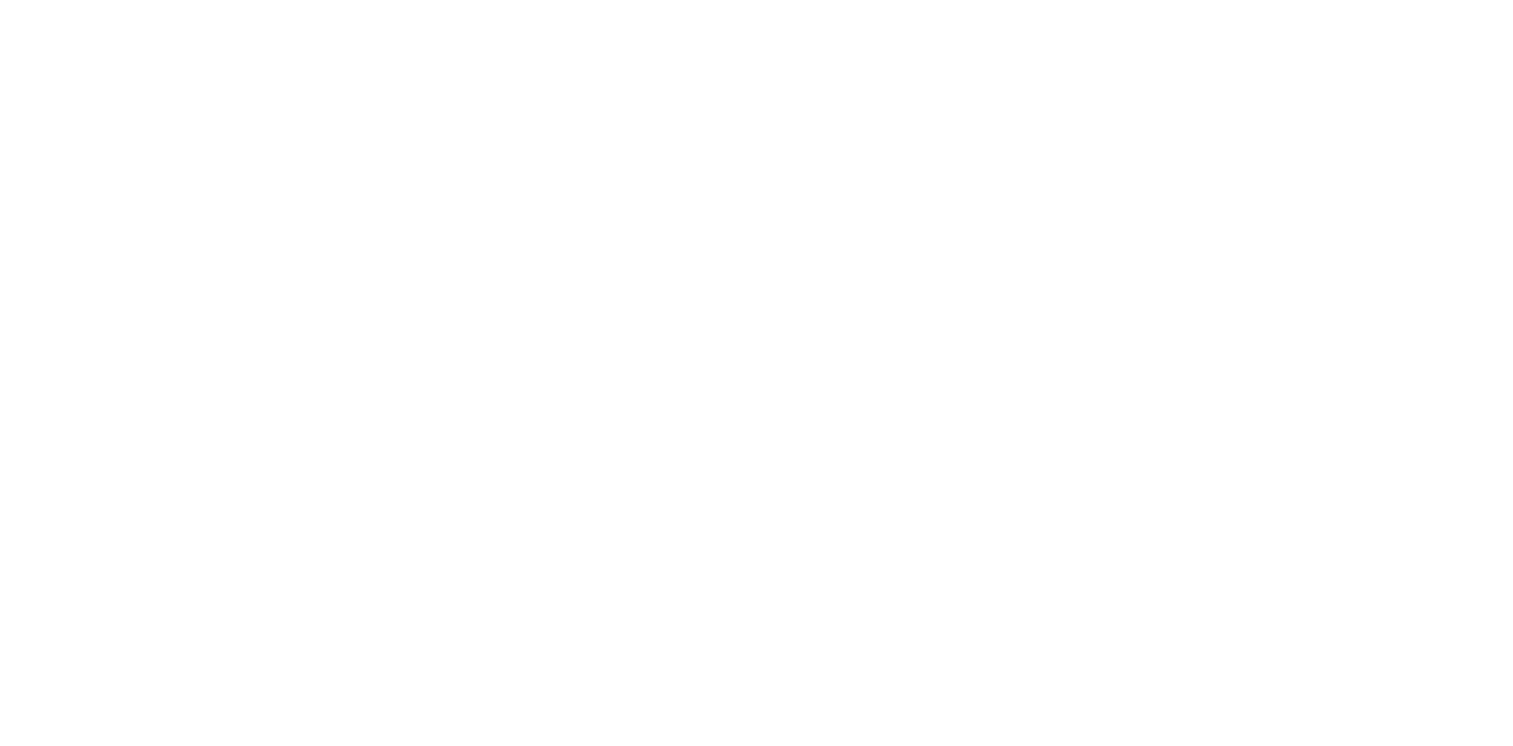 scroll, scrollTop: 0, scrollLeft: 0, axis: both 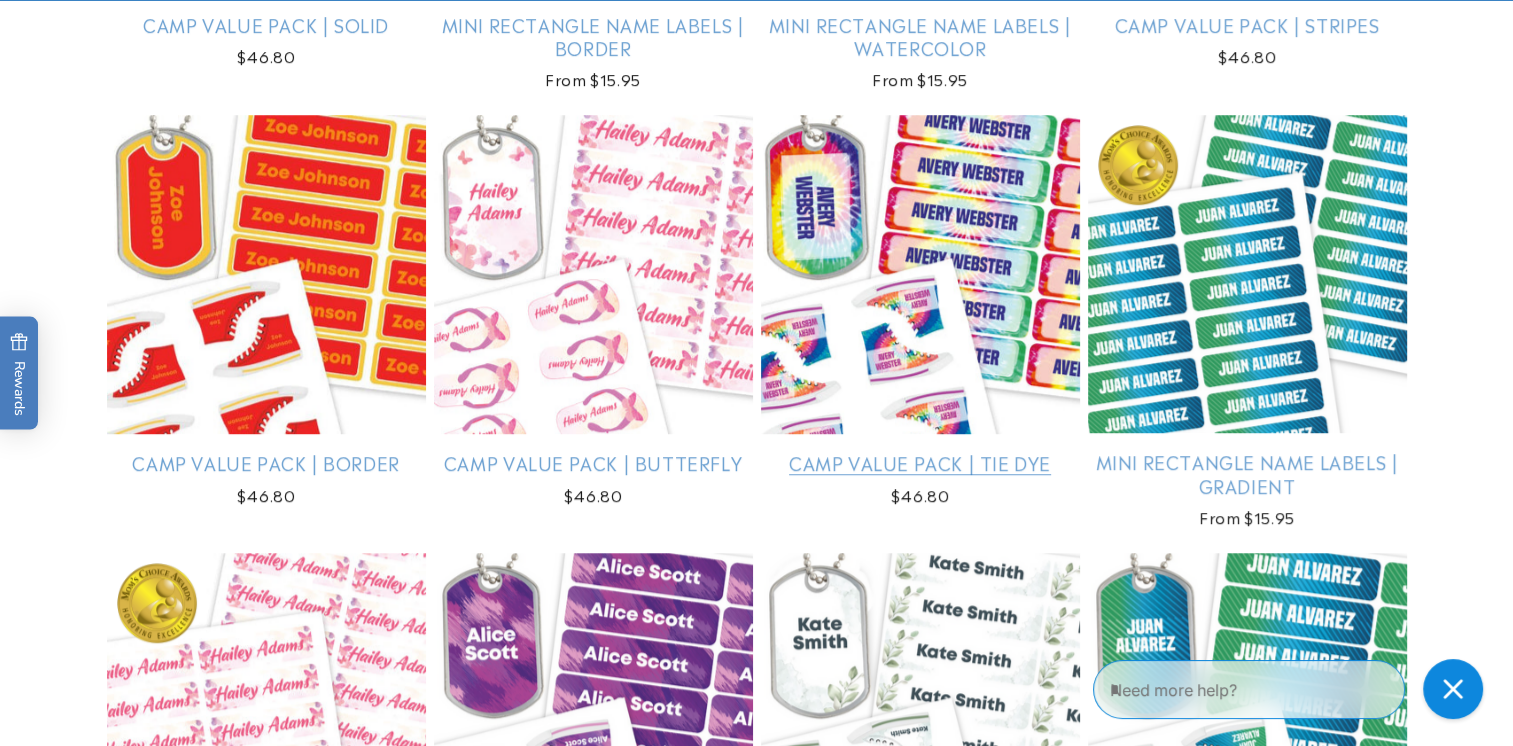 click on "Camp Value Pack | Tie Dye" at bounding box center [920, 462] 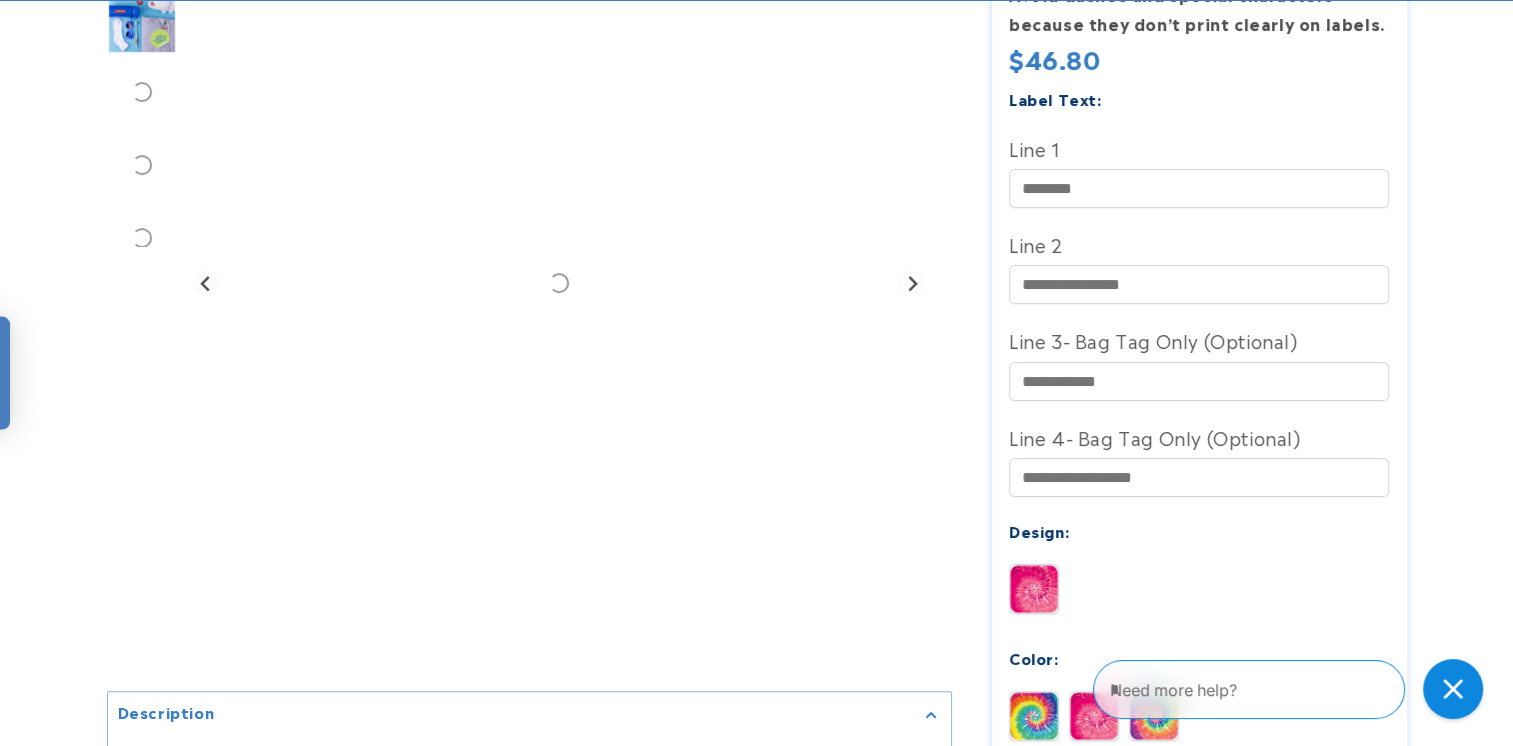 scroll, scrollTop: 0, scrollLeft: 0, axis: both 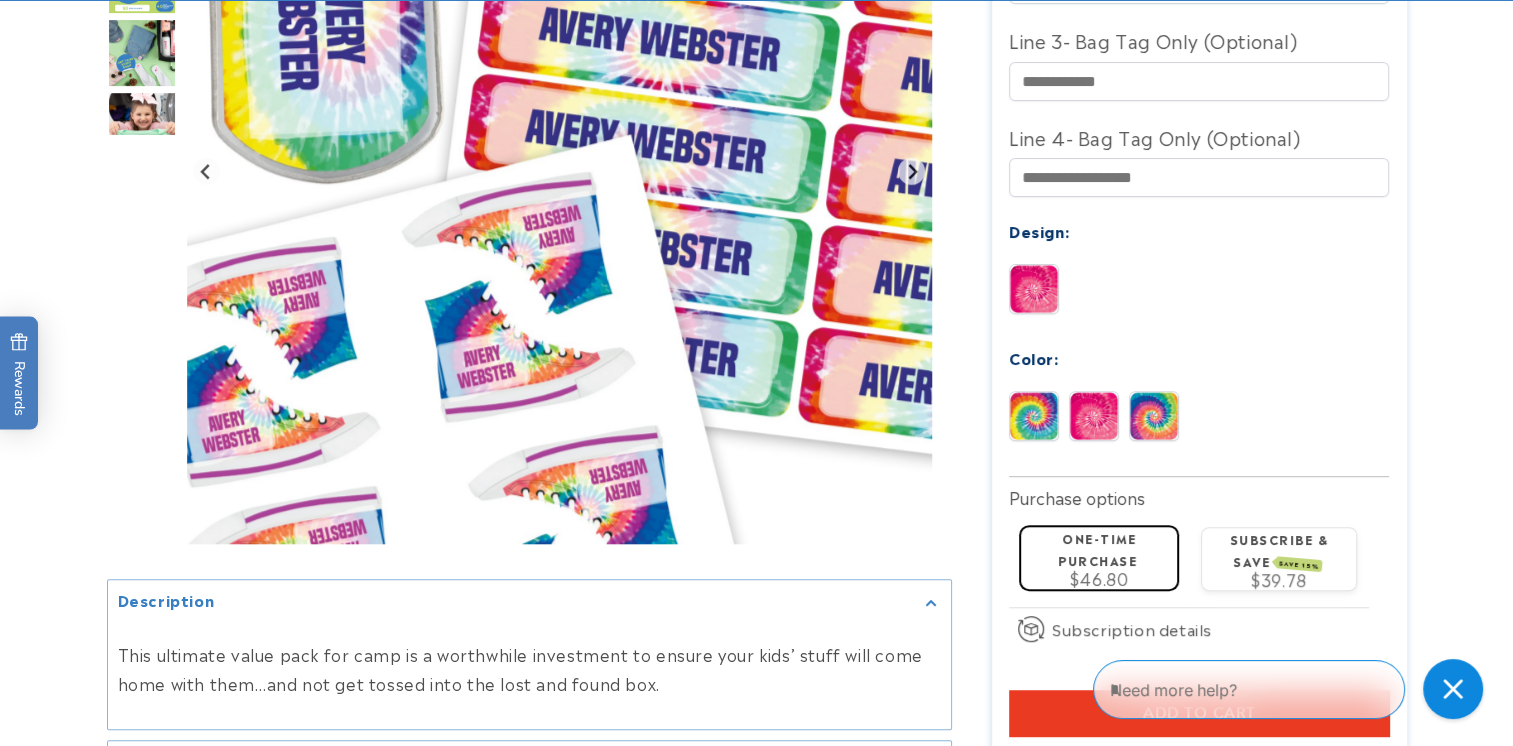click at bounding box center (1154, 416) 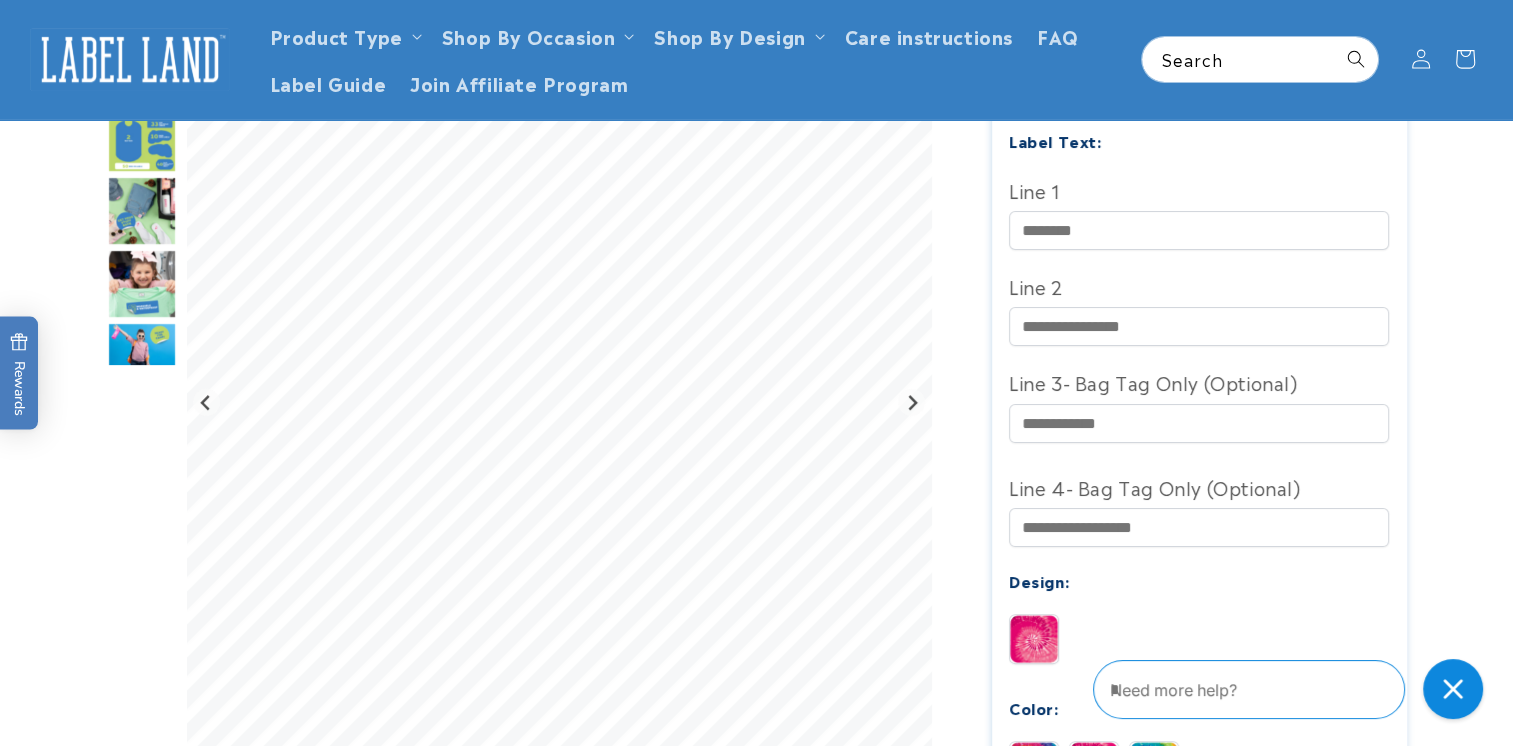 scroll, scrollTop: 400, scrollLeft: 0, axis: vertical 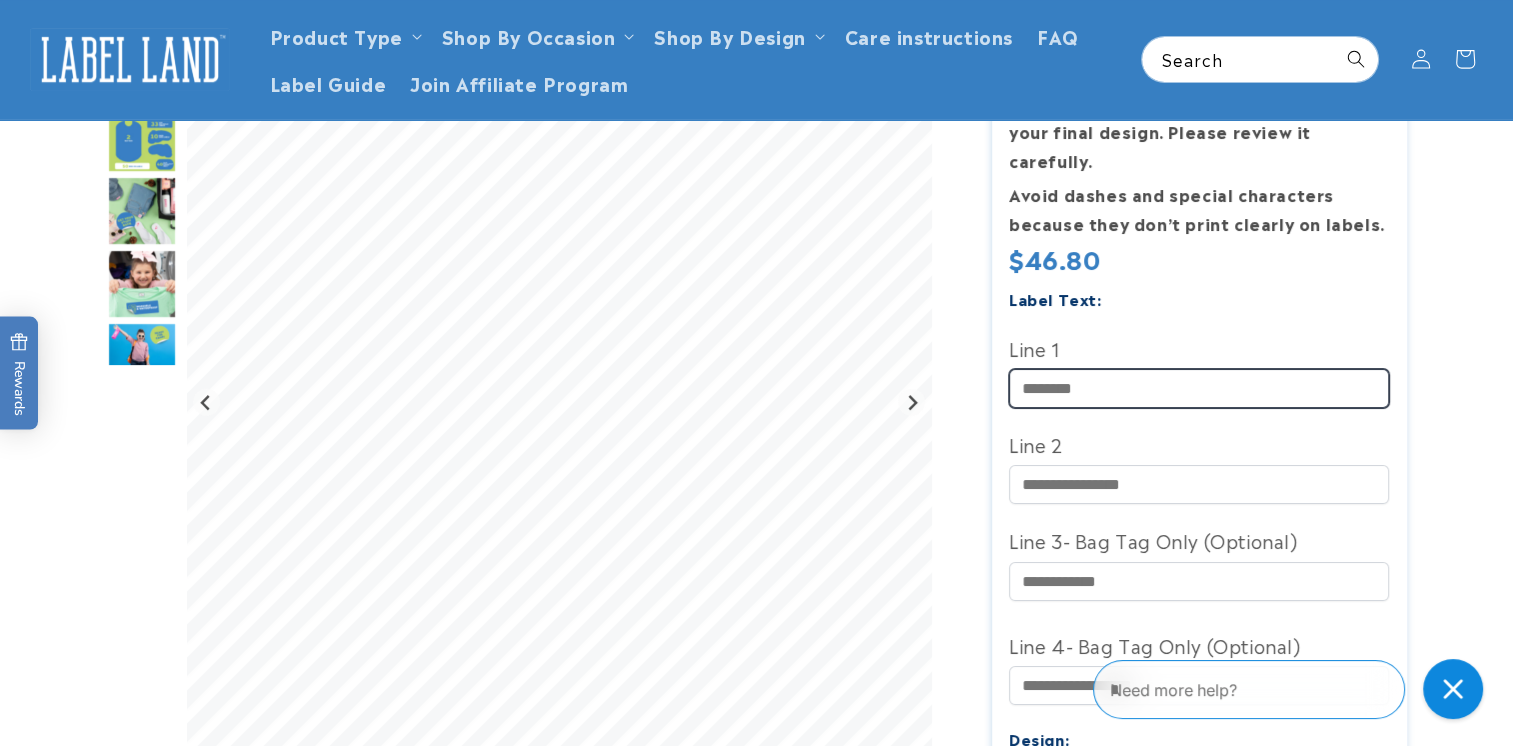 click on "Line 1" at bounding box center (1199, 388) 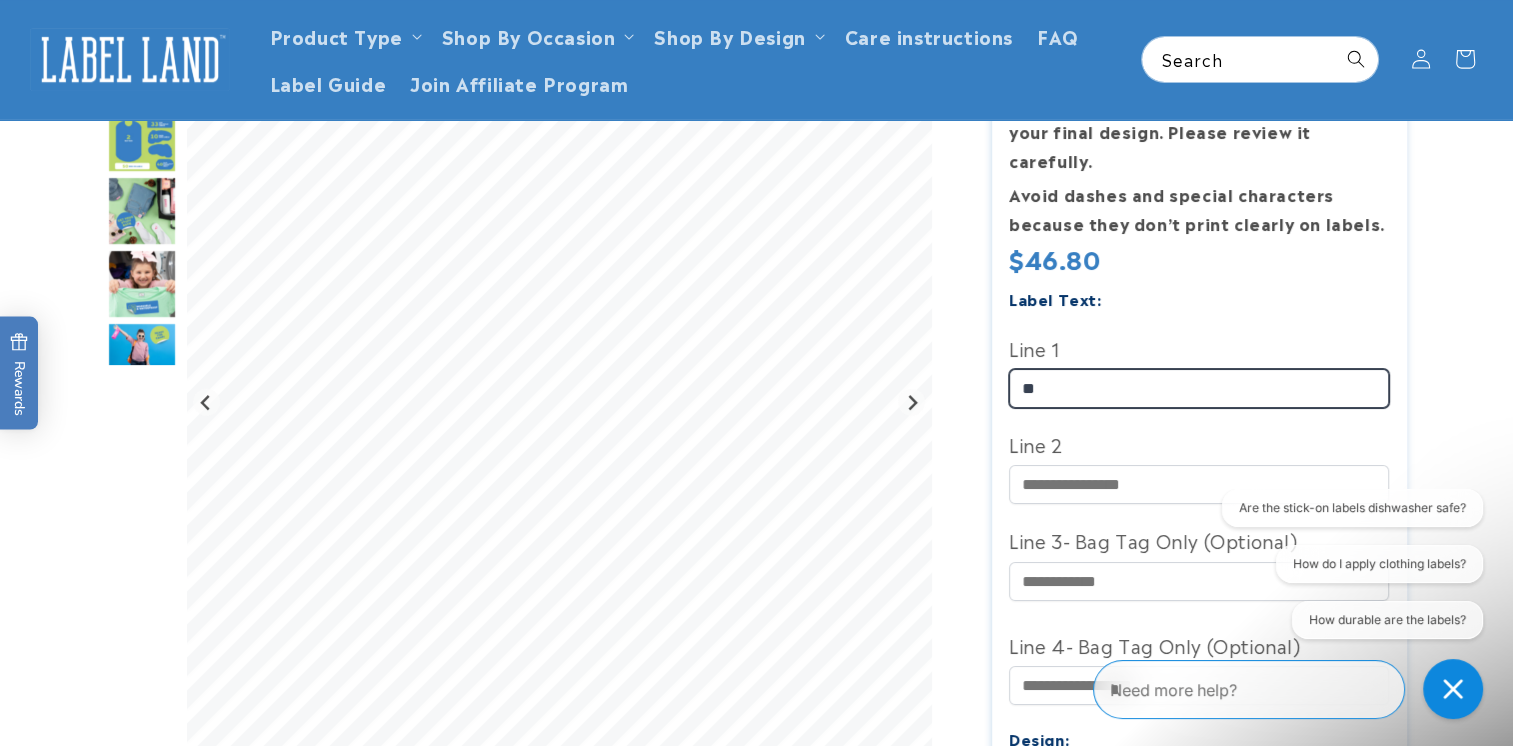 scroll, scrollTop: 0, scrollLeft: 0, axis: both 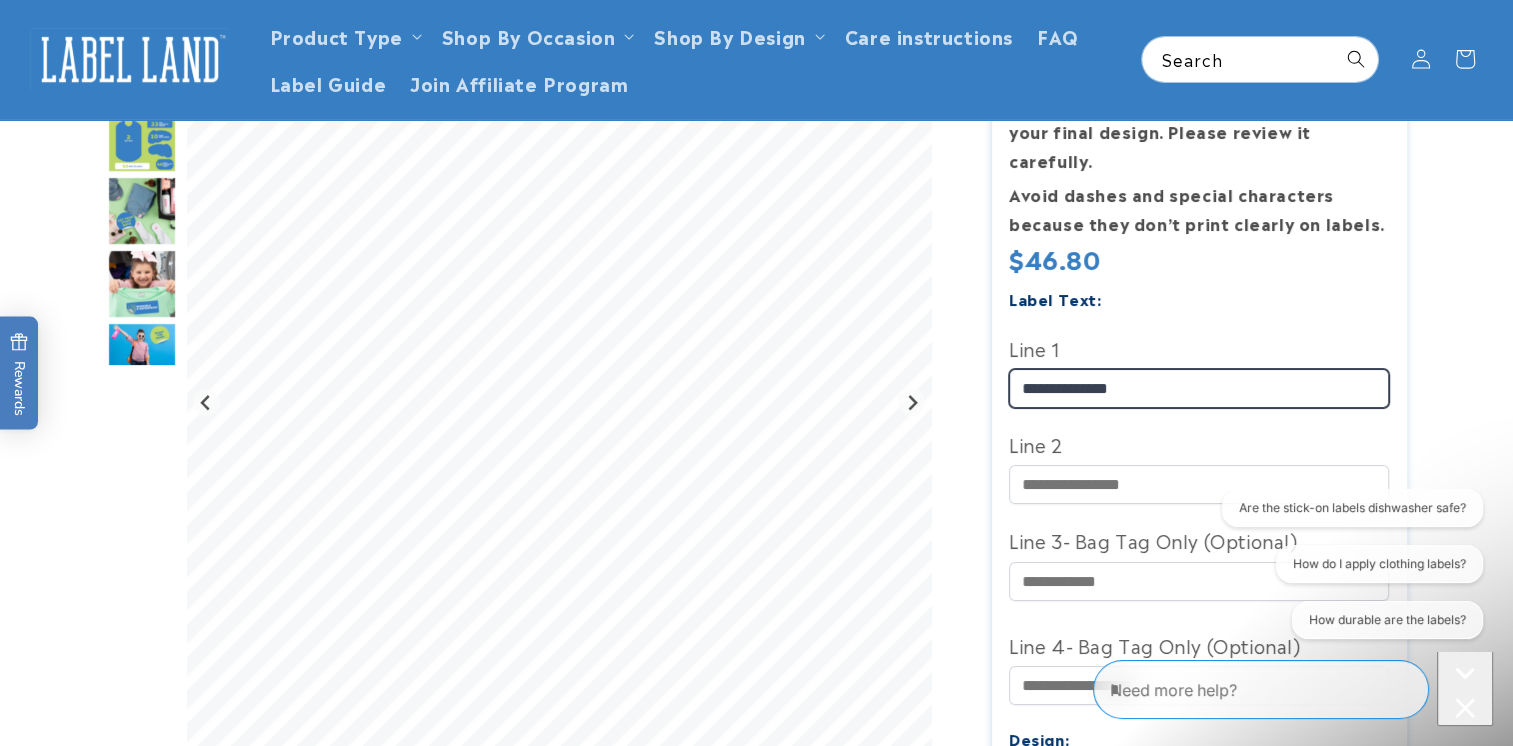 type on "**********" 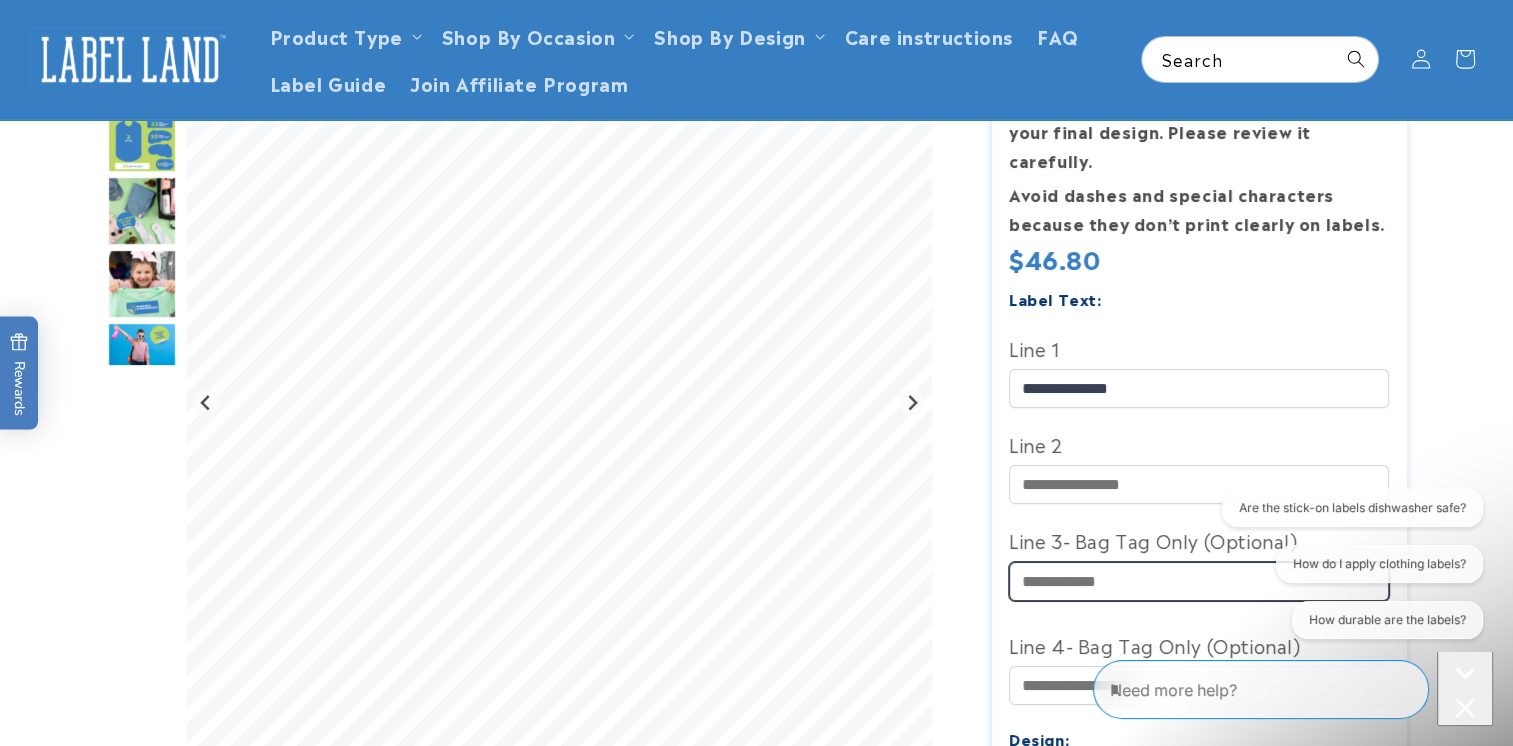 click on "Line 3- Bag Tag Only (Optional)" at bounding box center (1199, 581) 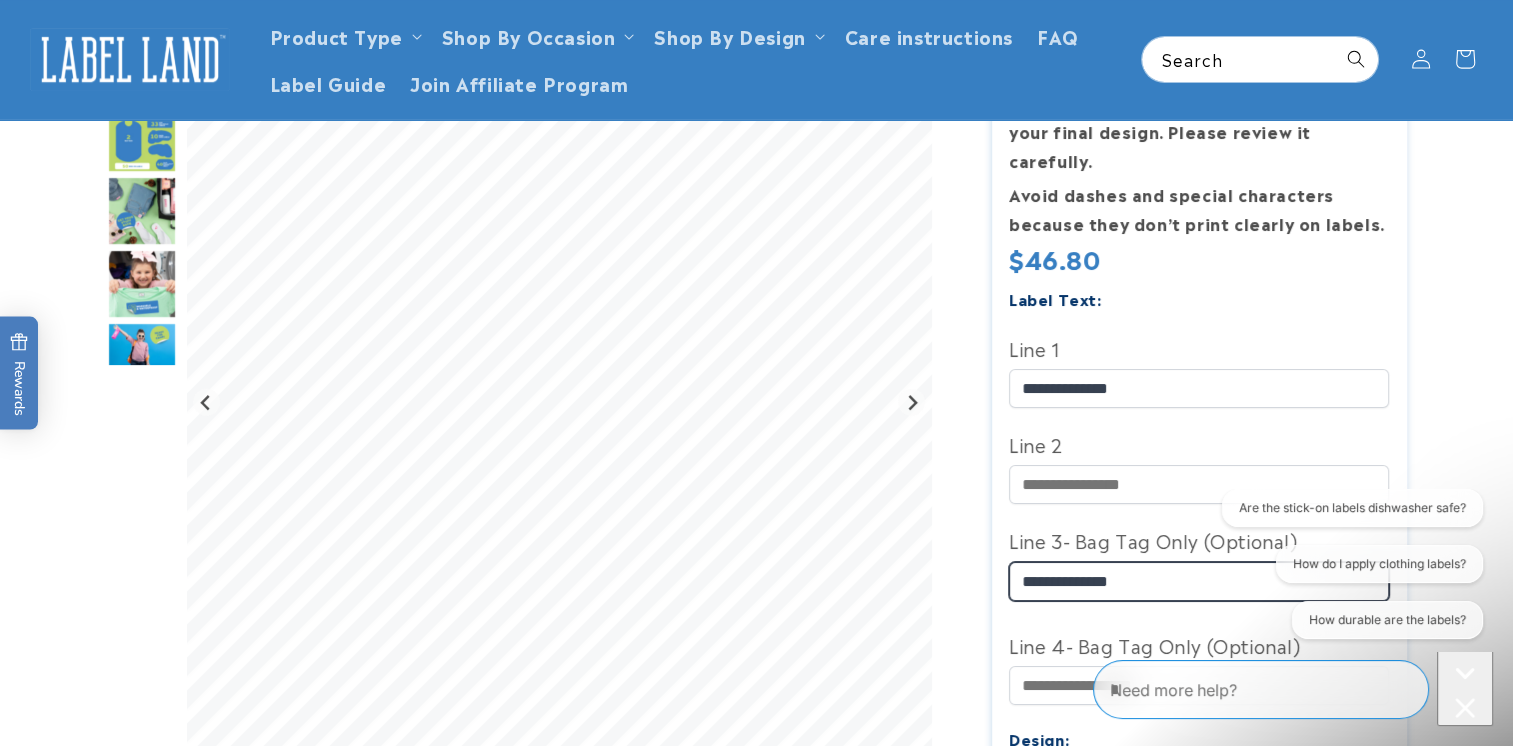 type on "**********" 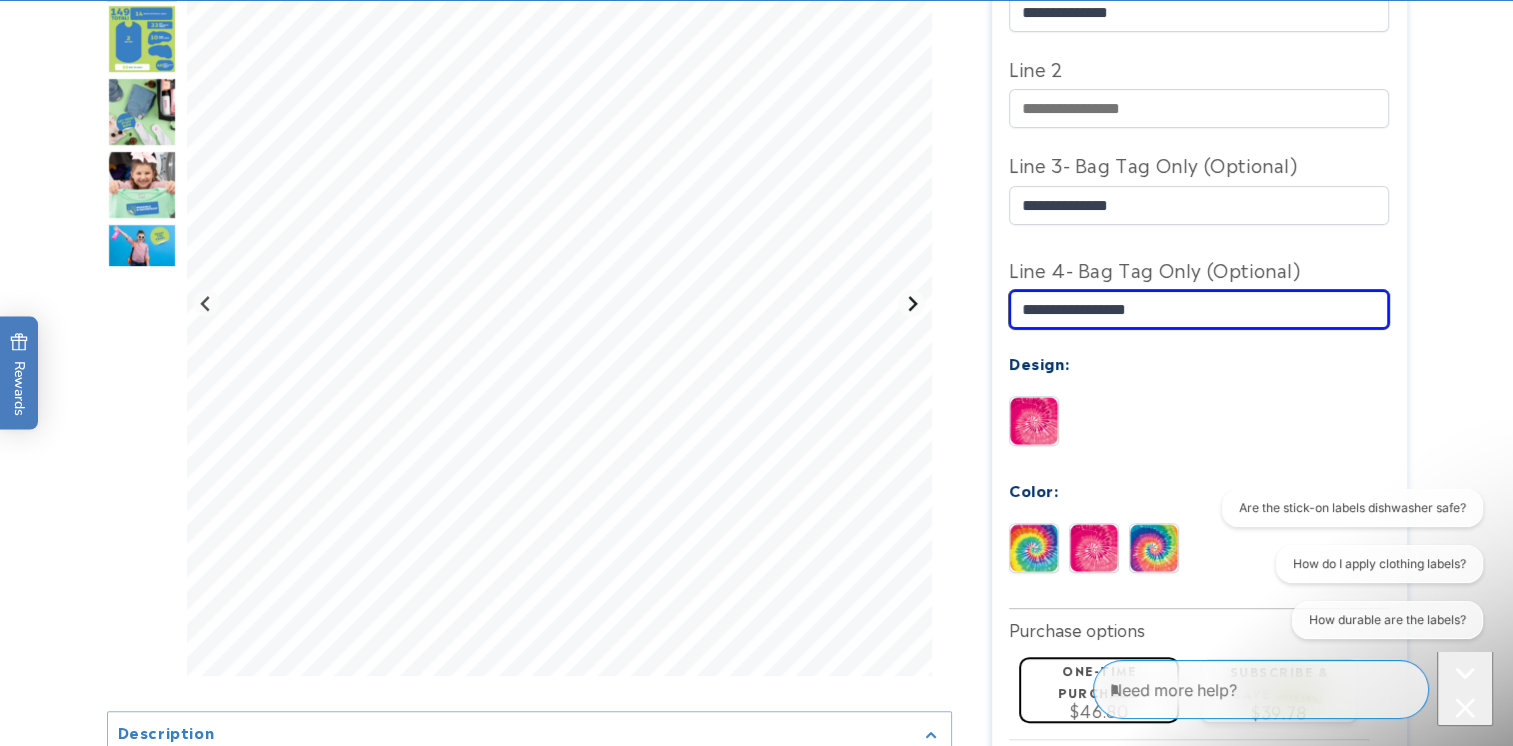 scroll, scrollTop: 800, scrollLeft: 0, axis: vertical 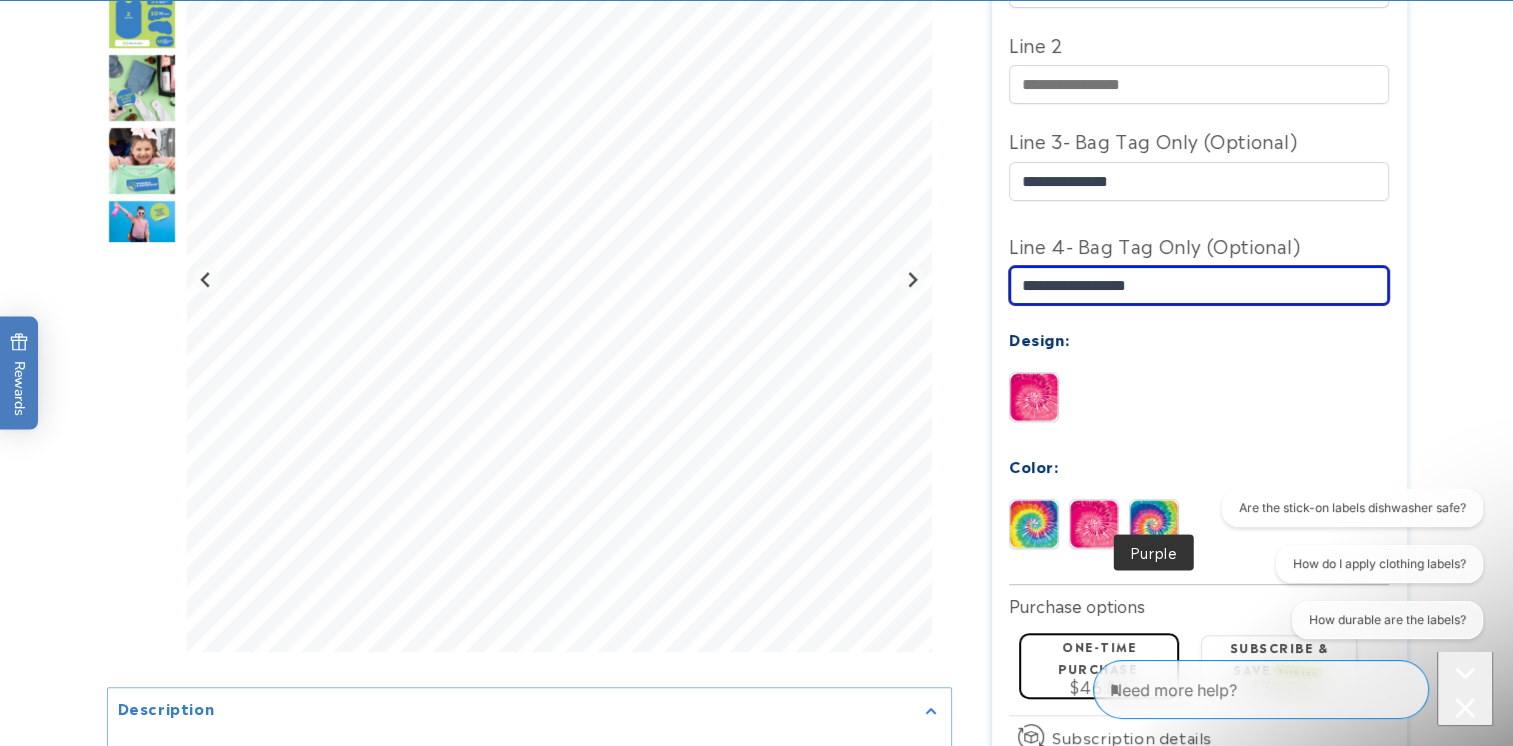 type on "**********" 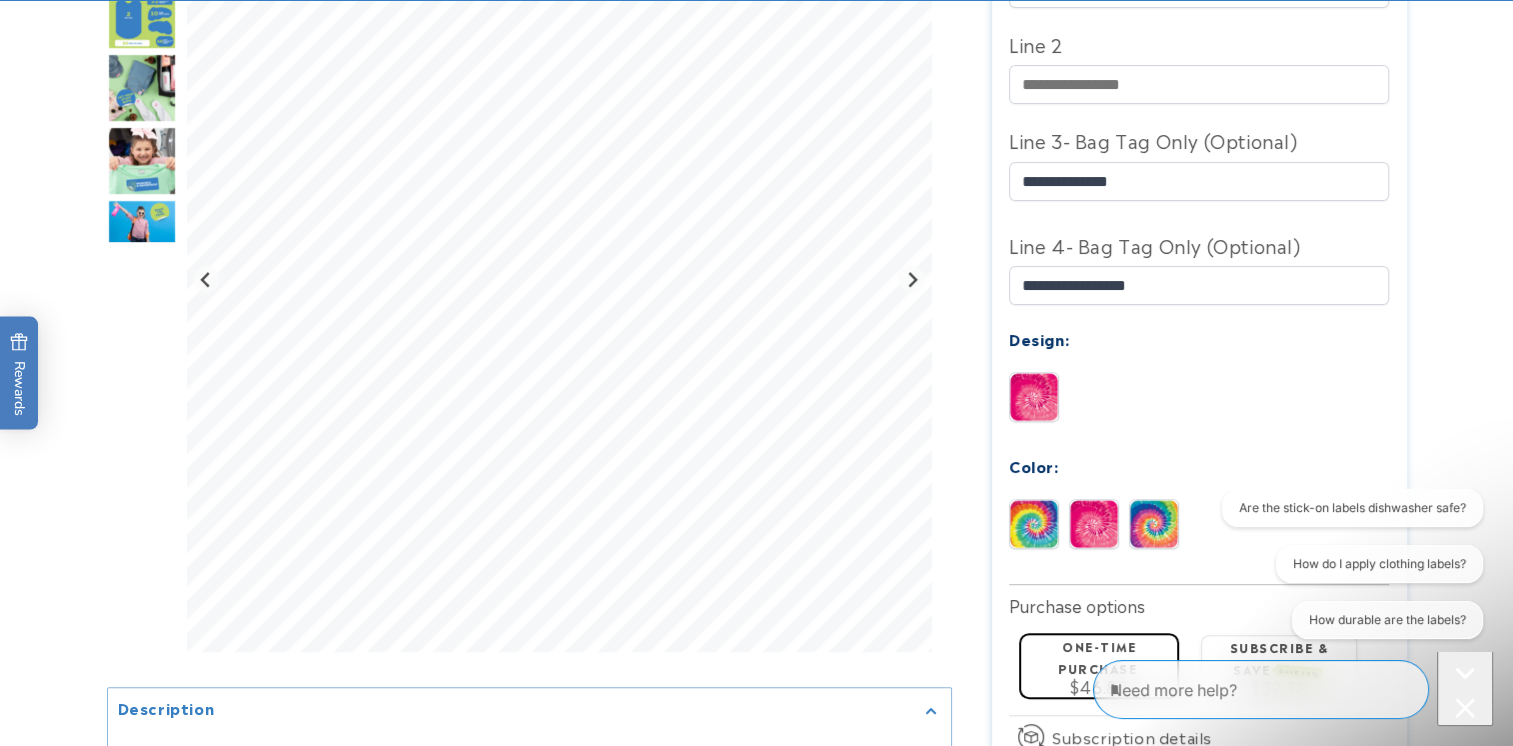 click at bounding box center (1154, 524) 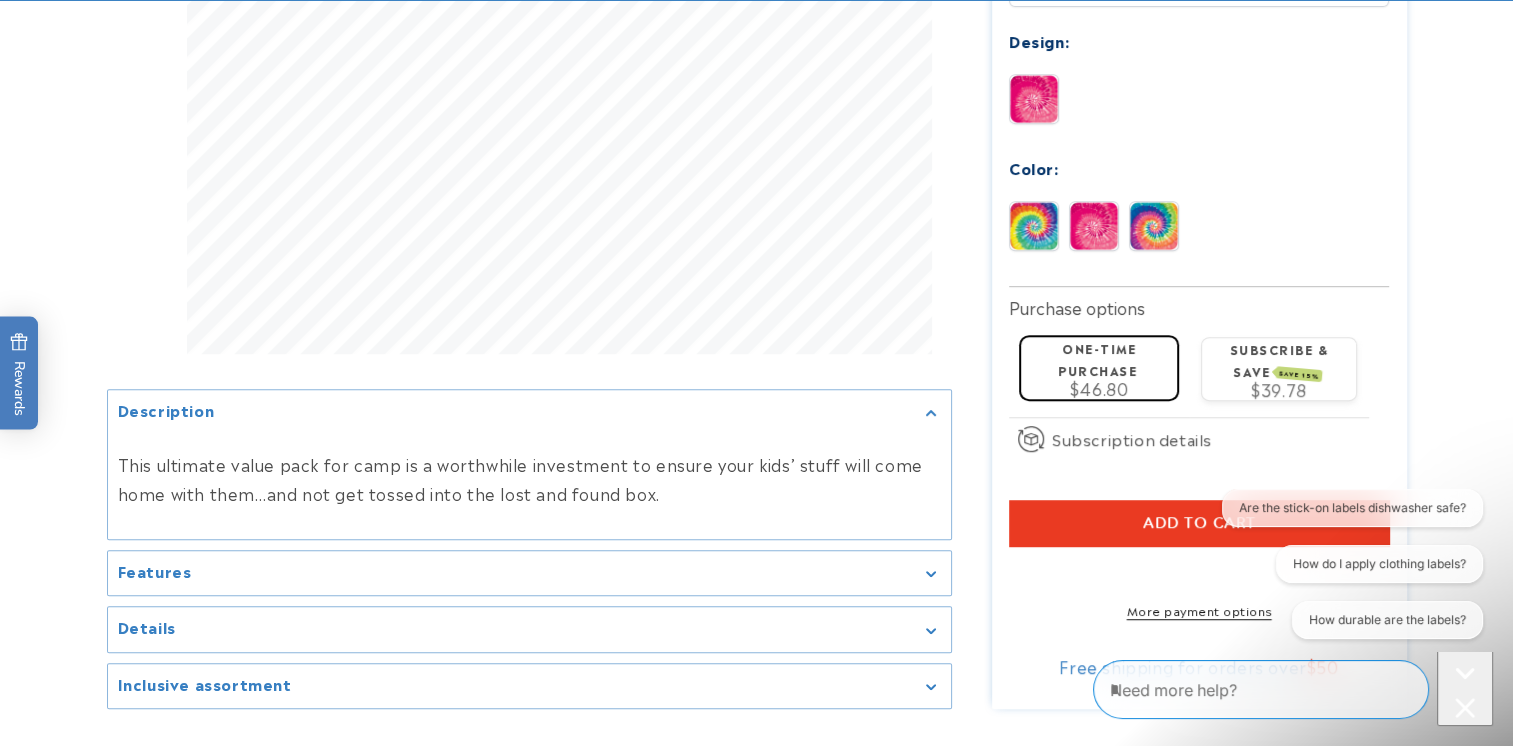 scroll, scrollTop: 1100, scrollLeft: 0, axis: vertical 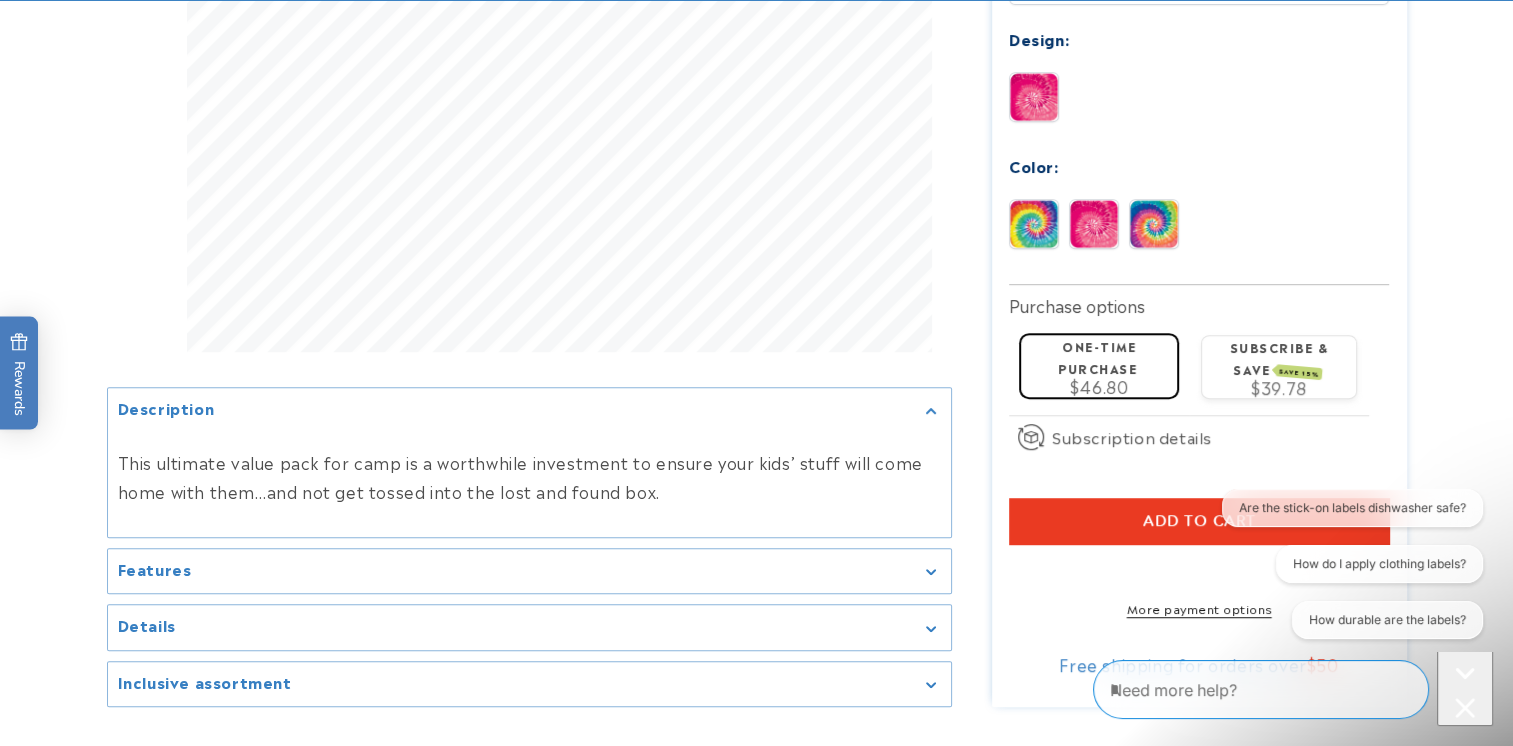 click on "Add to cart" at bounding box center (1199, 521) 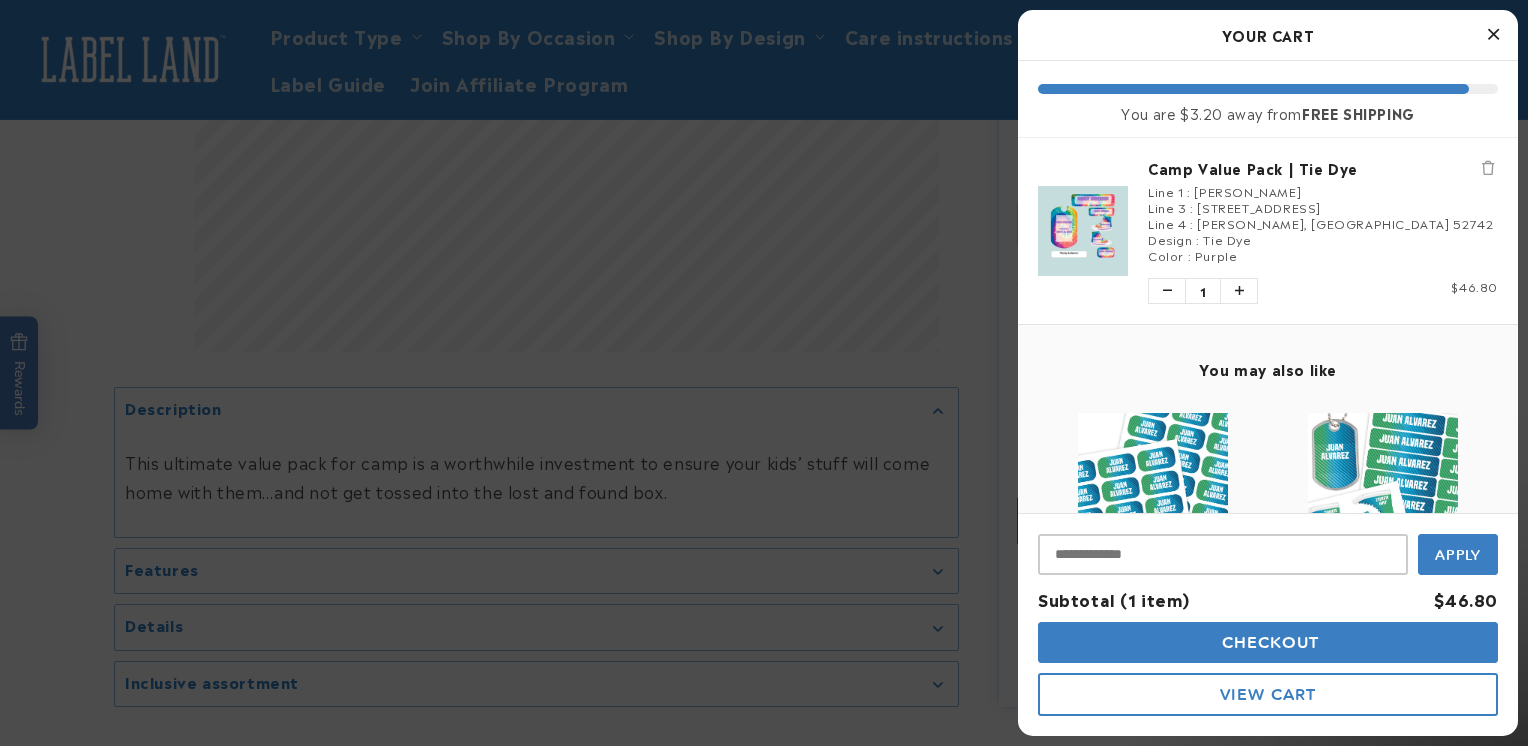 drag, startPoint x: 1490, startPoint y: 26, endPoint x: 1442, endPoint y: 42, distance: 50.596443 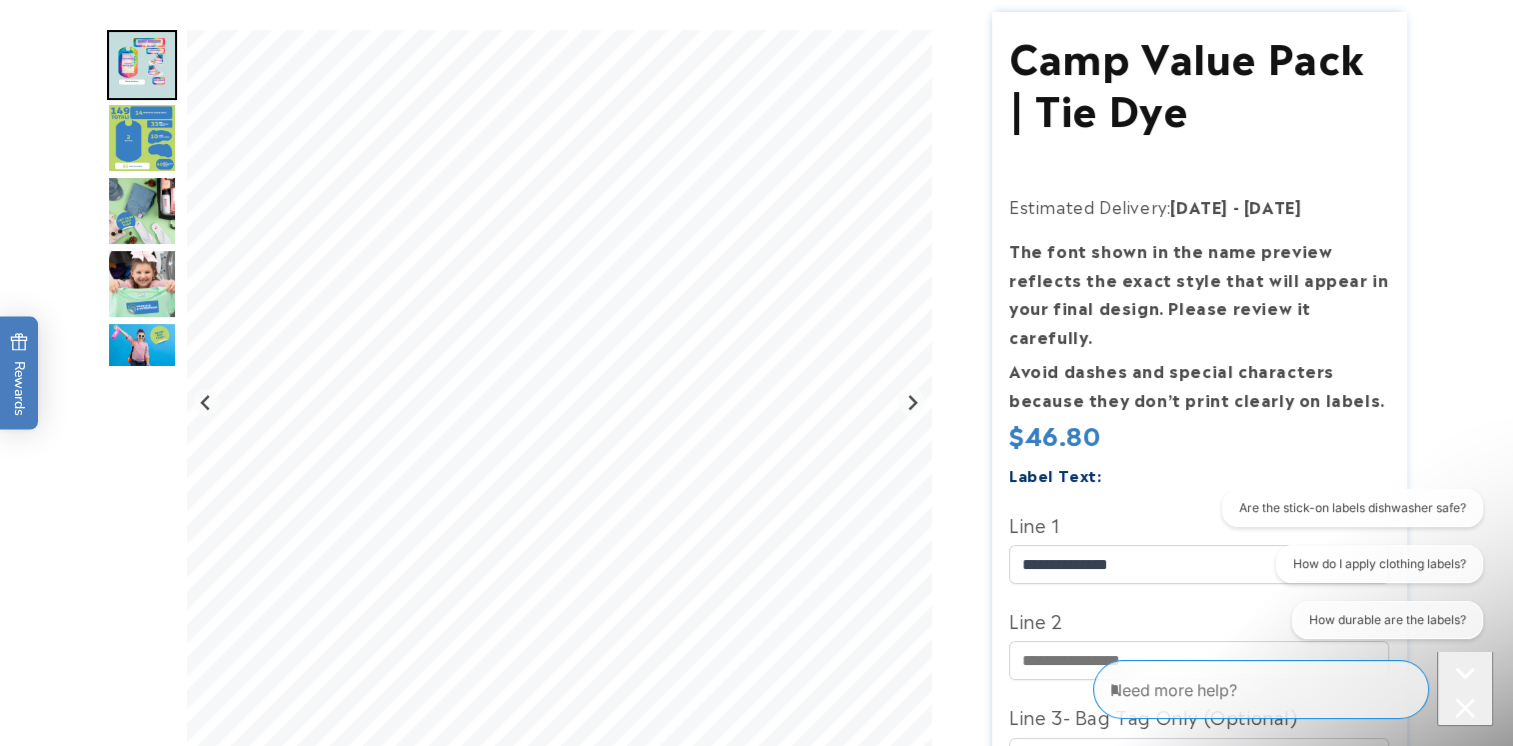 scroll, scrollTop: 0, scrollLeft: 0, axis: both 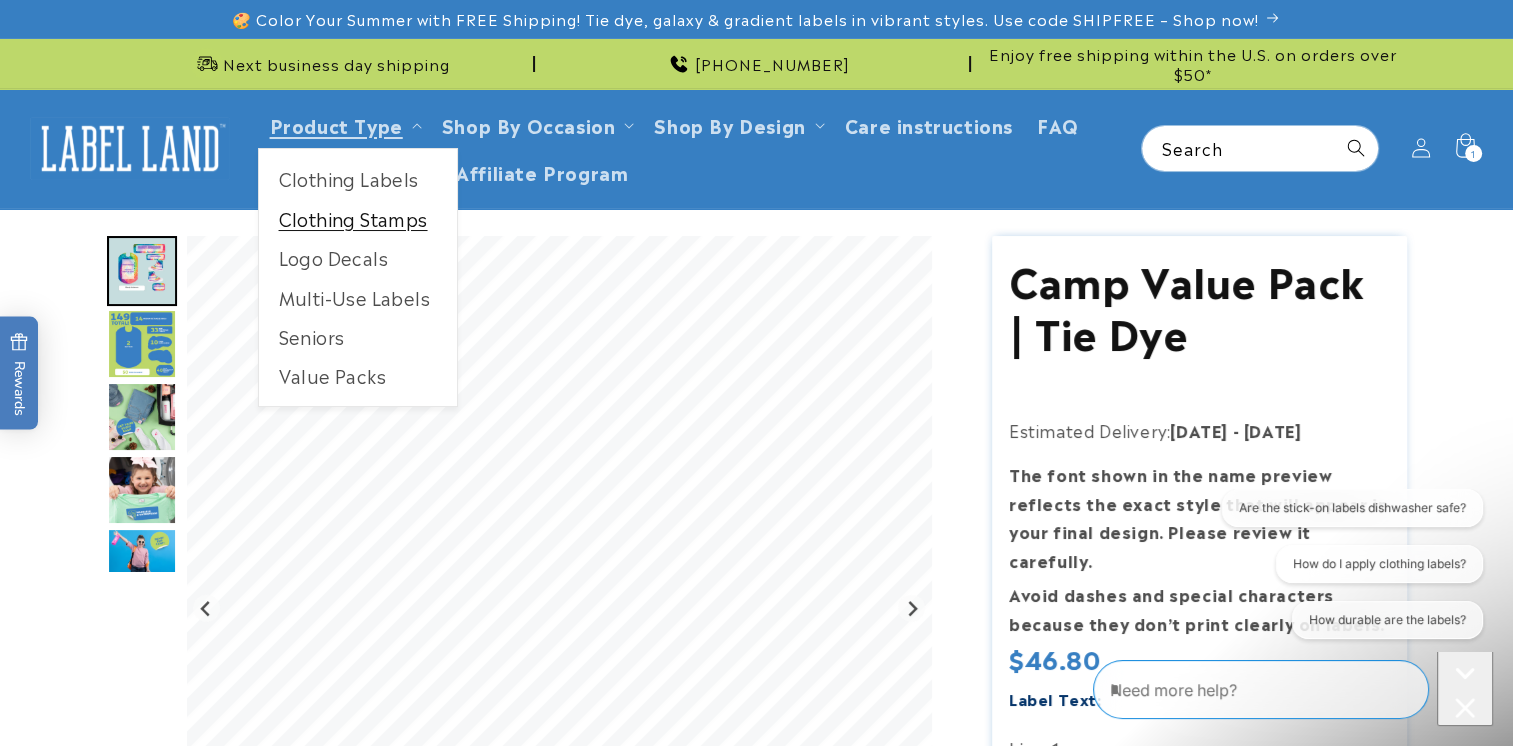 click on "Clothing Stamps" at bounding box center [358, 218] 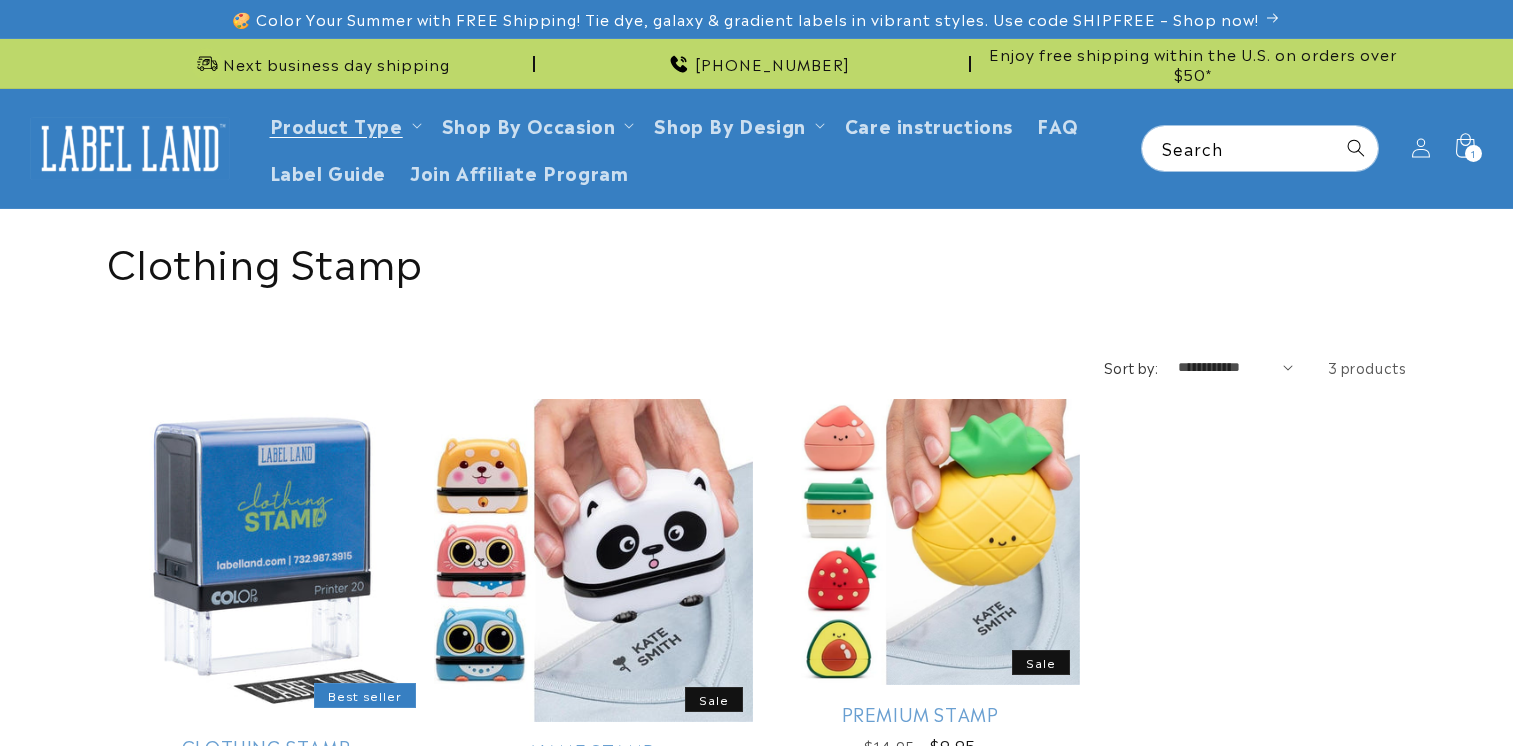 scroll, scrollTop: 0, scrollLeft: 0, axis: both 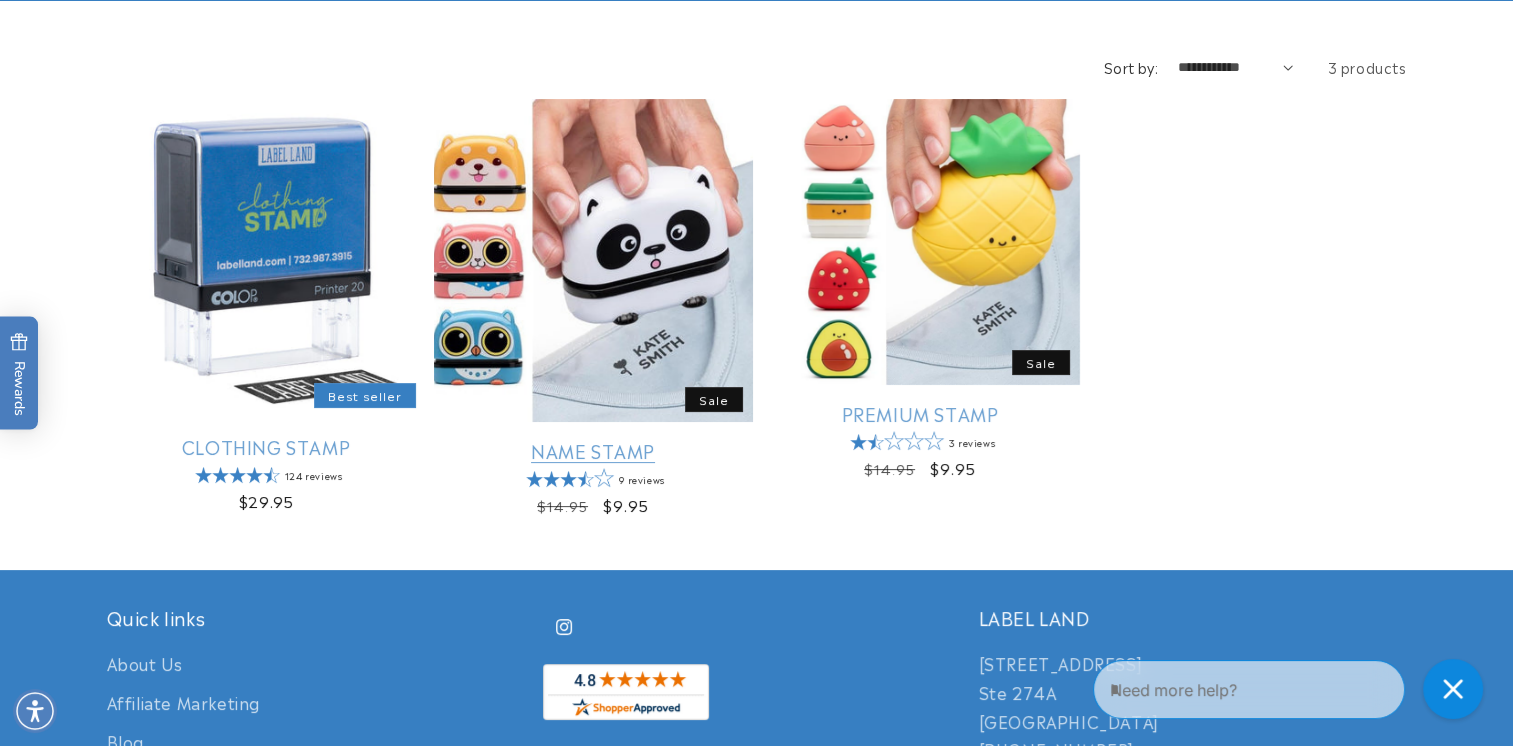 click on "Name Stamp" at bounding box center [593, 450] 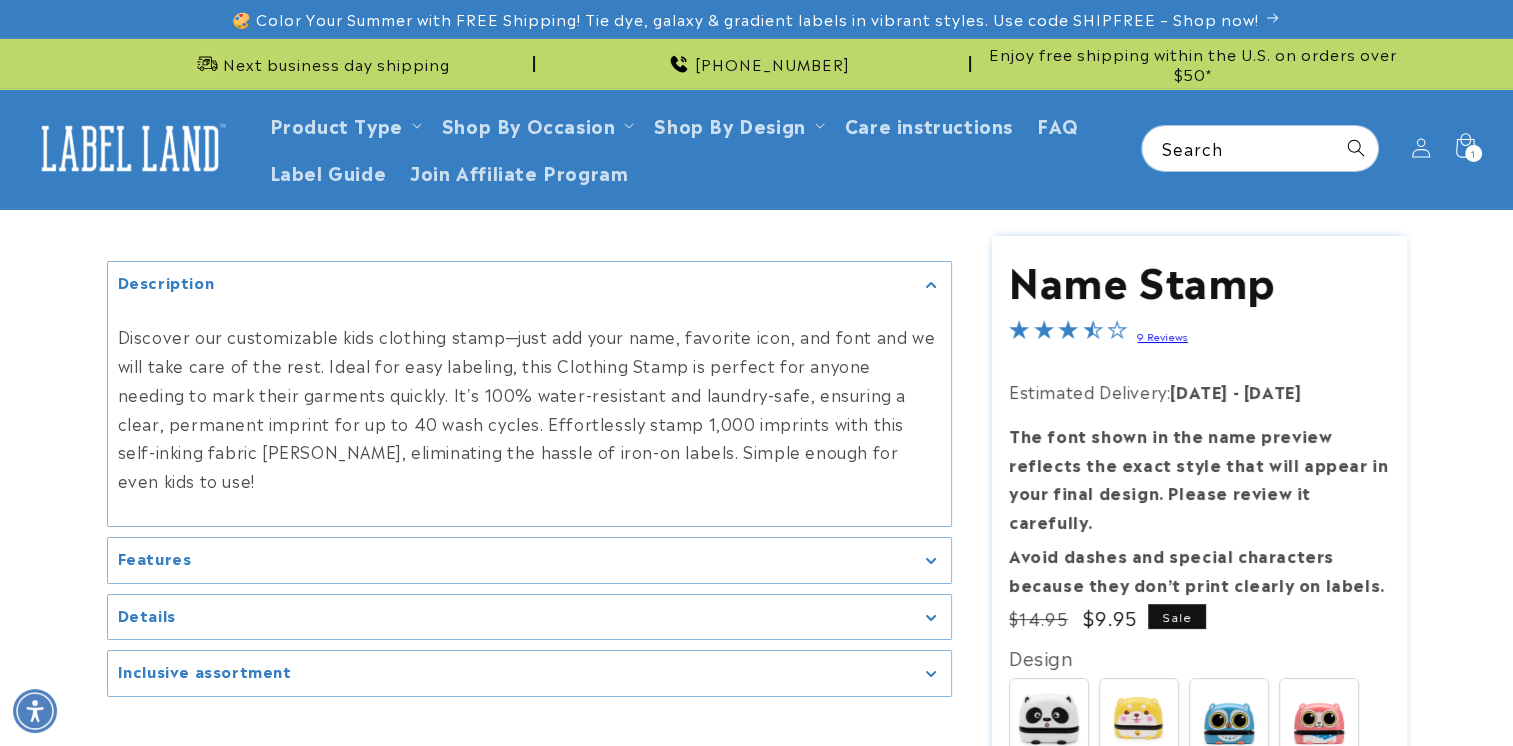scroll, scrollTop: 500, scrollLeft: 0, axis: vertical 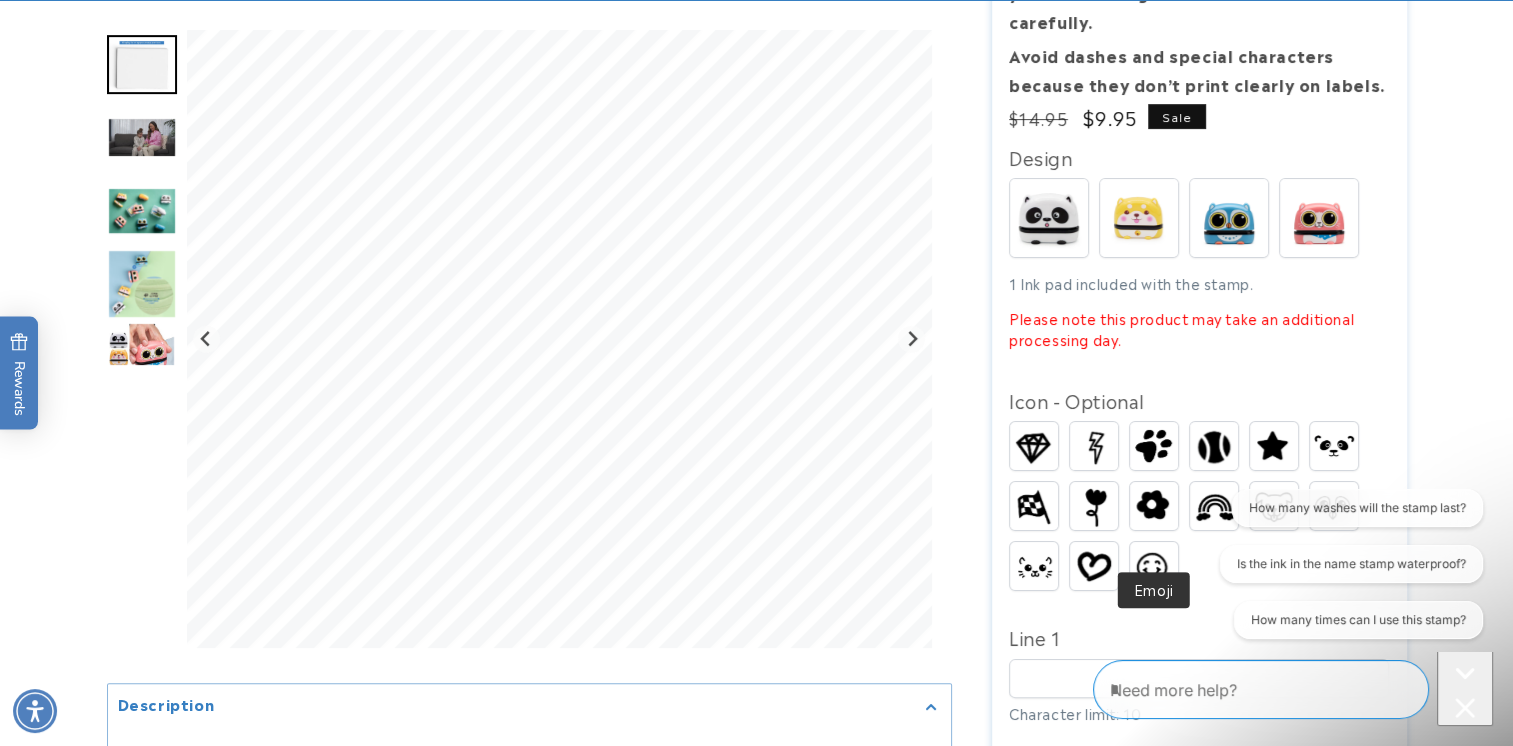 click at bounding box center [1154, 566] 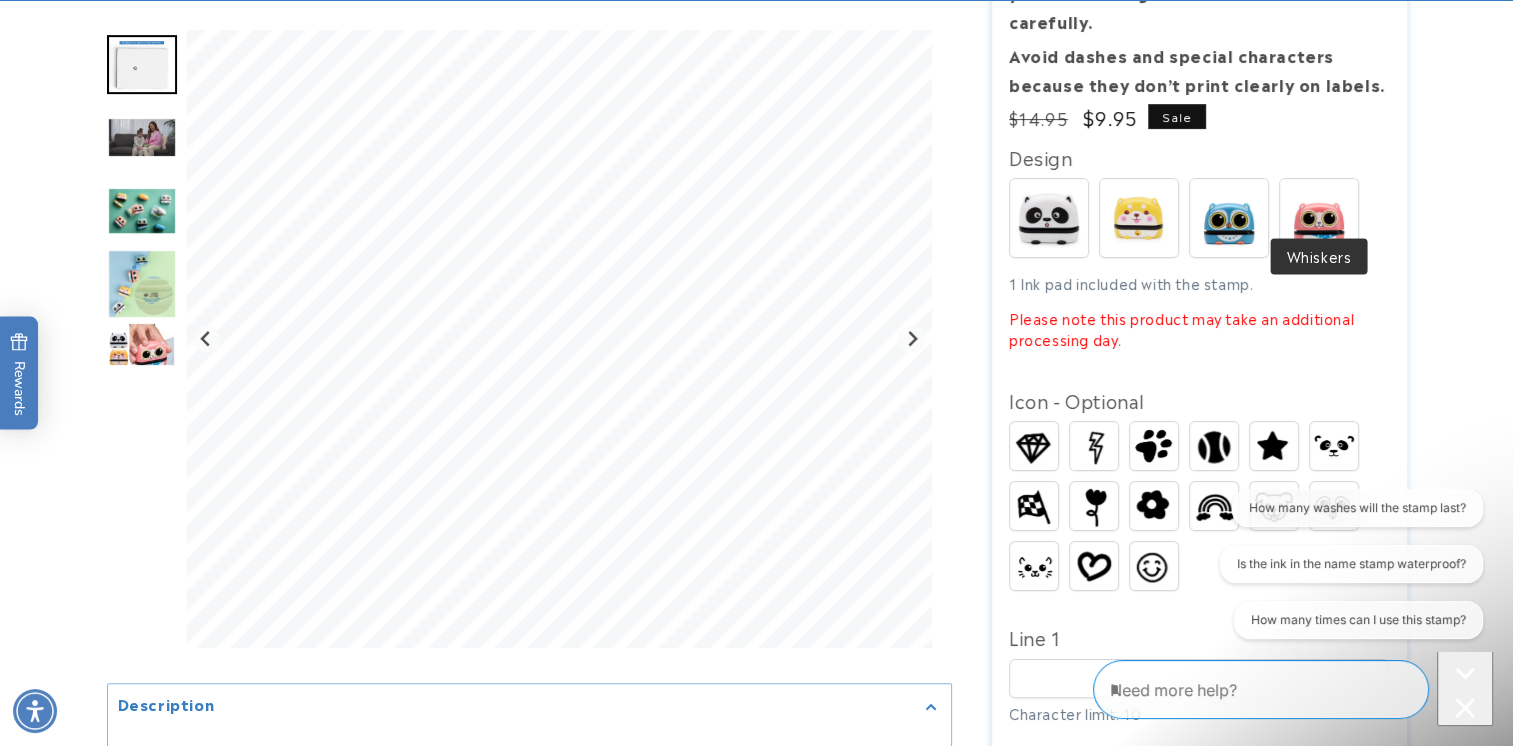 click at bounding box center [1319, 218] 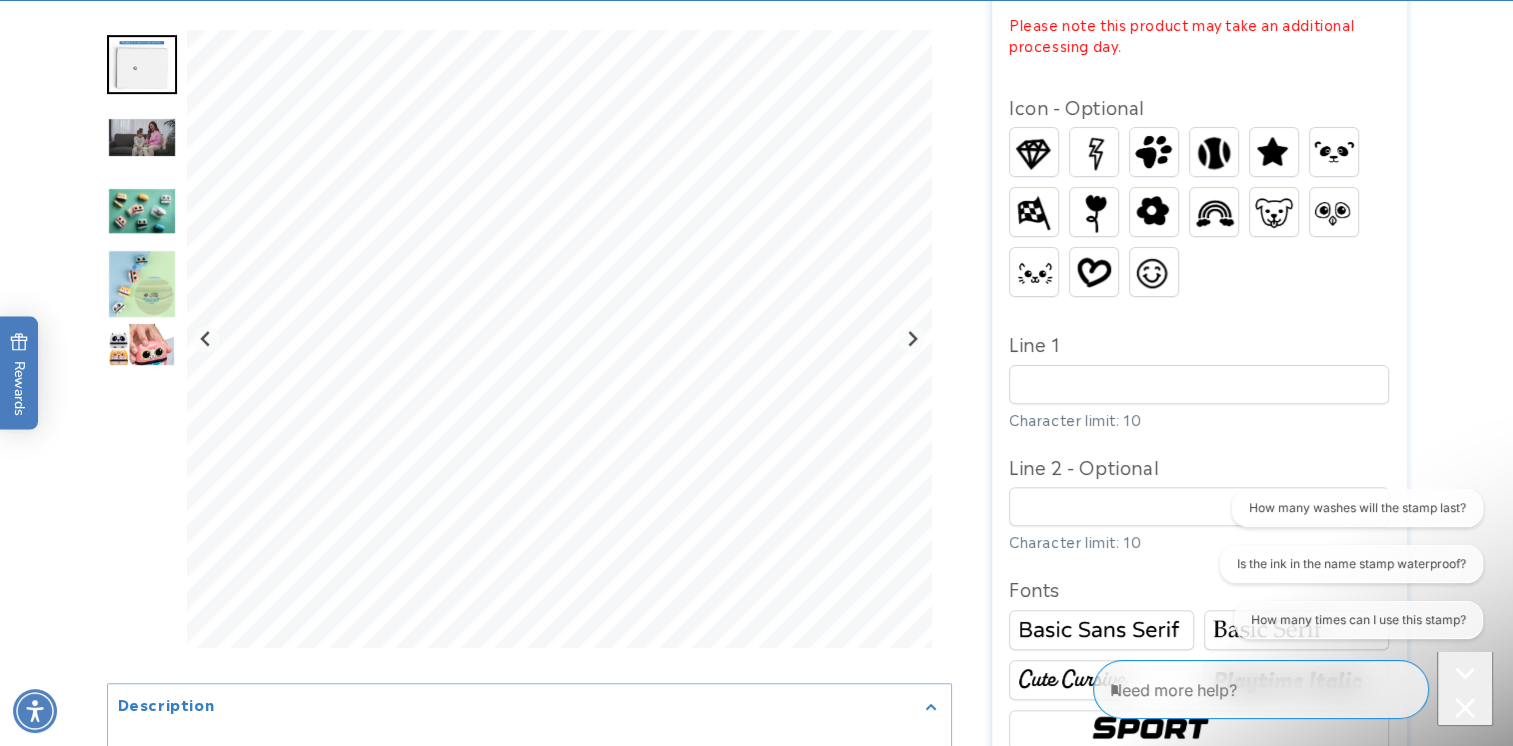 scroll, scrollTop: 800, scrollLeft: 0, axis: vertical 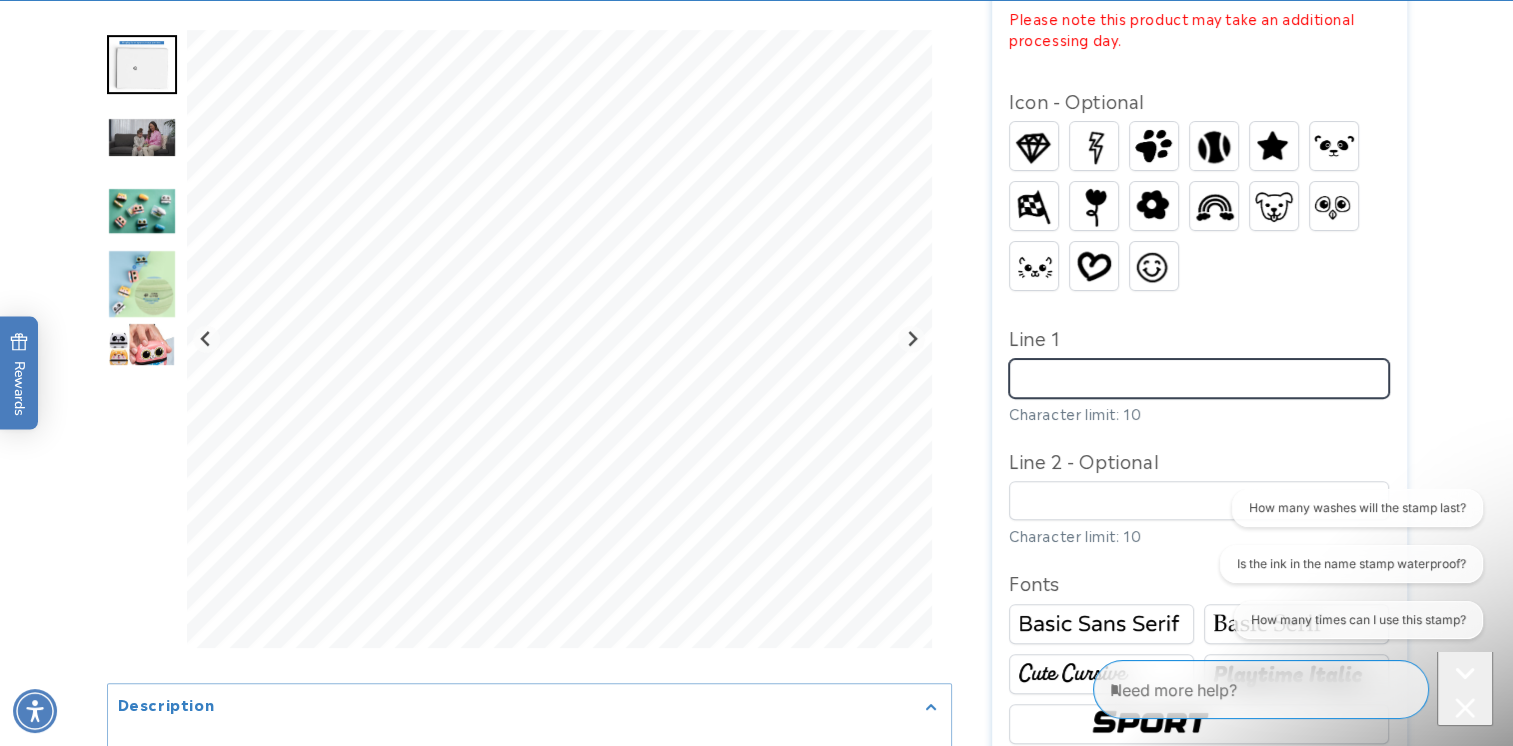 click on "Line 1" at bounding box center (1199, 378) 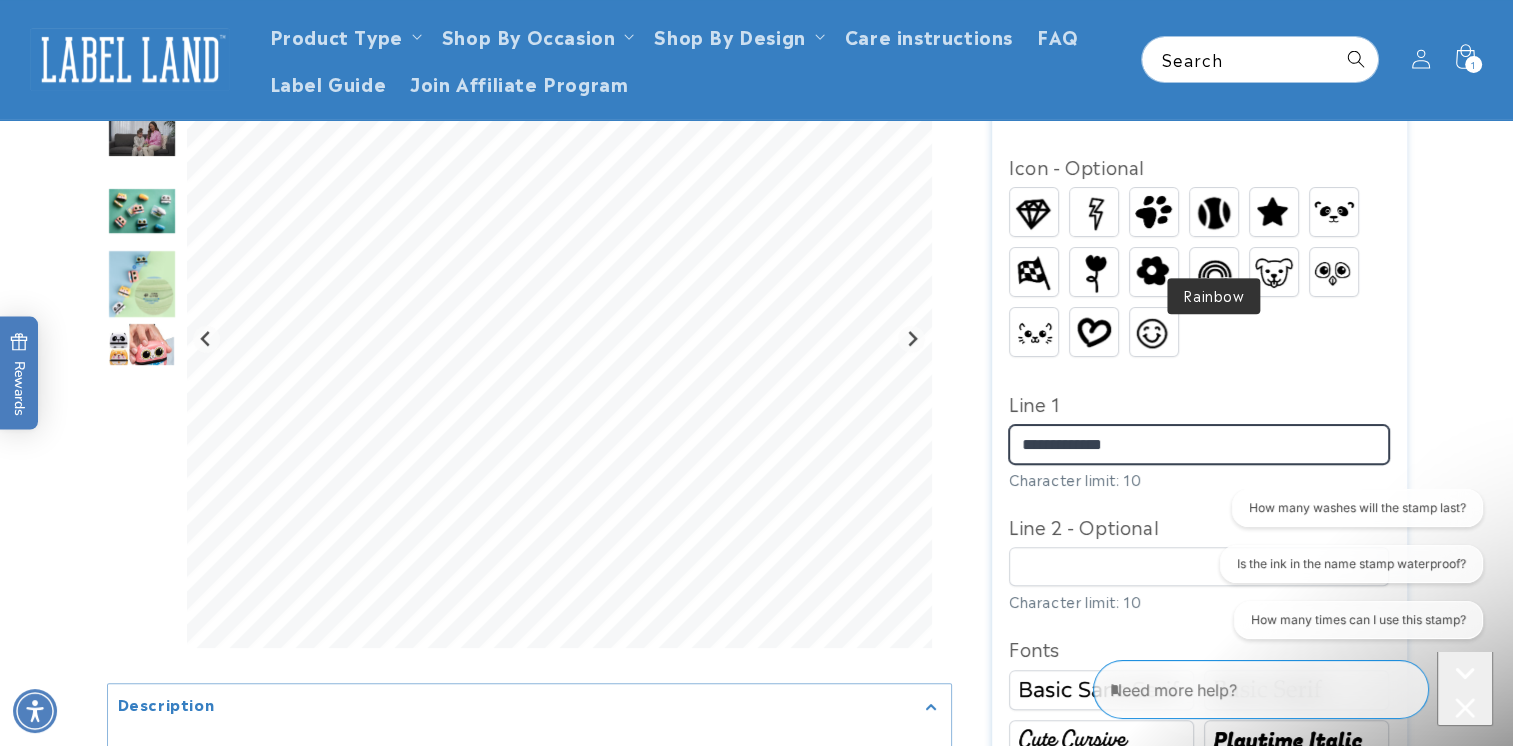 scroll, scrollTop: 700, scrollLeft: 0, axis: vertical 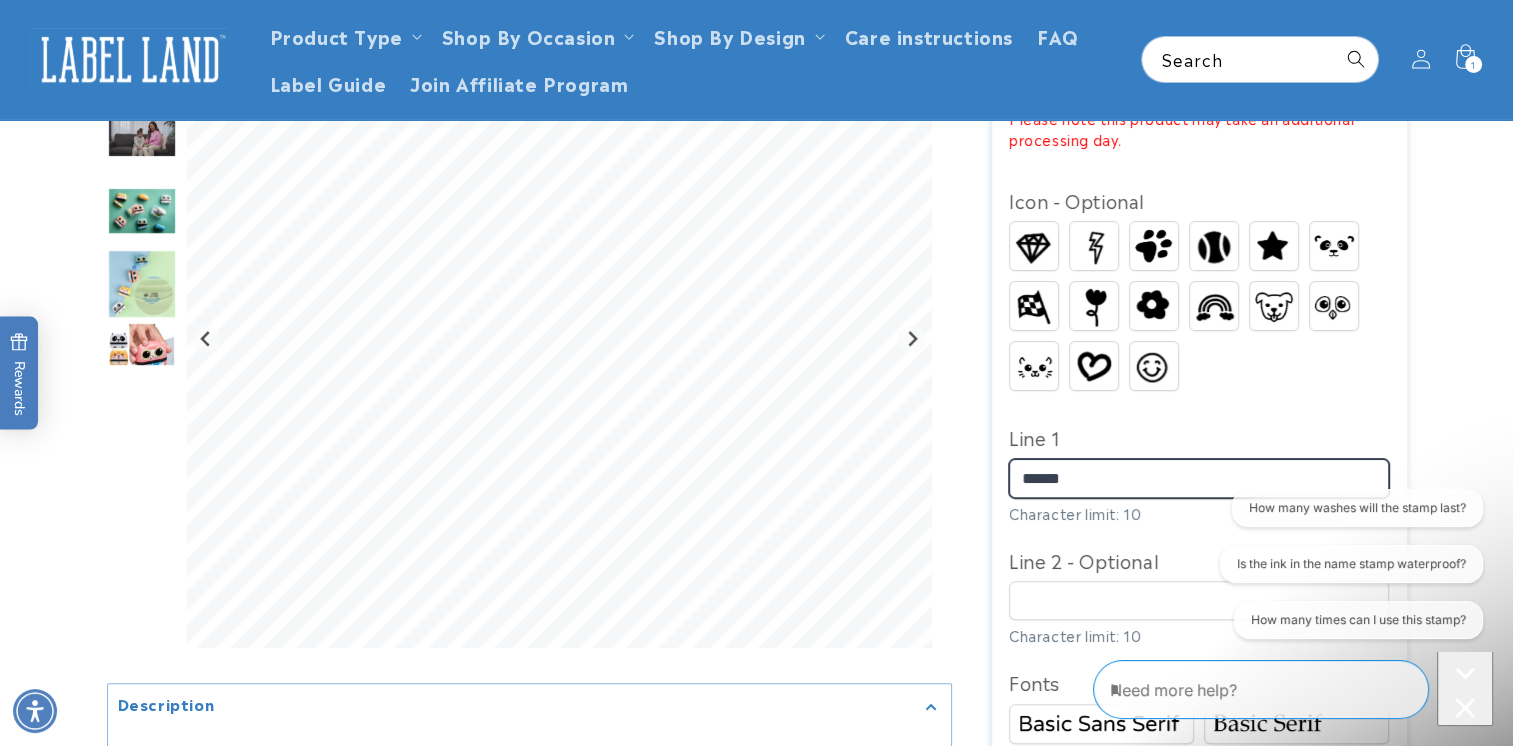 type on "*****" 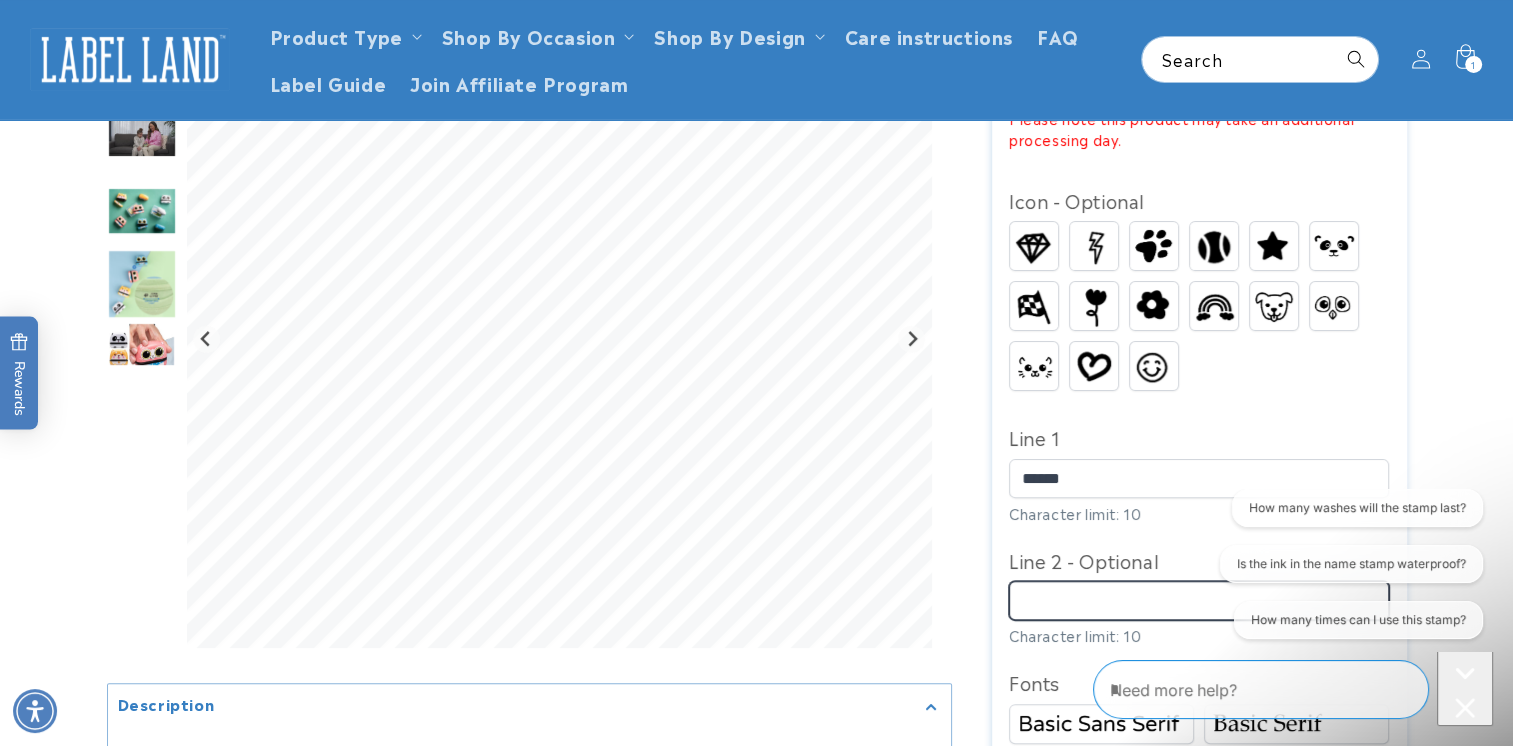 click on "Line 2 - Optional" at bounding box center [1199, 600] 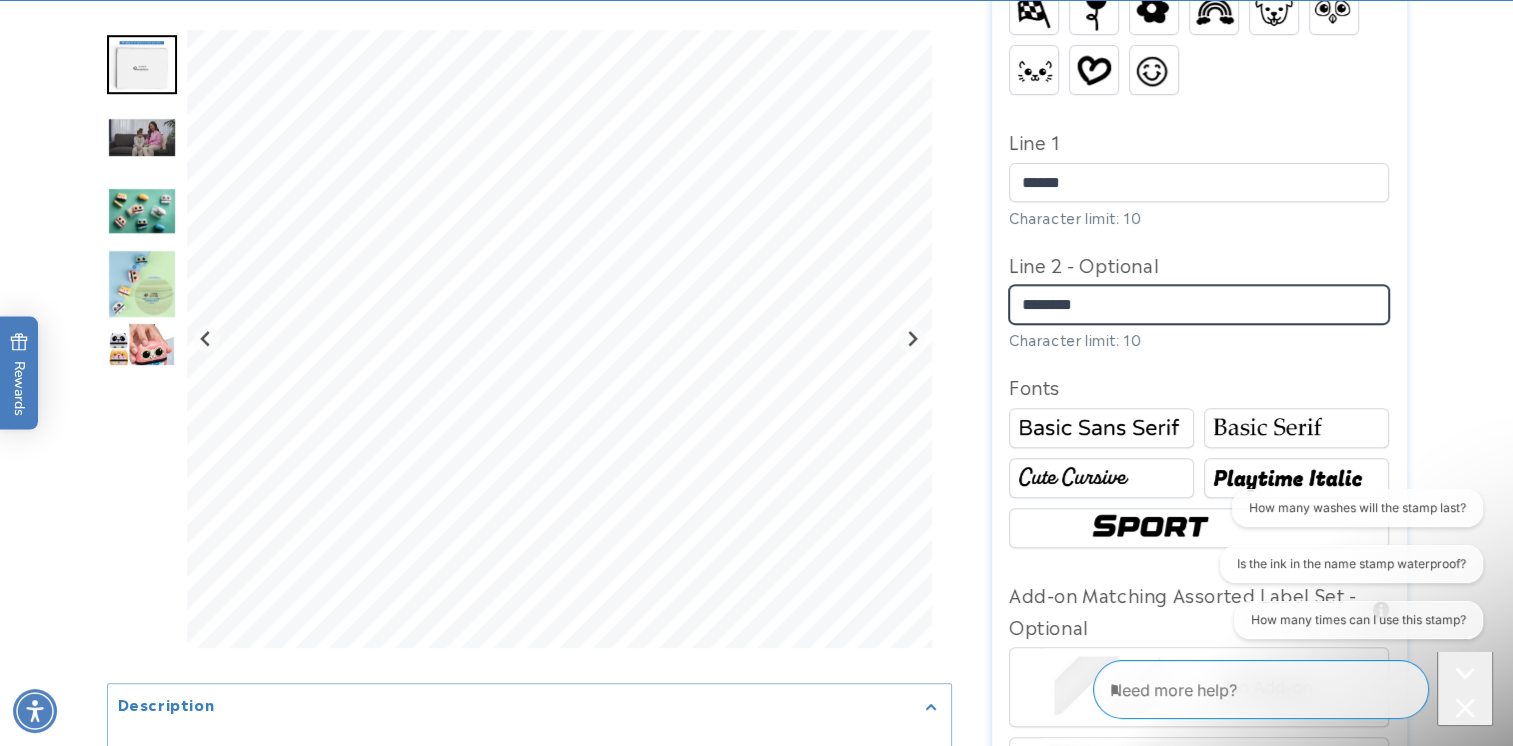 scroll, scrollTop: 1100, scrollLeft: 0, axis: vertical 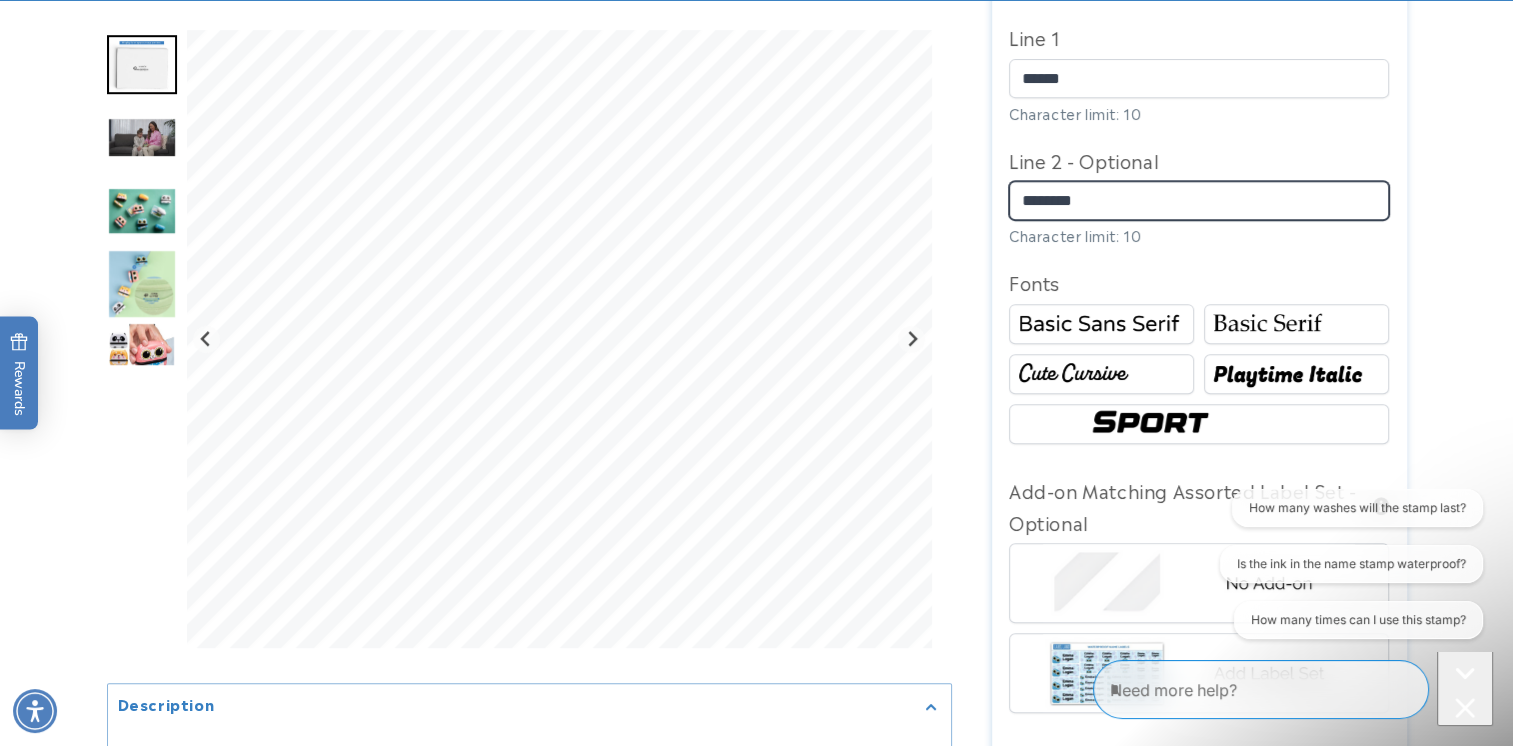 type on "********" 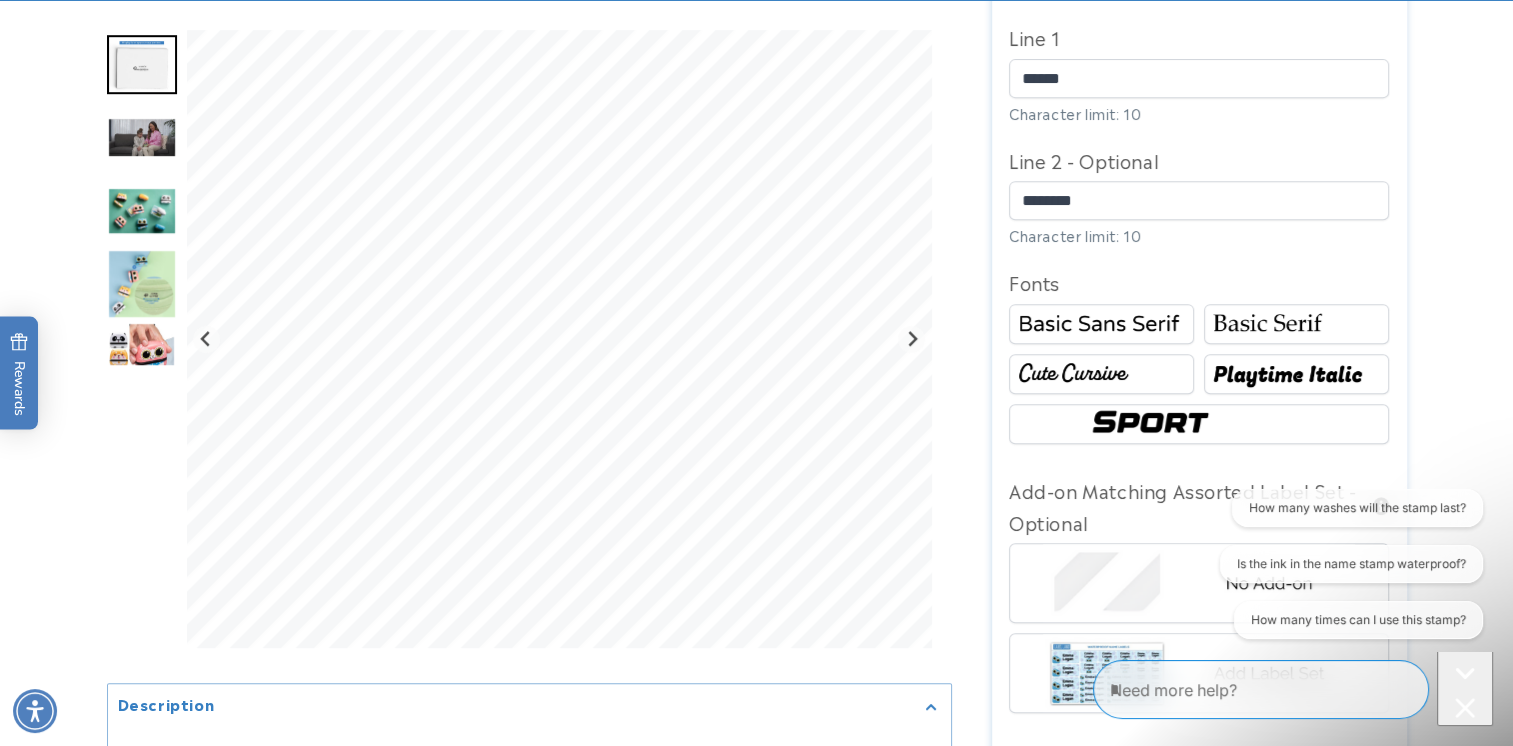 click at bounding box center [1296, 324] 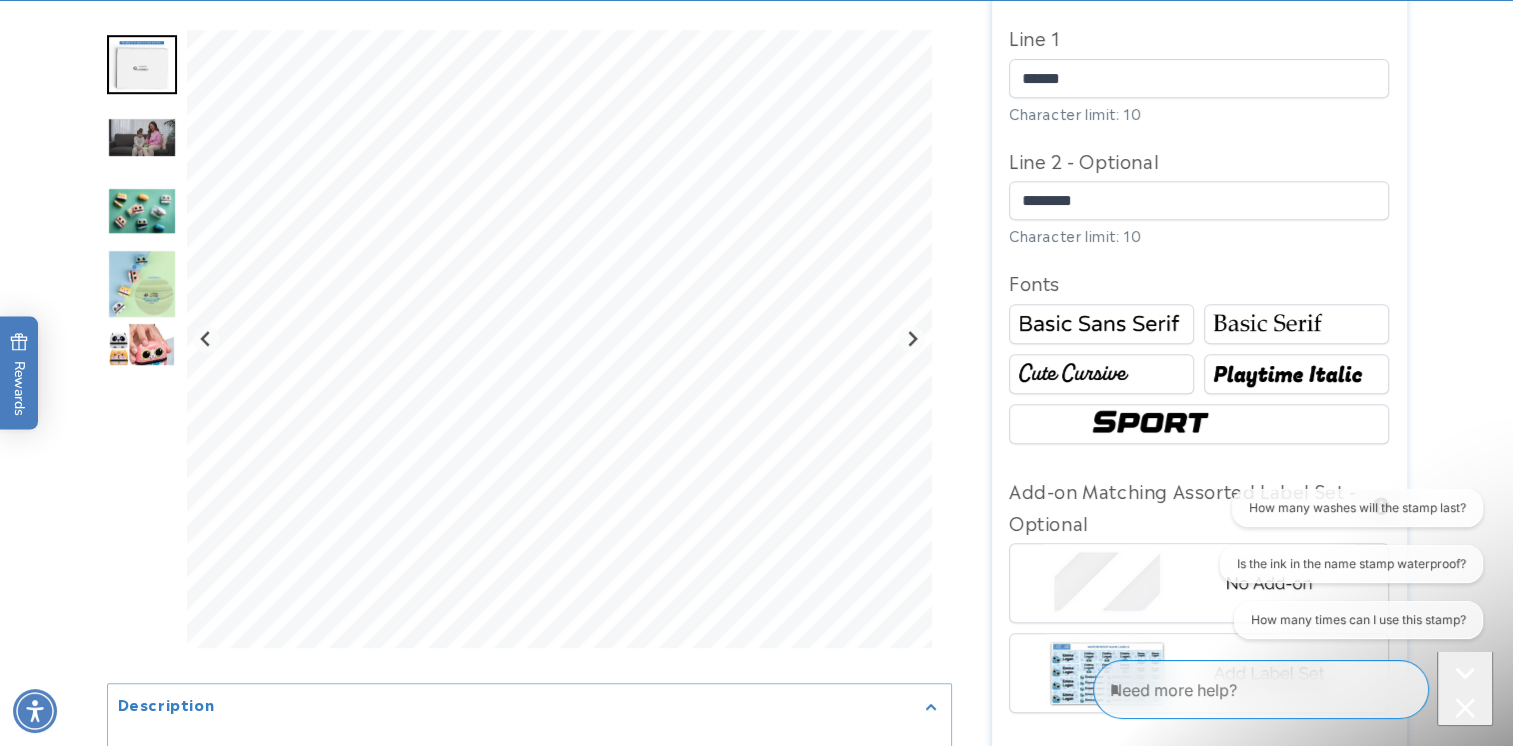 click at bounding box center (1296, 324) 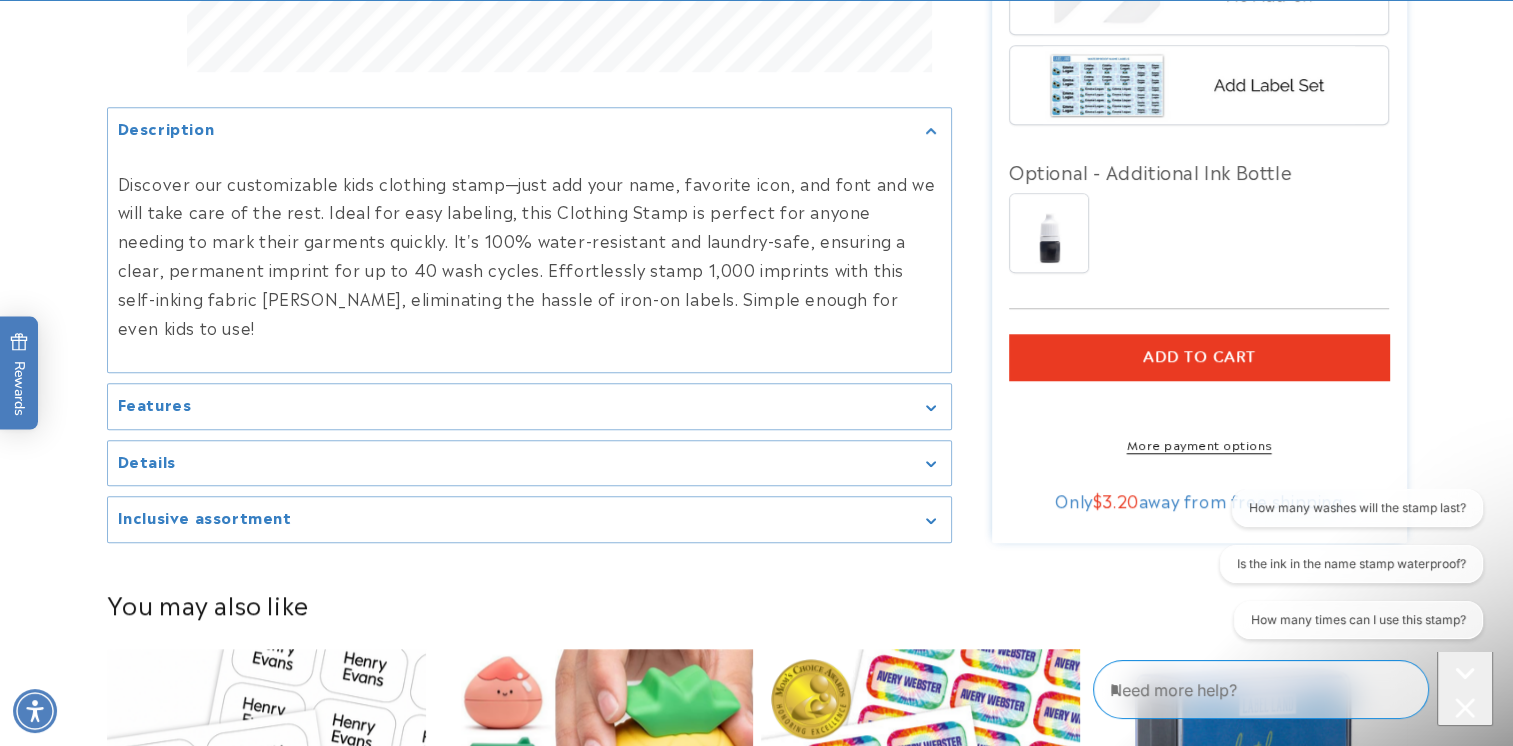 scroll, scrollTop: 1800, scrollLeft: 0, axis: vertical 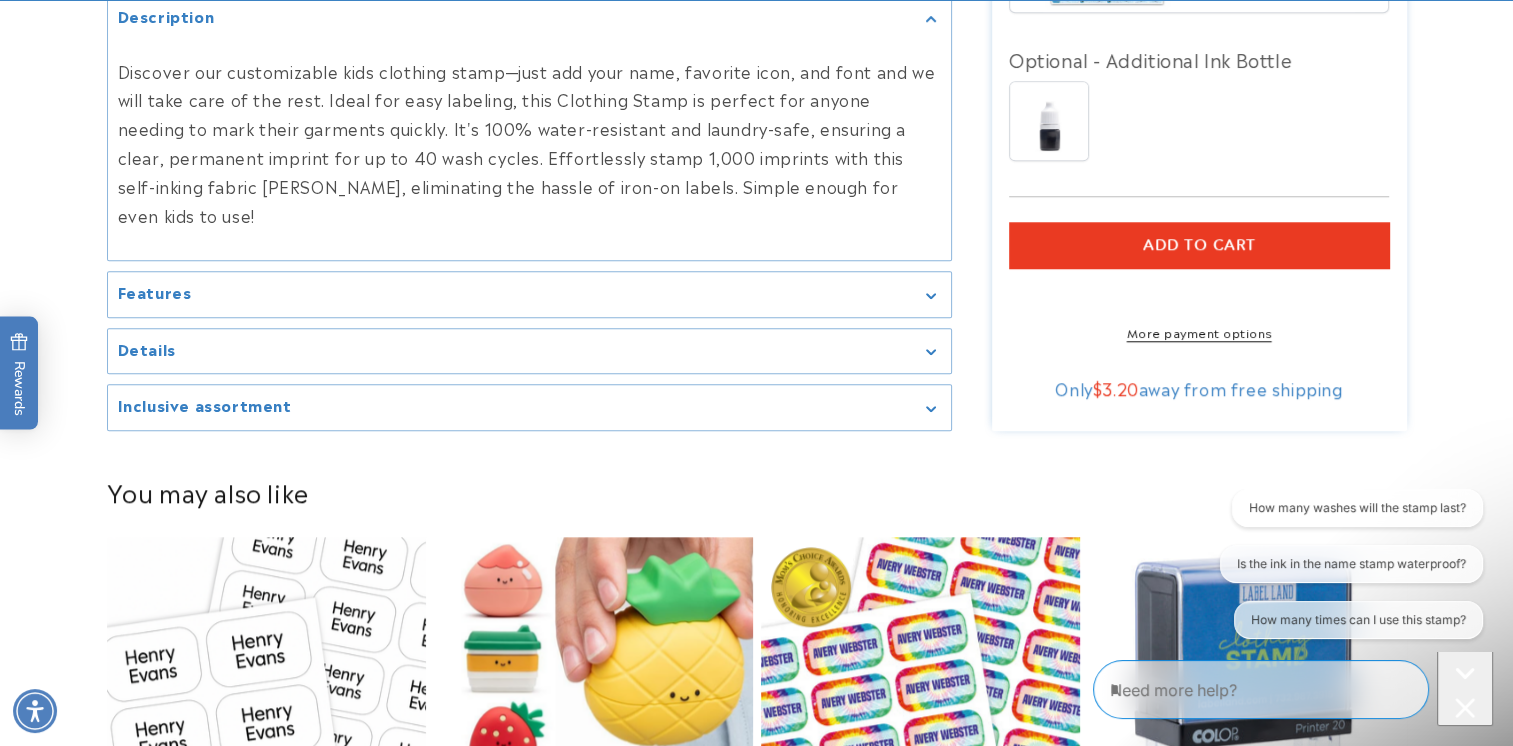 click on "Add to cart" at bounding box center [1199, 245] 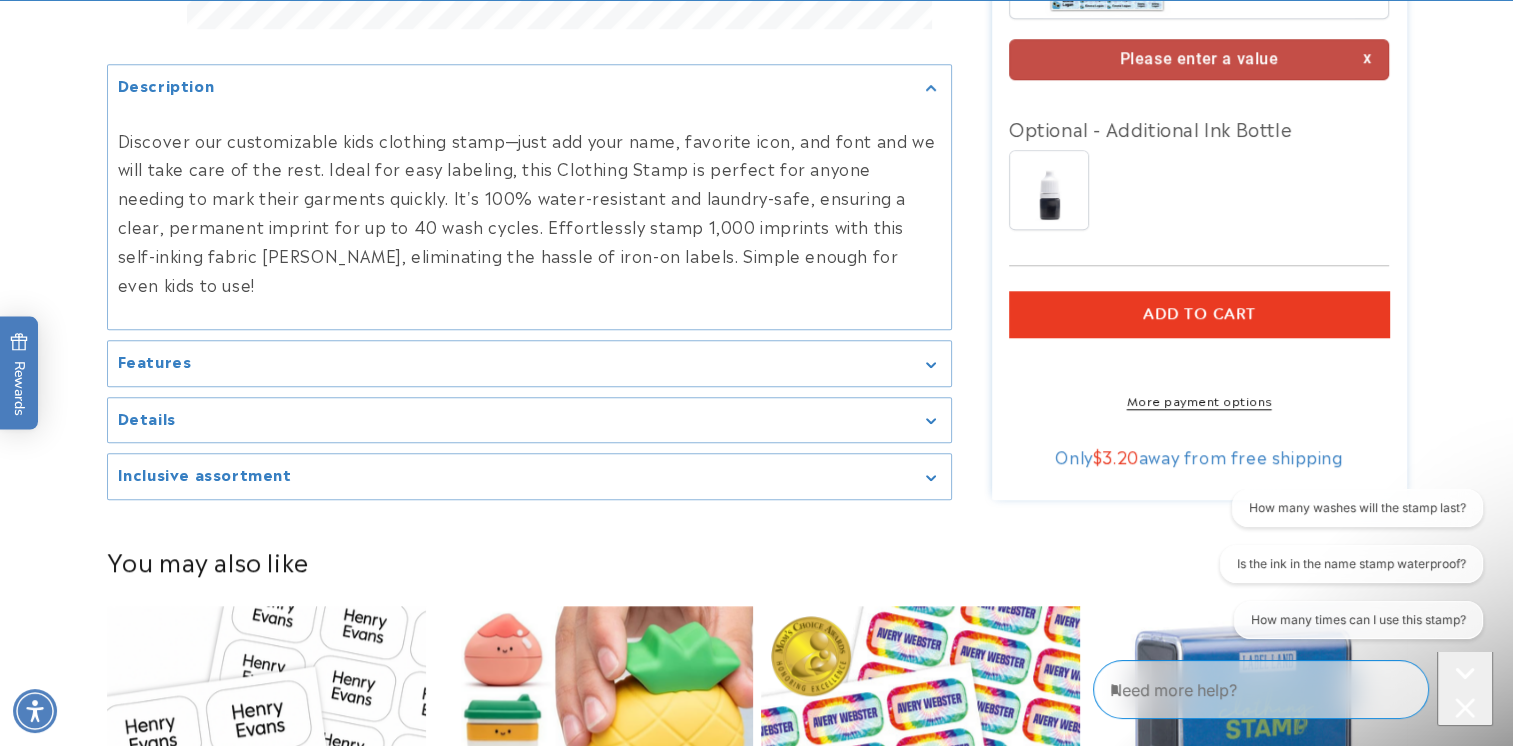 scroll, scrollTop: 1845, scrollLeft: 0, axis: vertical 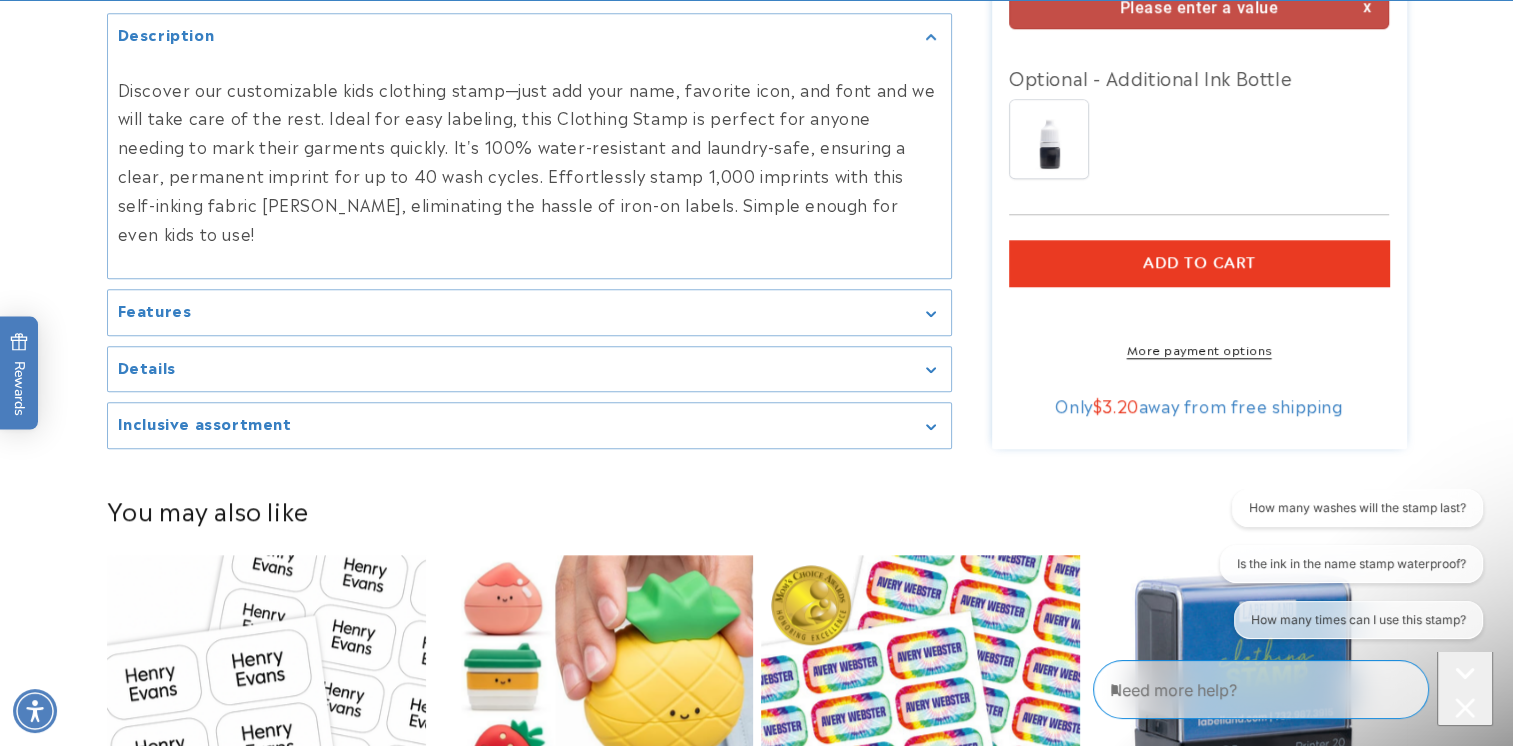 click on "Add to cart" at bounding box center [1199, 263] 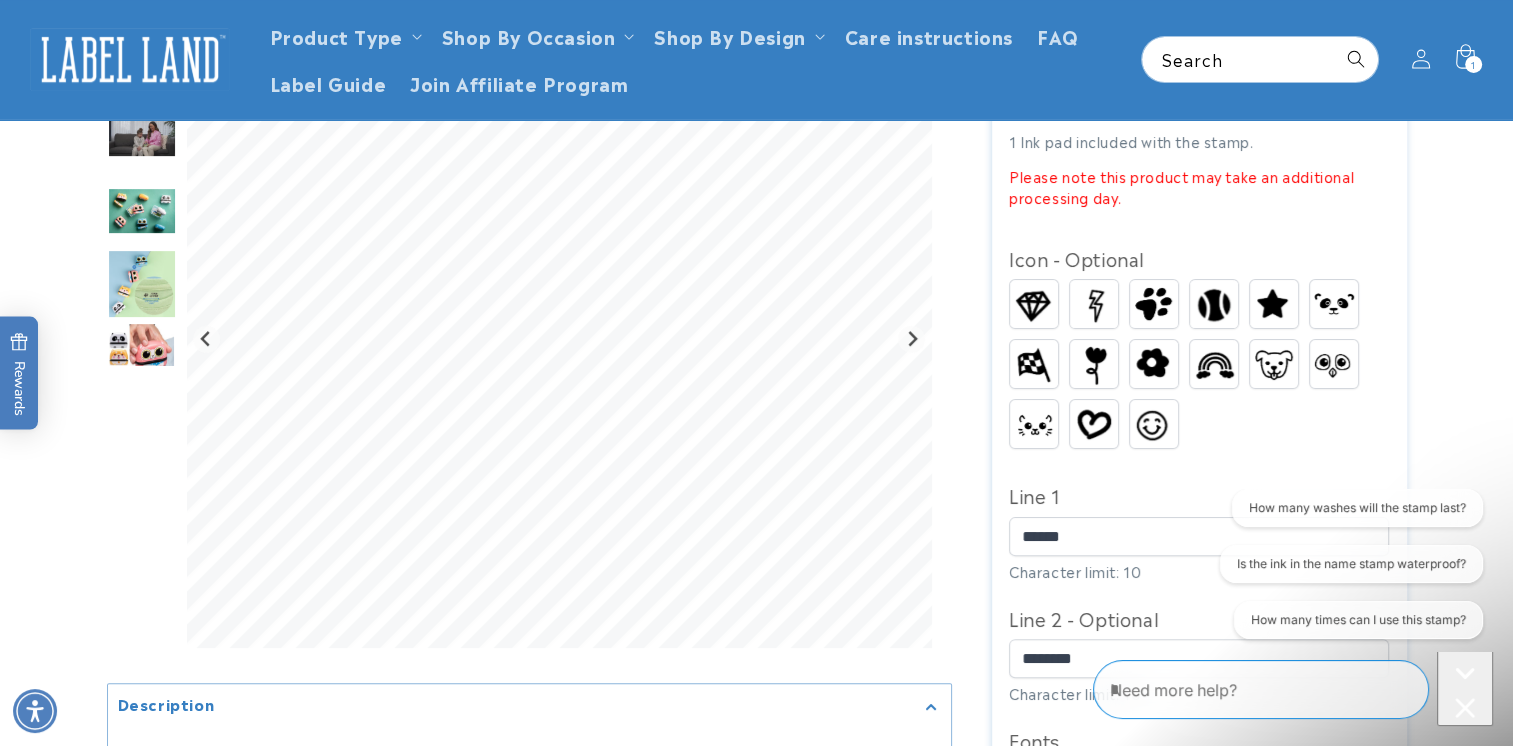 scroll, scrollTop: 445, scrollLeft: 0, axis: vertical 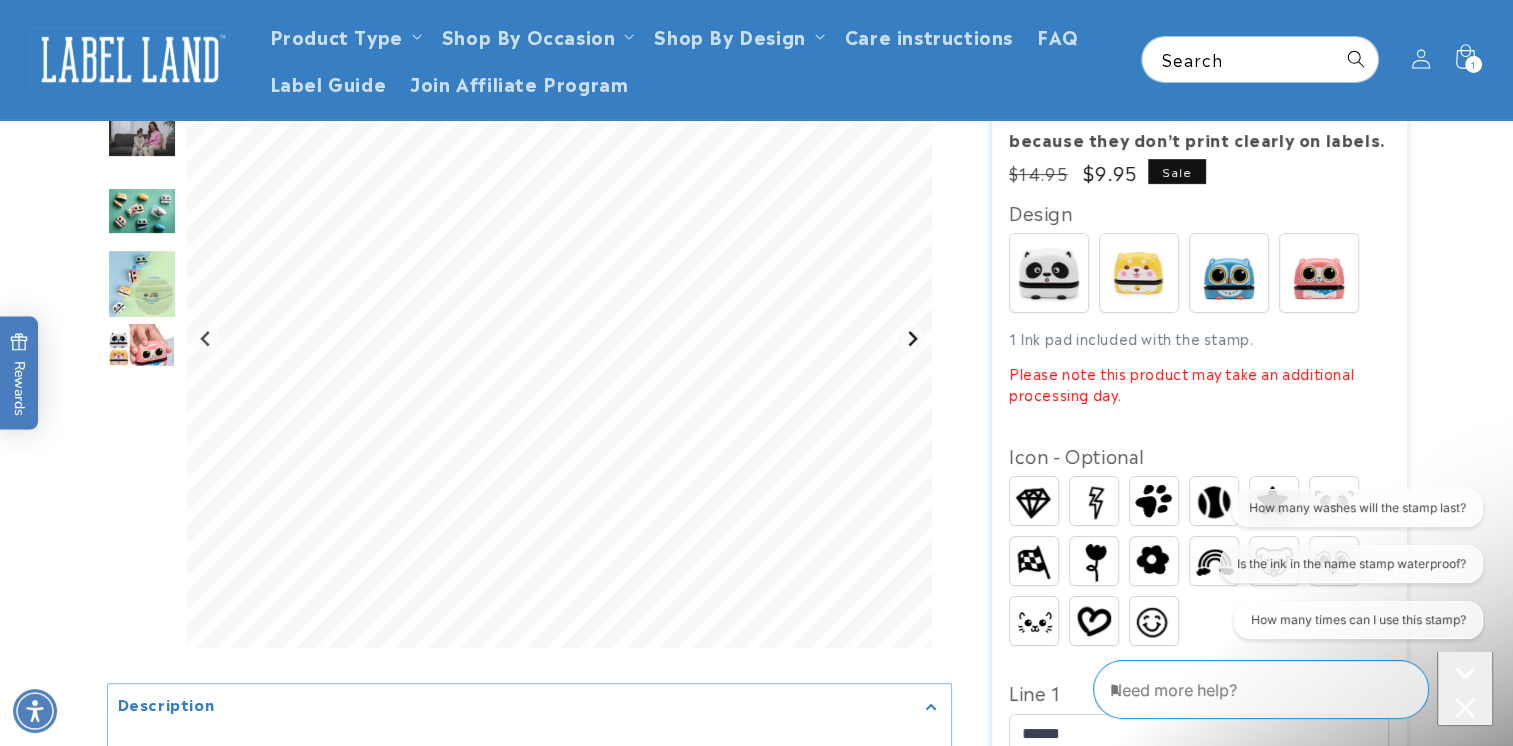 click 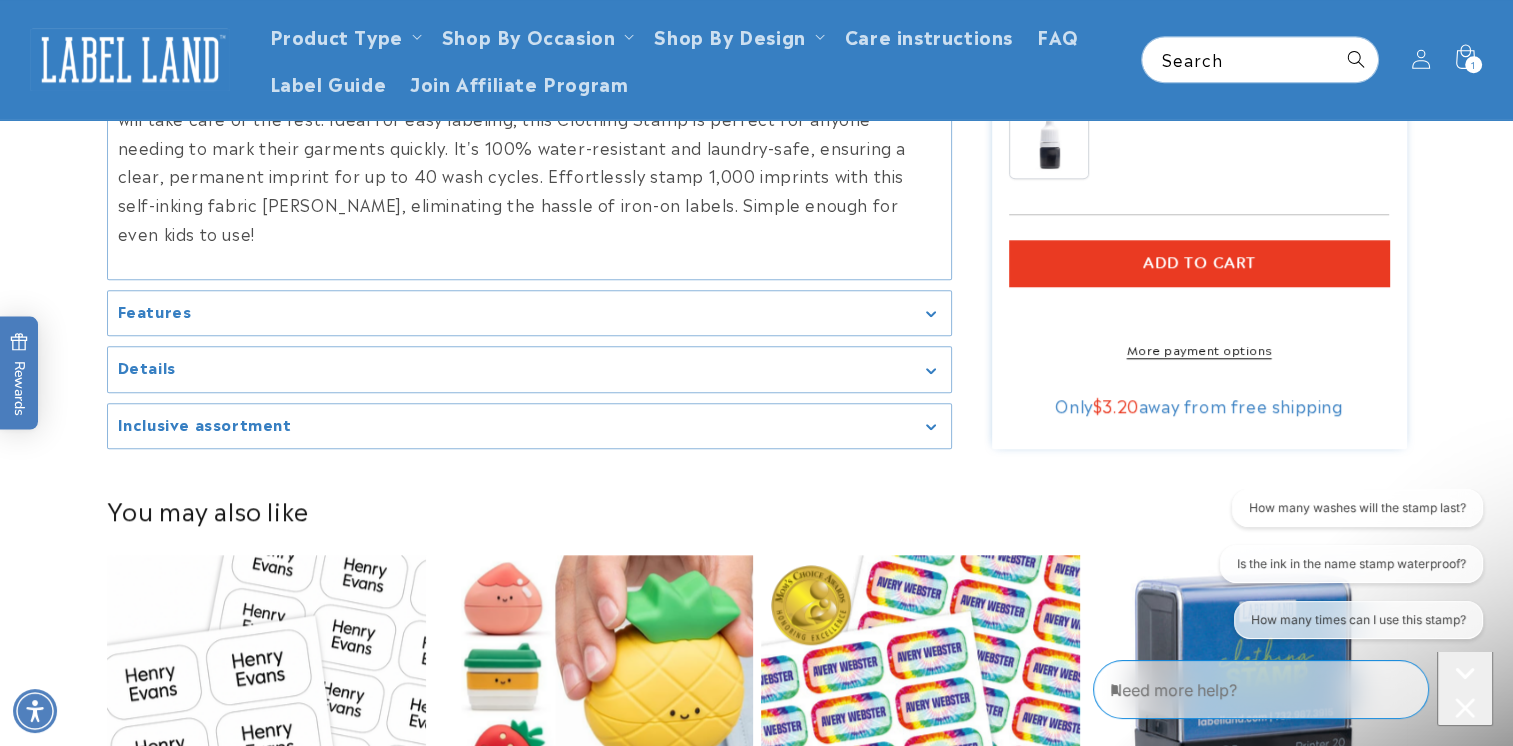 scroll, scrollTop: 1445, scrollLeft: 0, axis: vertical 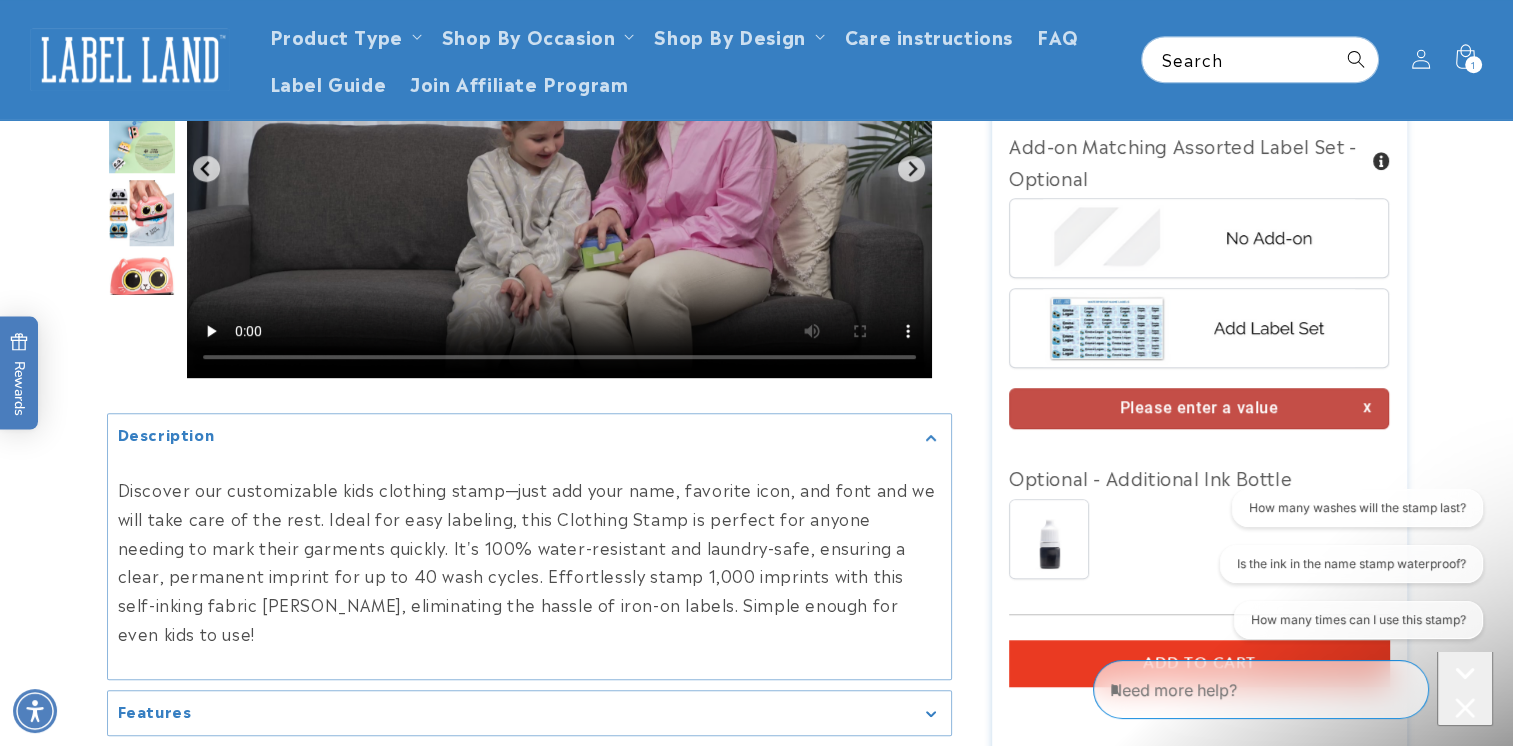 click on "Please enter a value" at bounding box center [1199, 408] 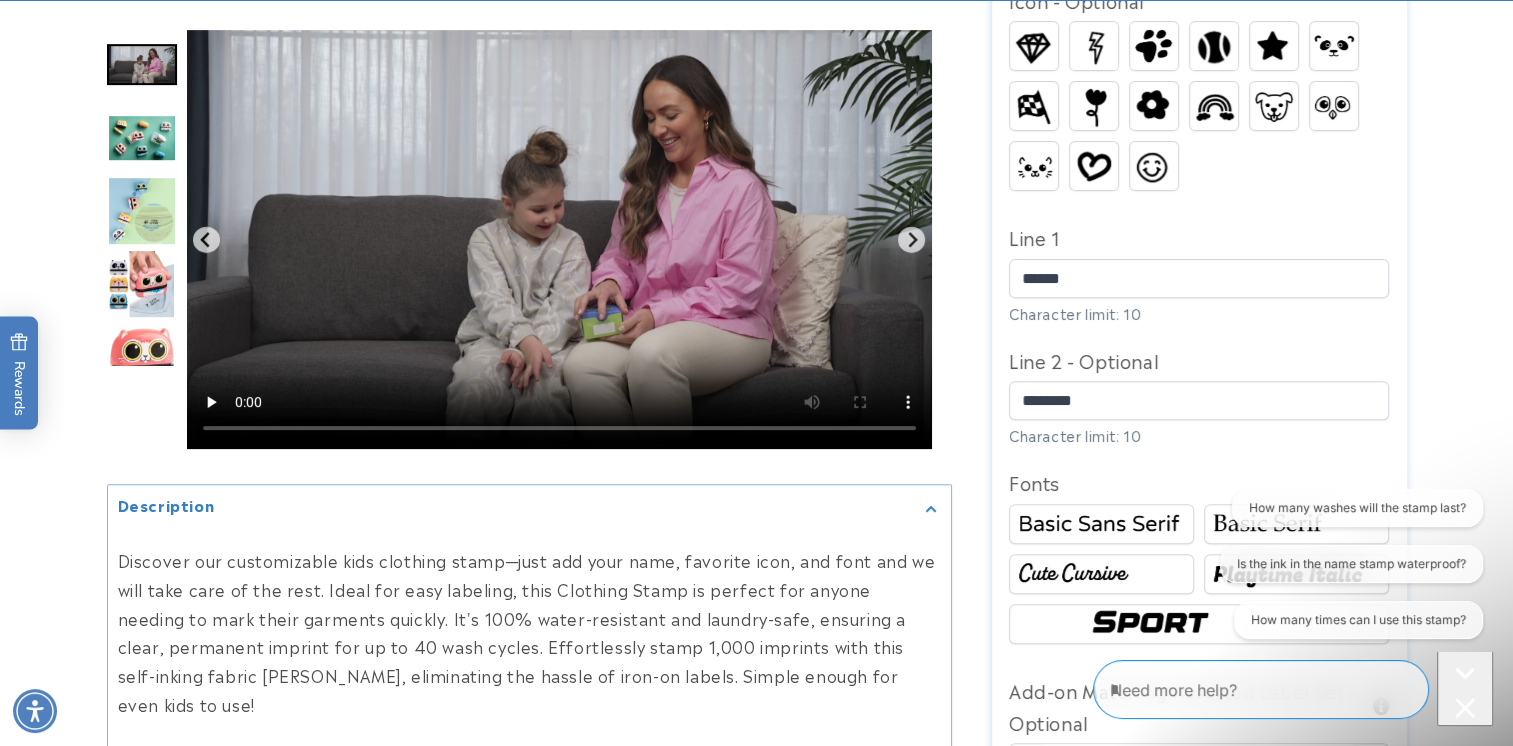 scroll, scrollTop: 1300, scrollLeft: 0, axis: vertical 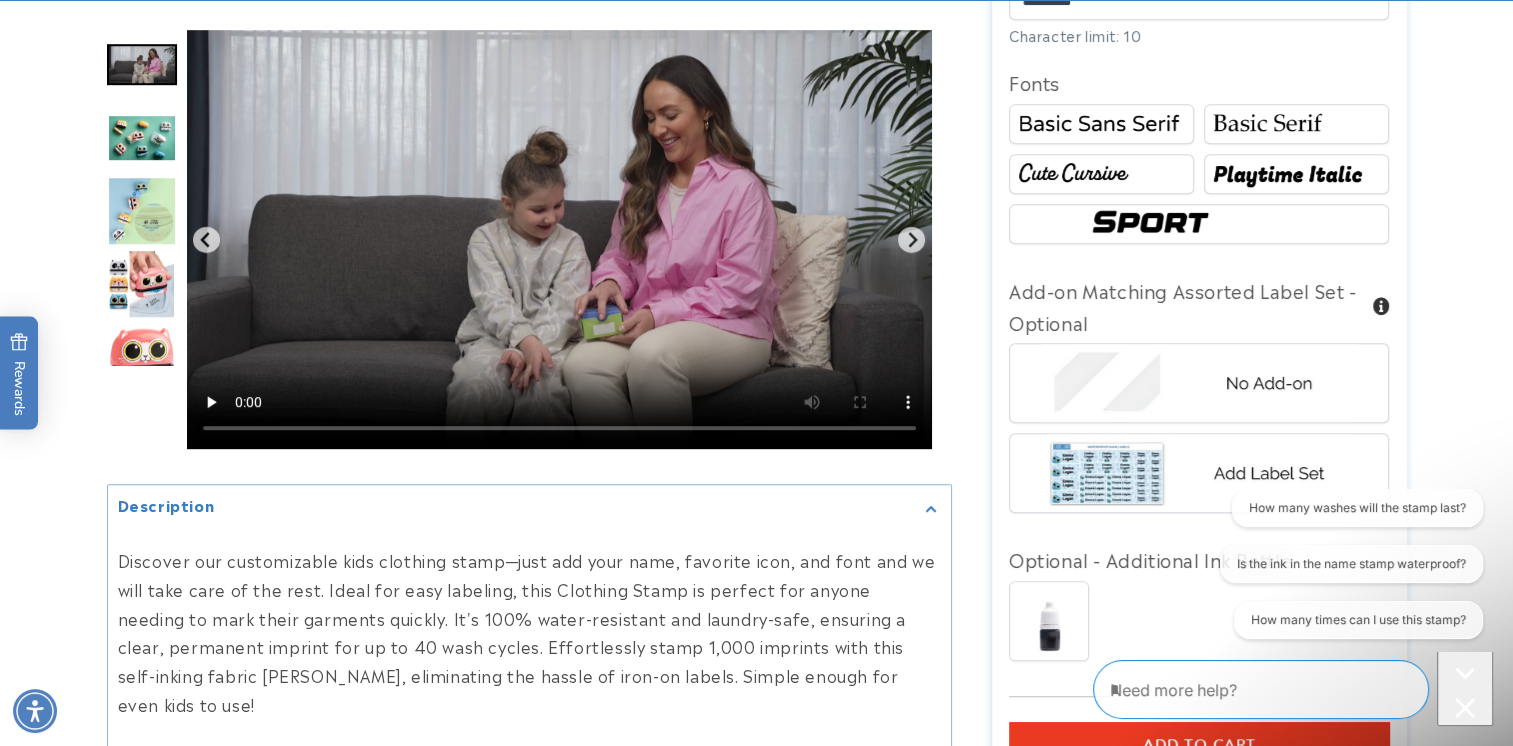click at bounding box center [1296, 124] 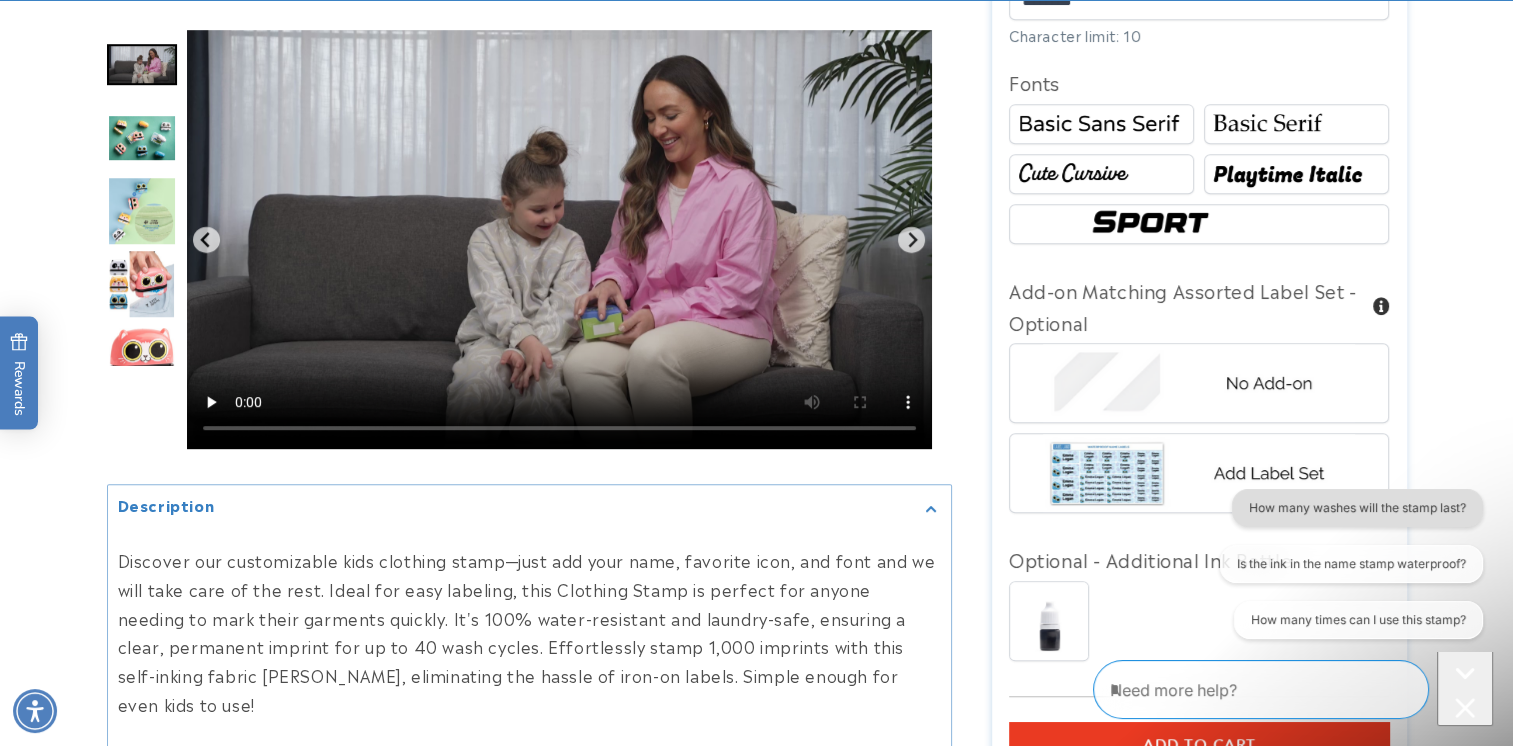 click on "How many washes will the stamp last?" at bounding box center (1356, 508) 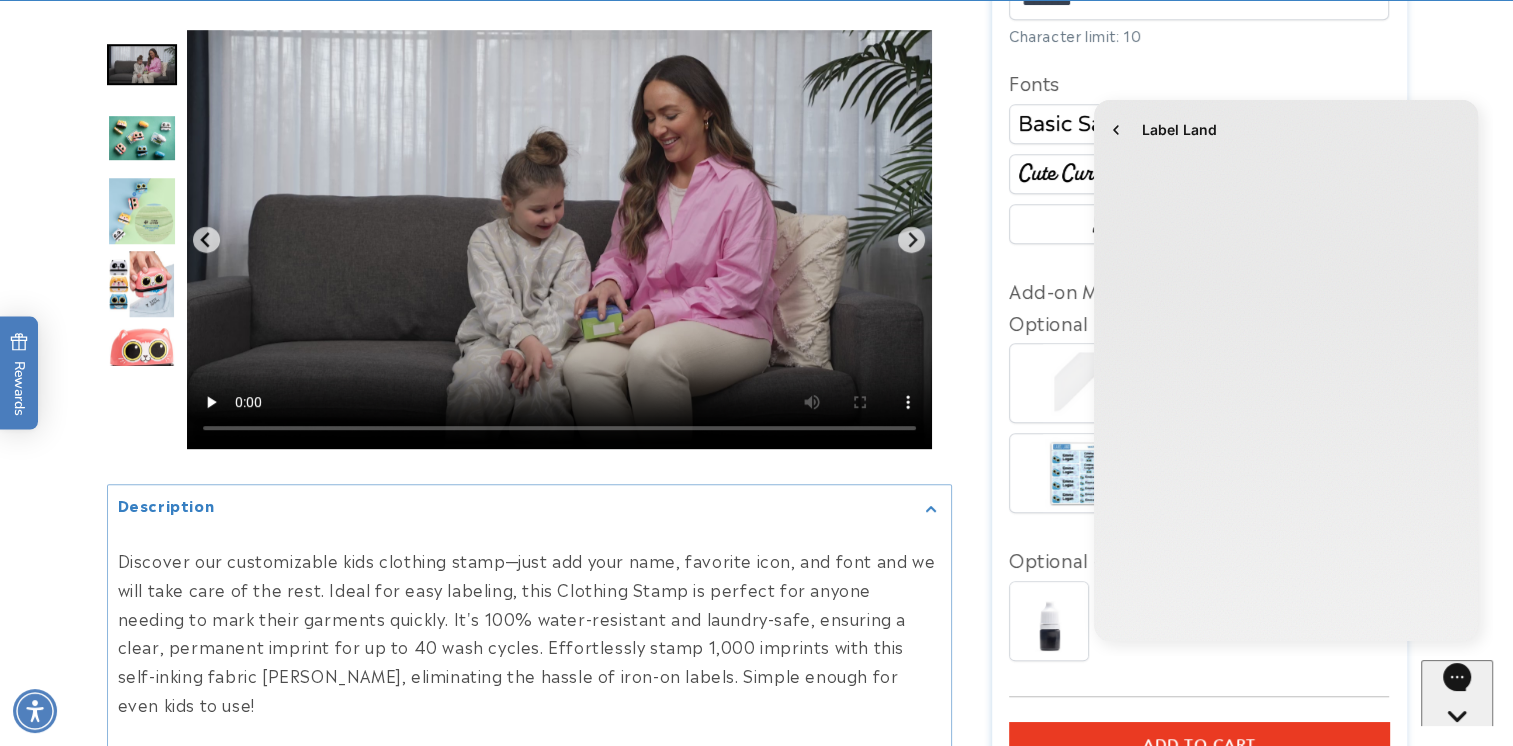 scroll, scrollTop: 0, scrollLeft: 0, axis: both 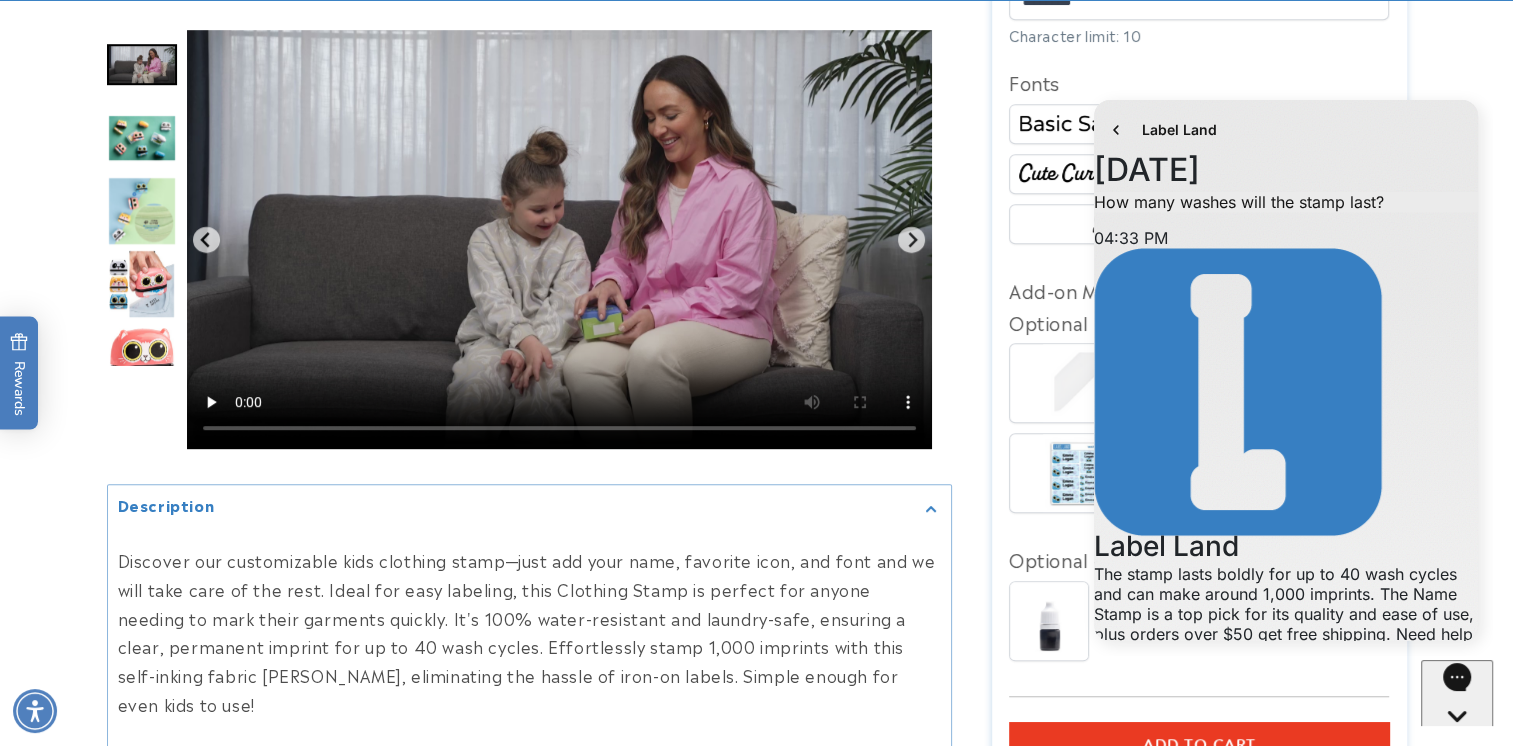 click at bounding box center (756, 854) 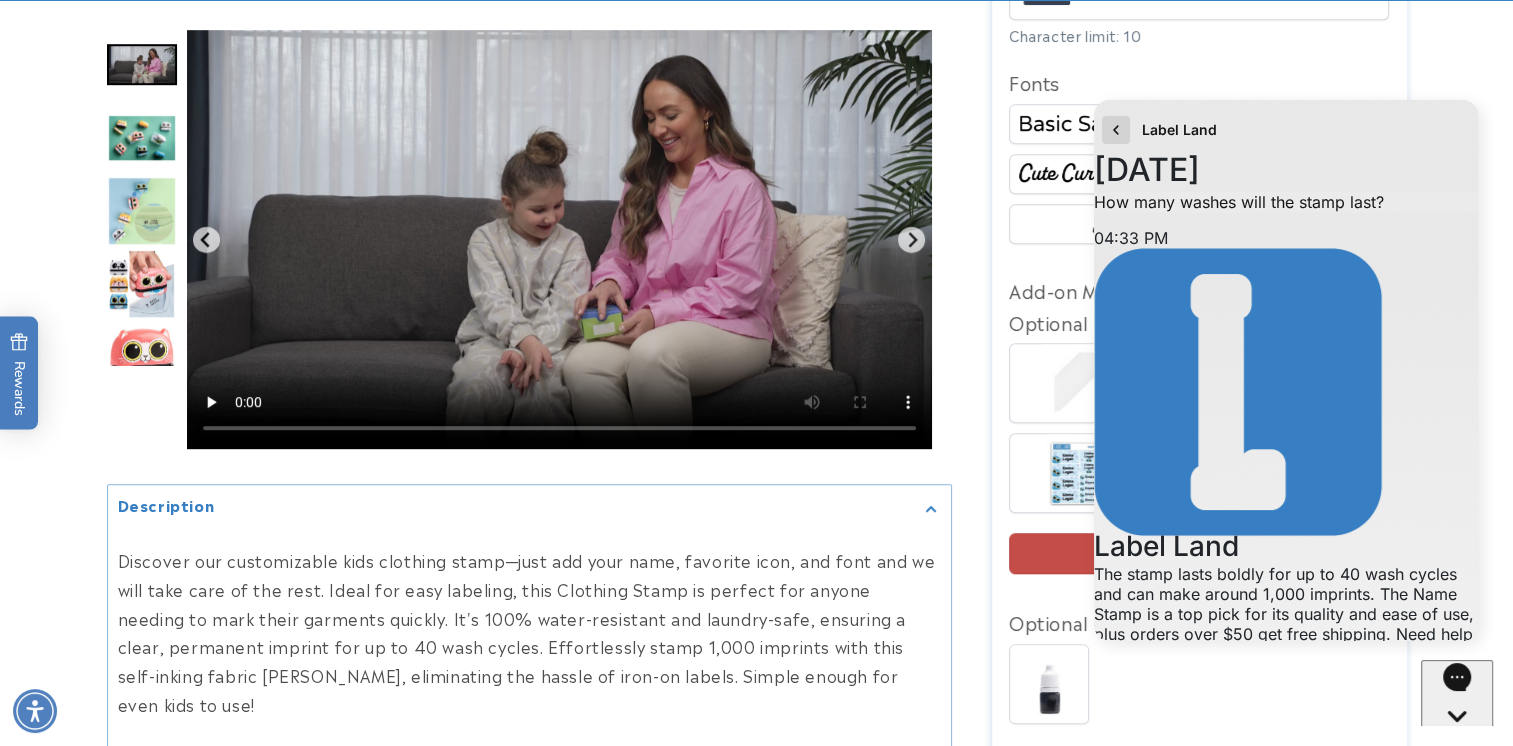 click 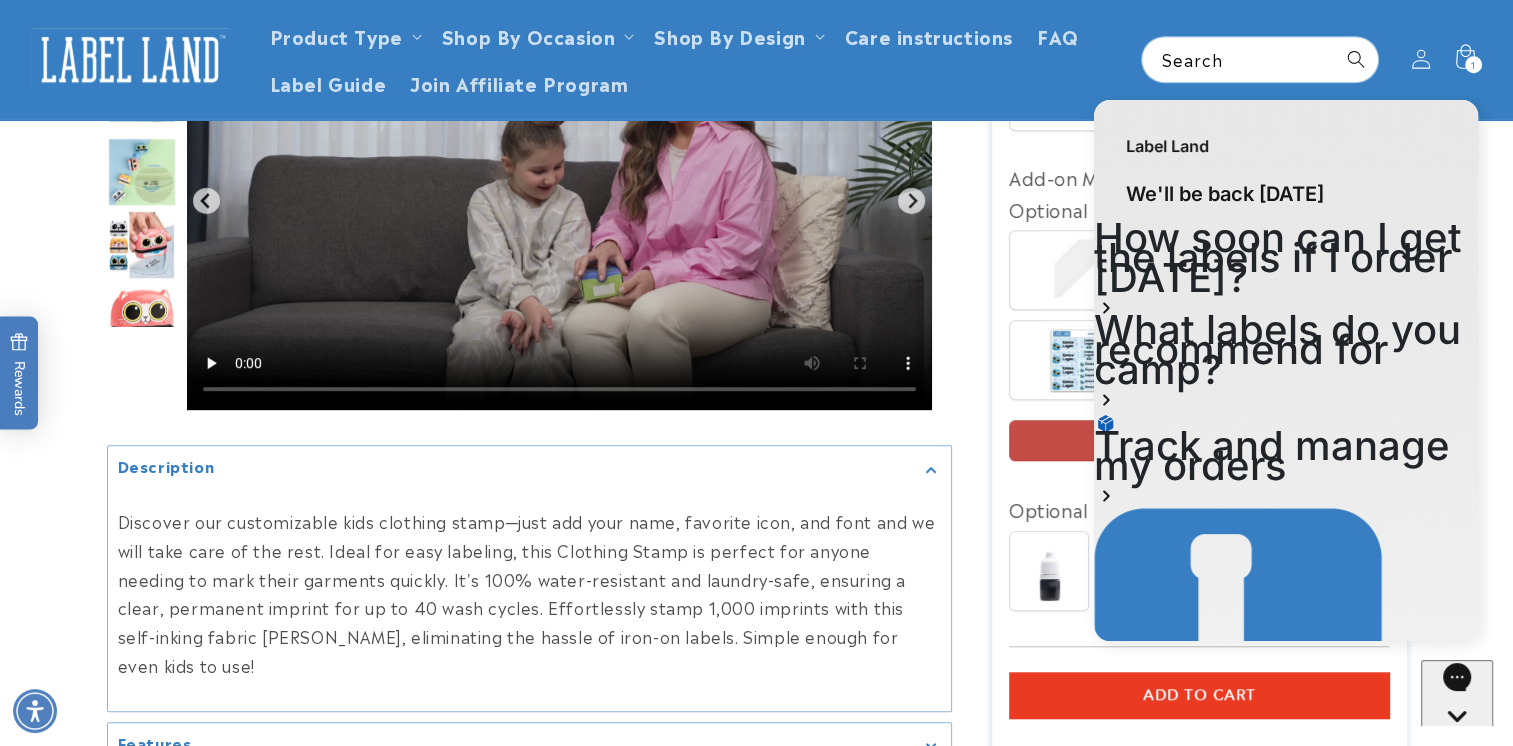 scroll, scrollTop: 1400, scrollLeft: 0, axis: vertical 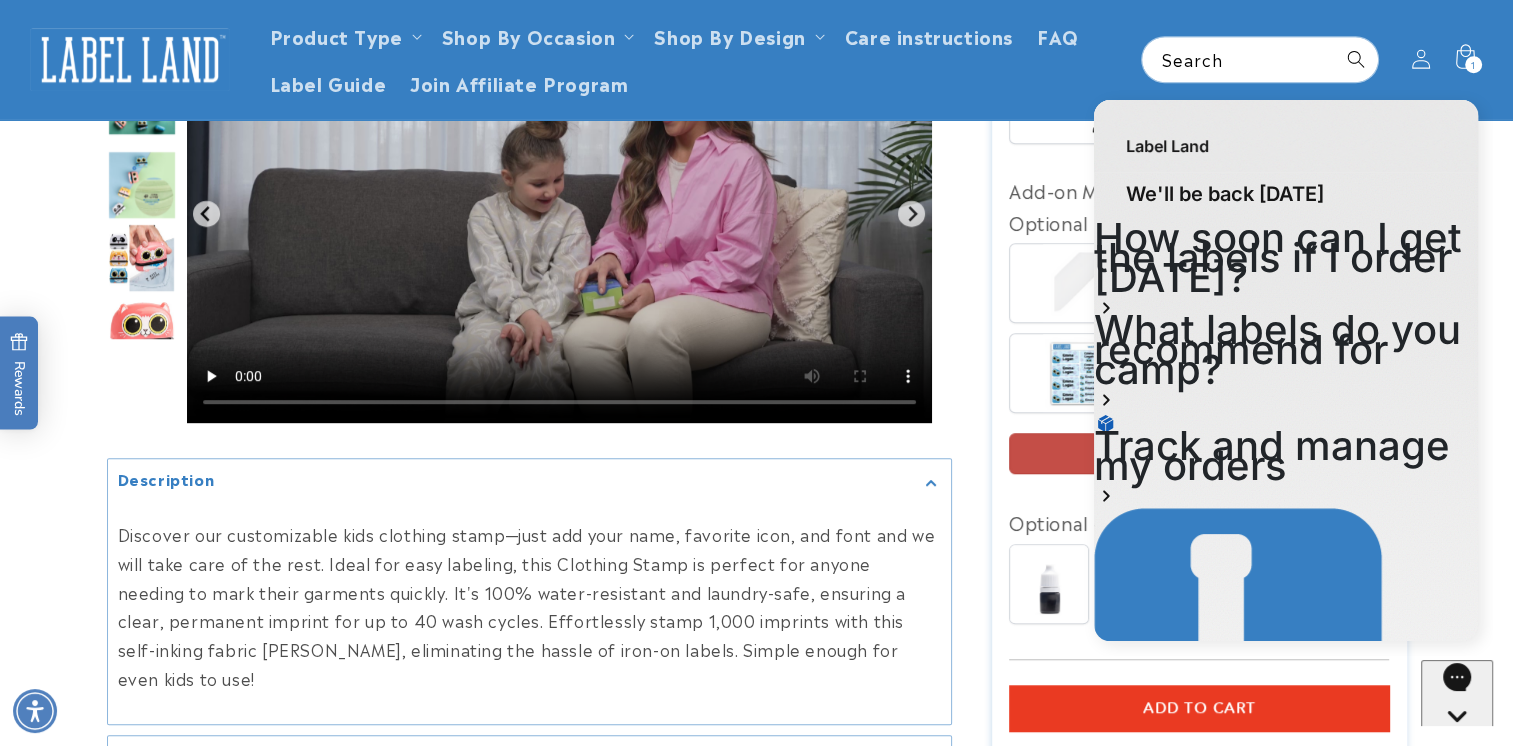 click at bounding box center (756, 785) 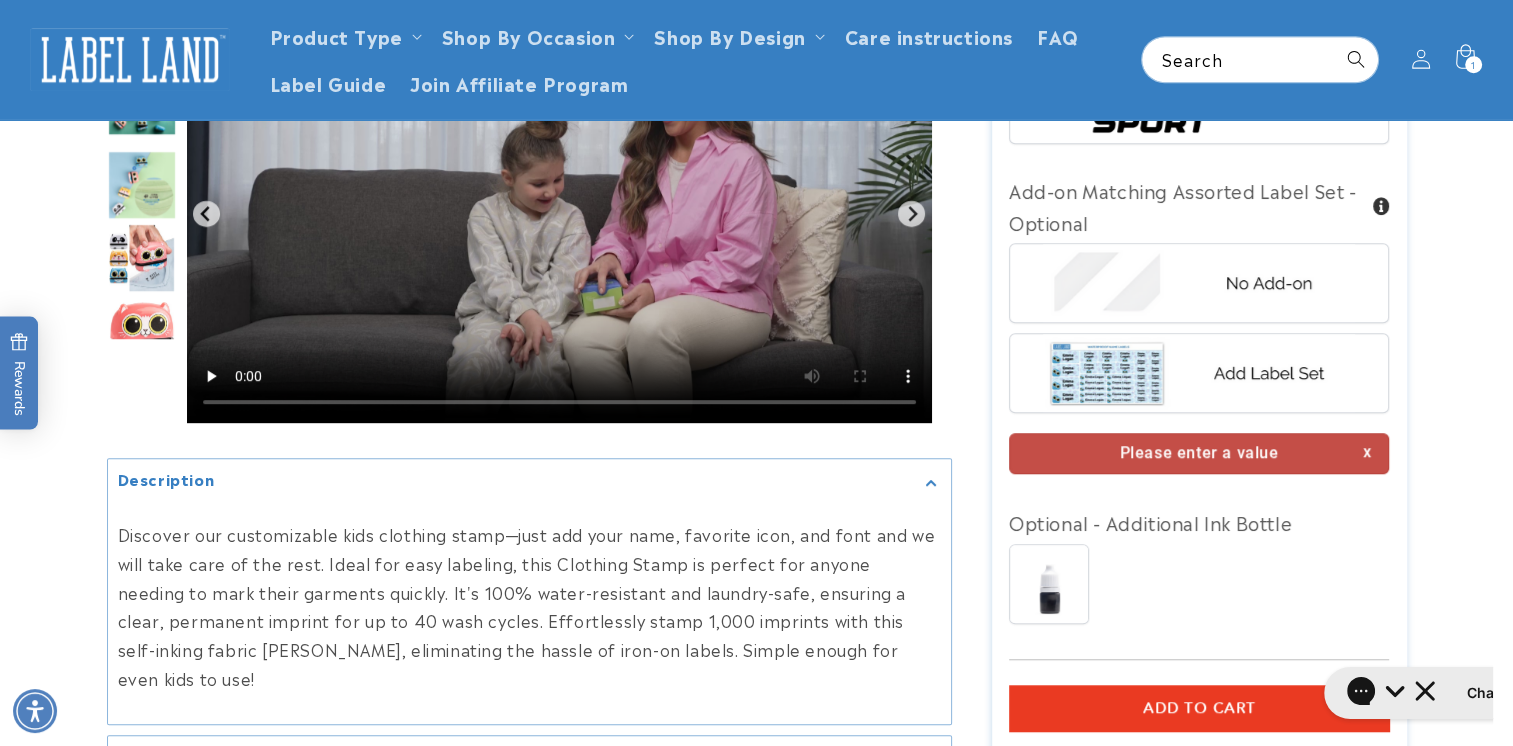 click on "Please enter a value" at bounding box center (1199, 453) 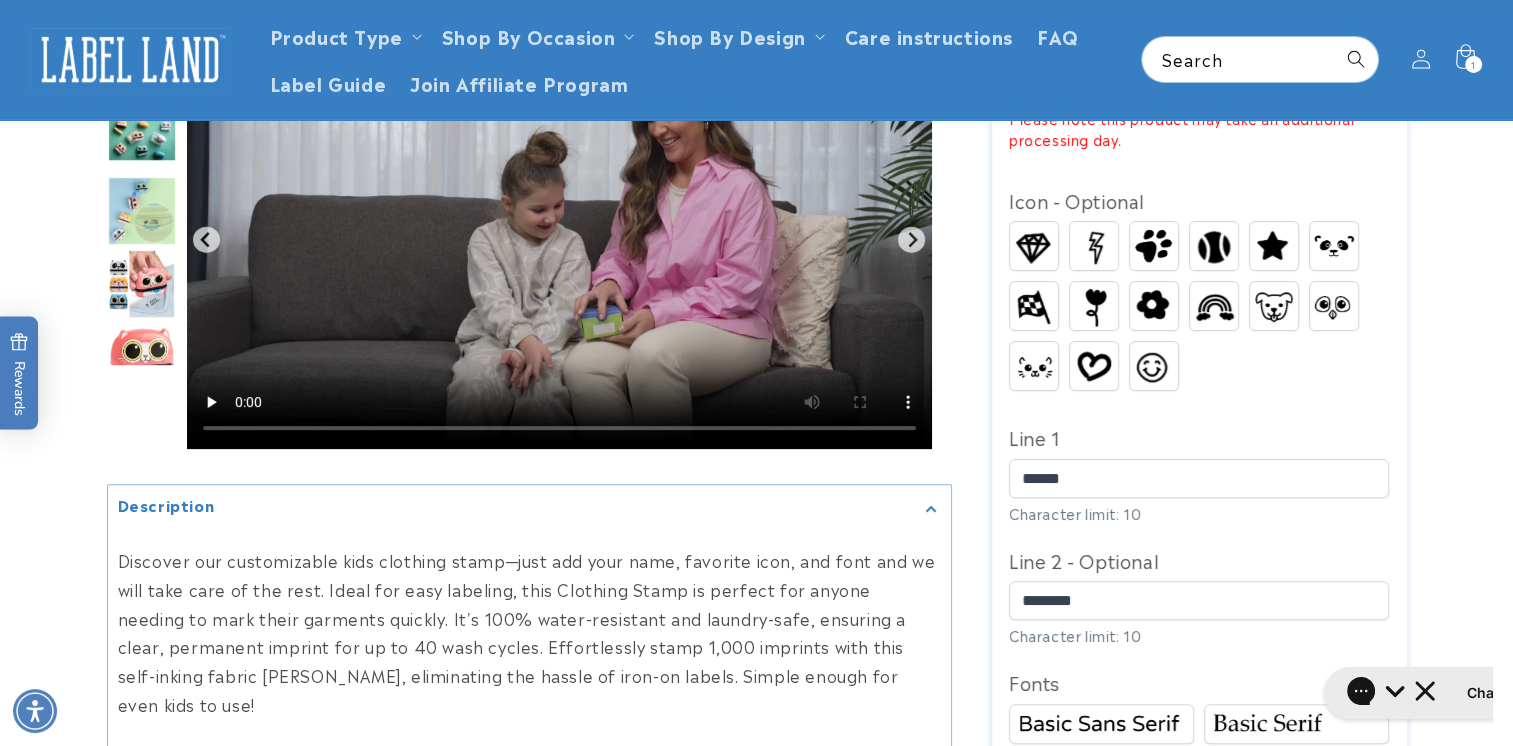 scroll, scrollTop: 200, scrollLeft: 0, axis: vertical 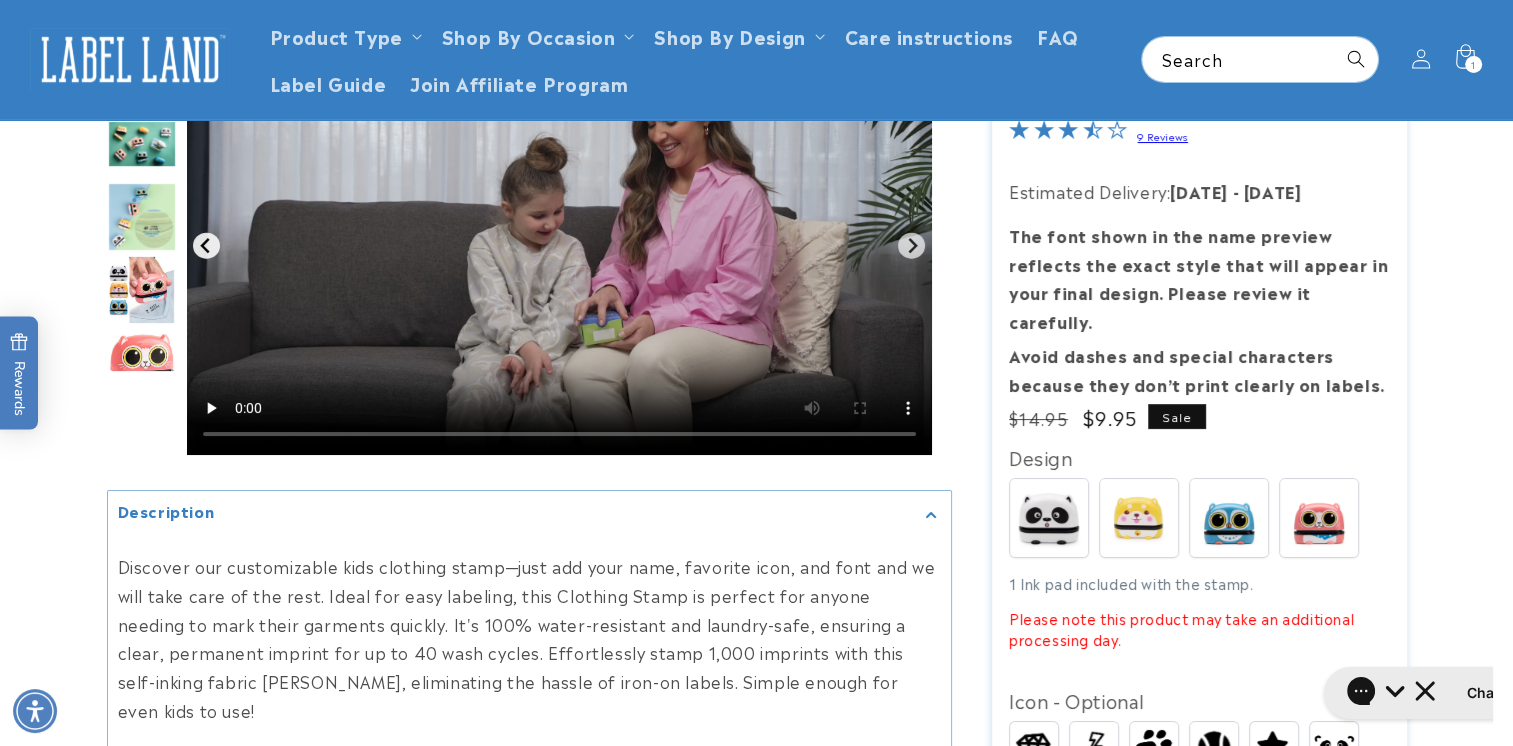 click at bounding box center (206, 245) 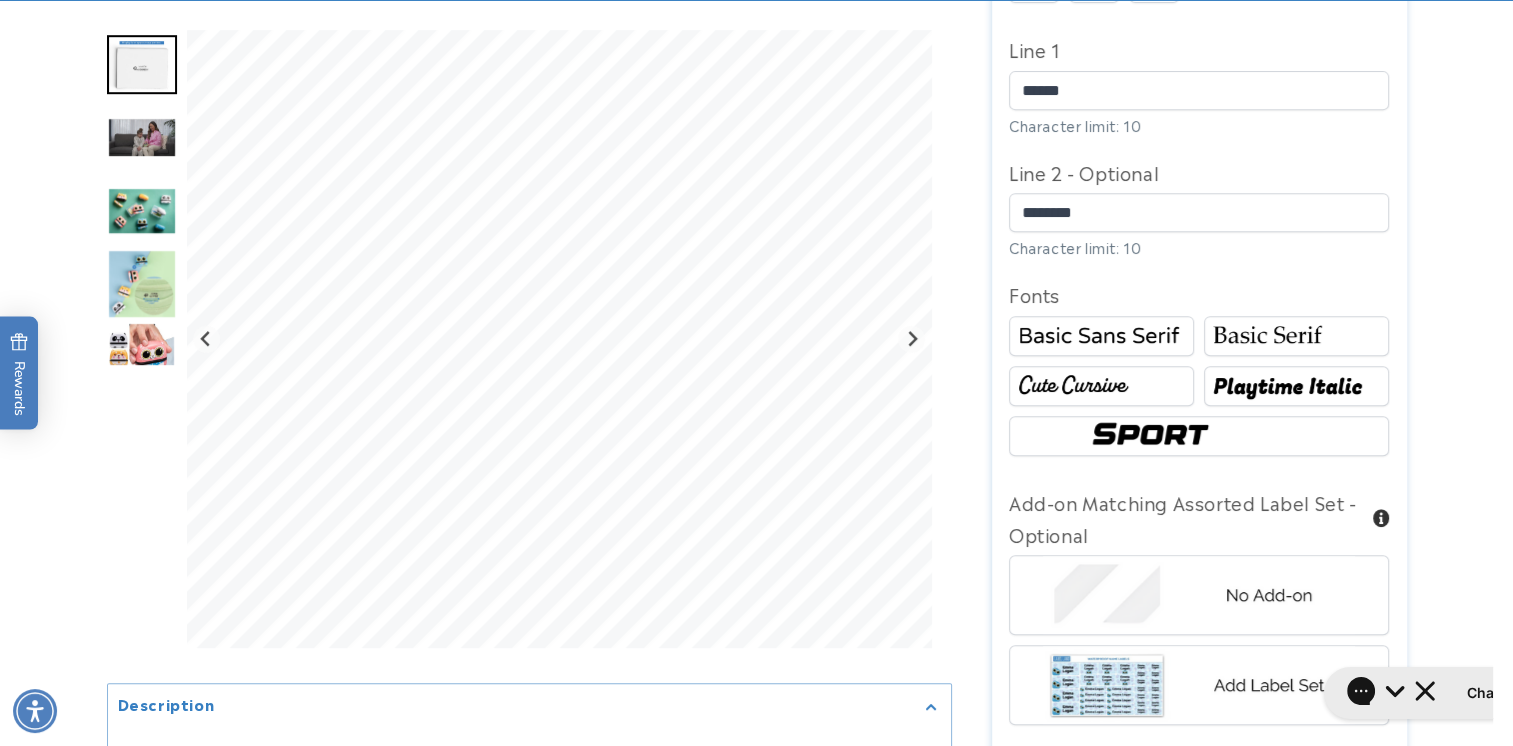scroll, scrollTop: 1100, scrollLeft: 0, axis: vertical 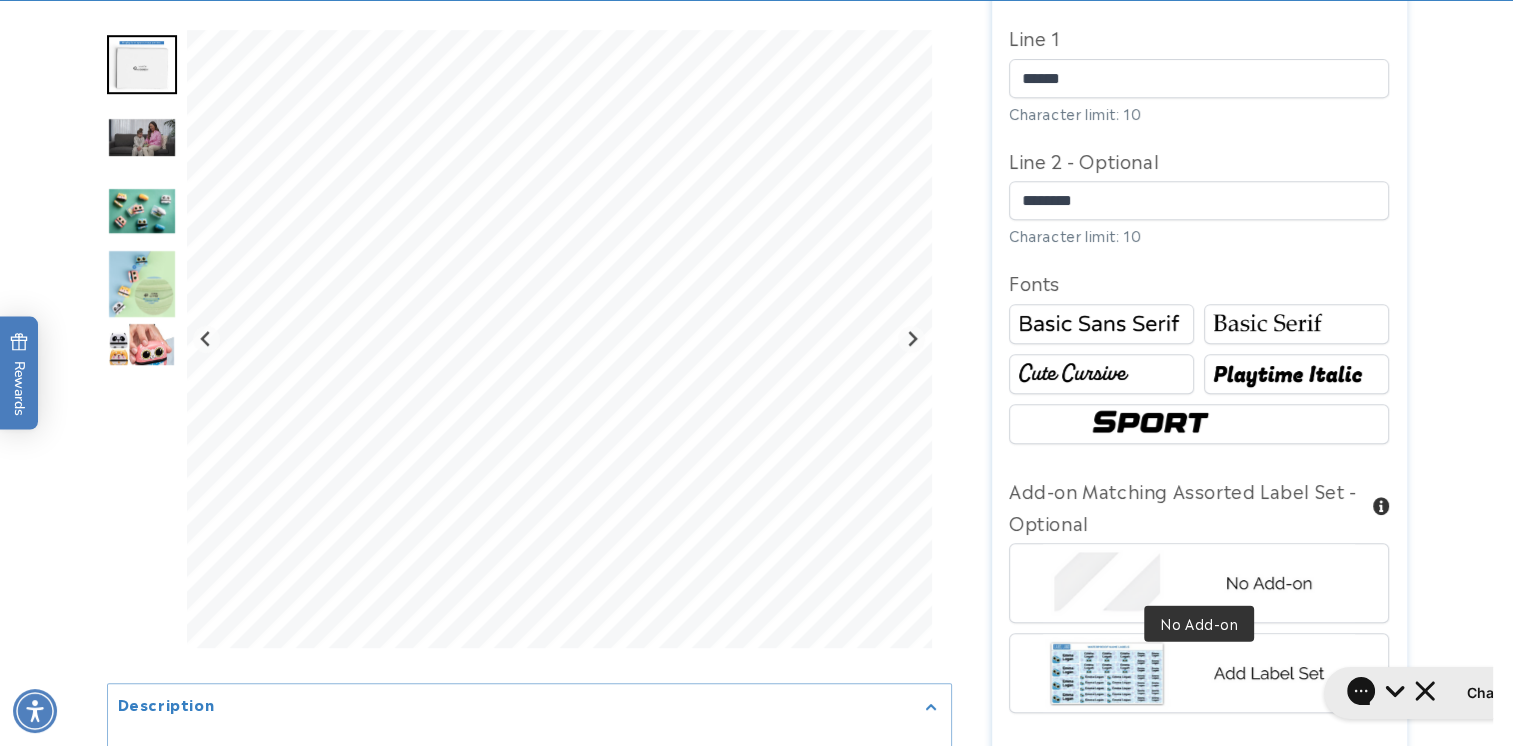 click at bounding box center (1199, 583) 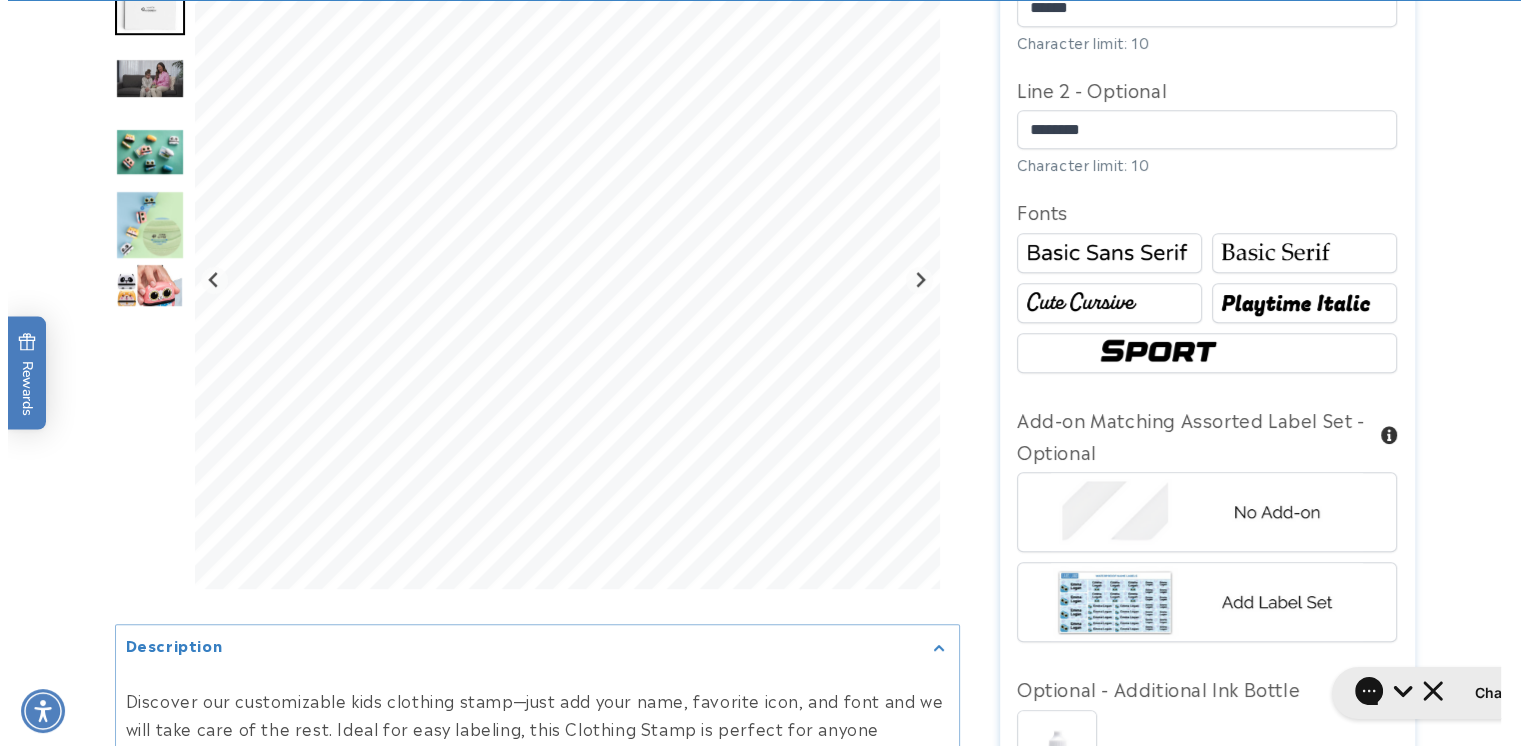 scroll, scrollTop: 1400, scrollLeft: 0, axis: vertical 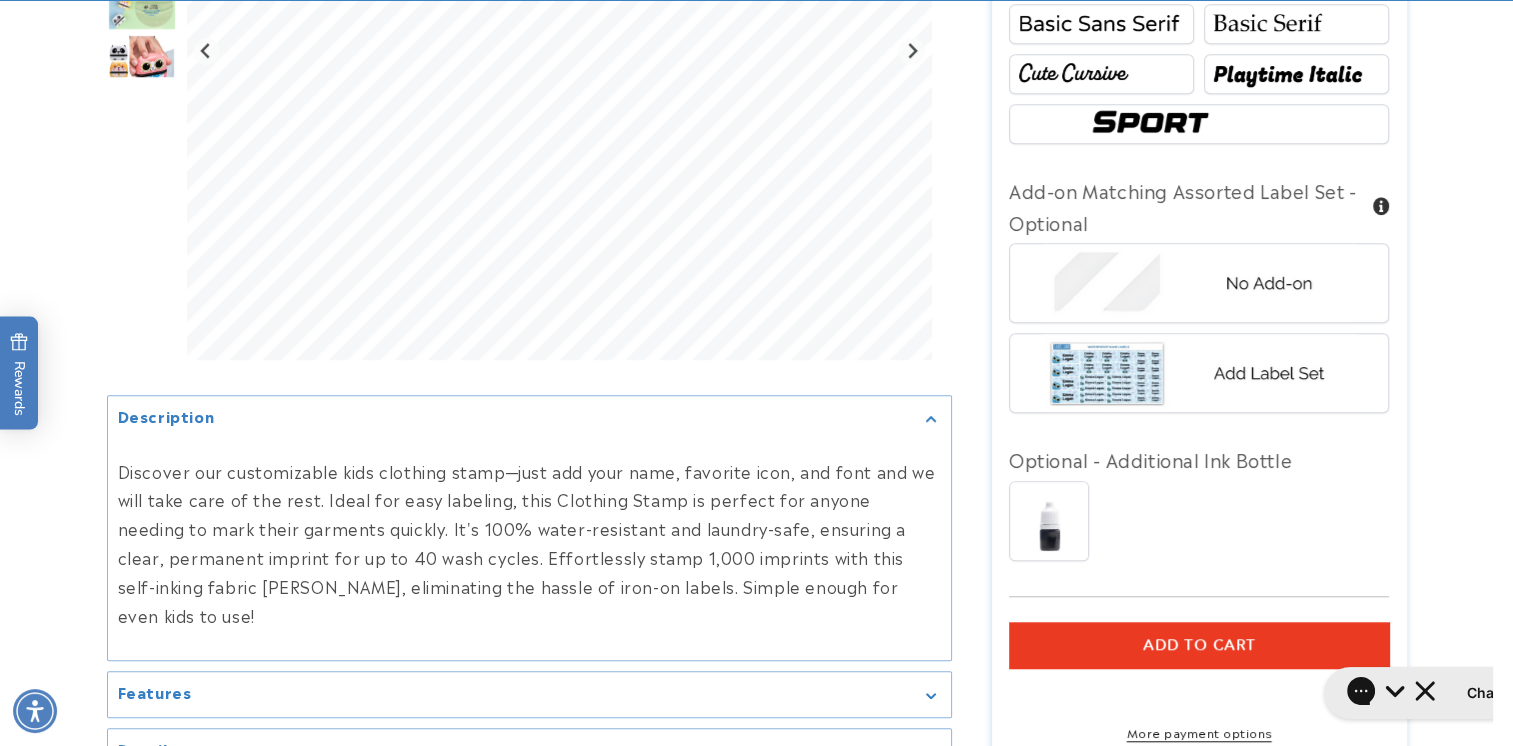 click on "Add to cart" at bounding box center [1199, 645] 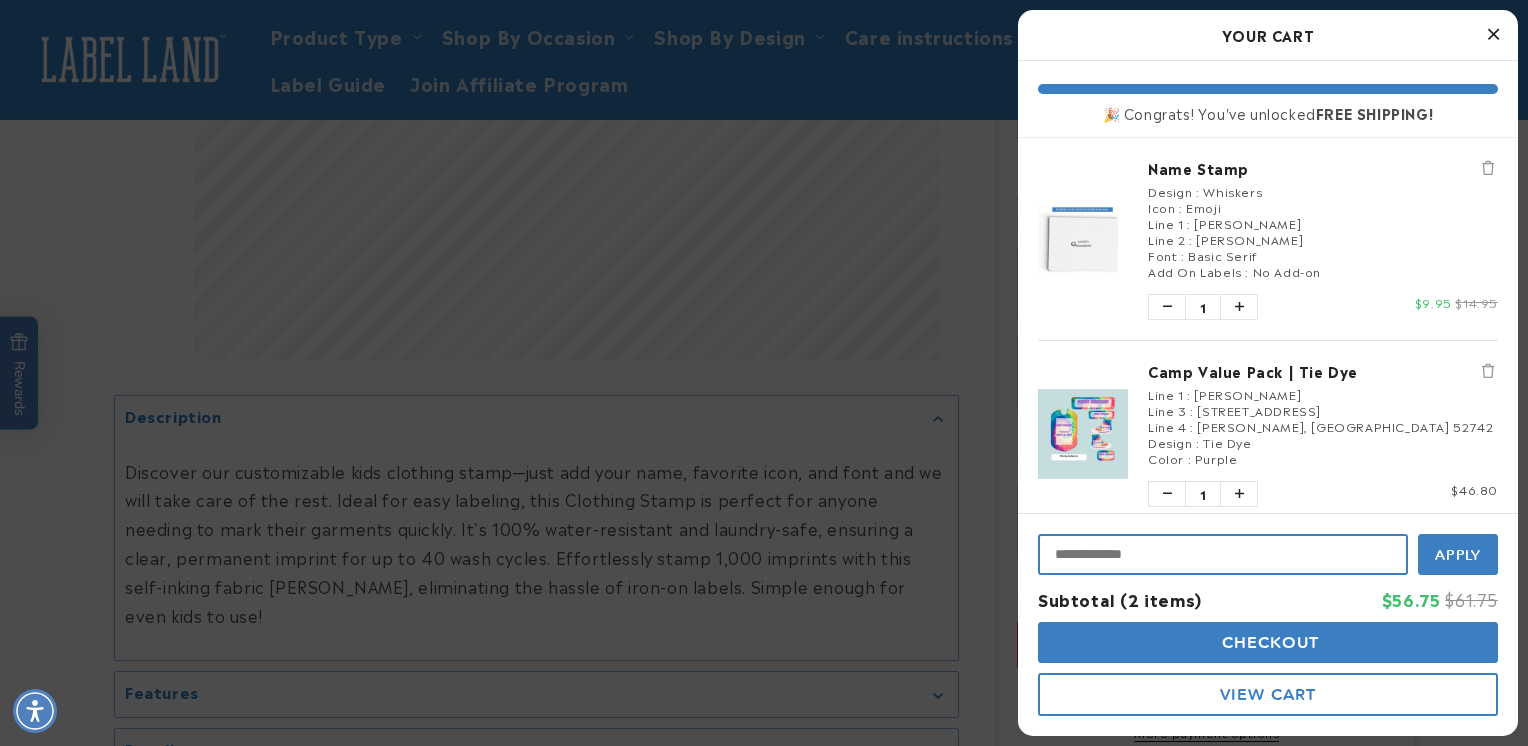 click at bounding box center (1223, 554) 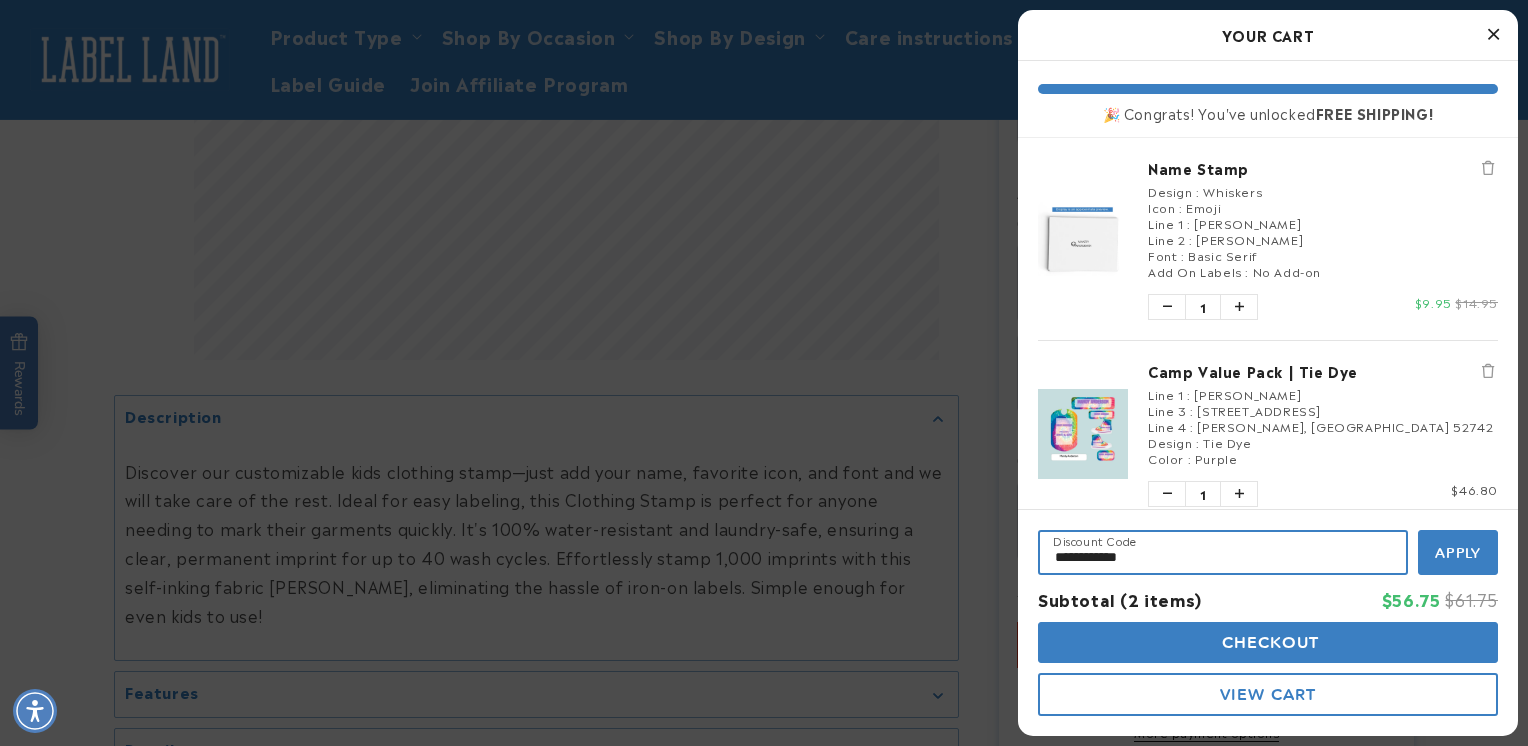type on "**********" 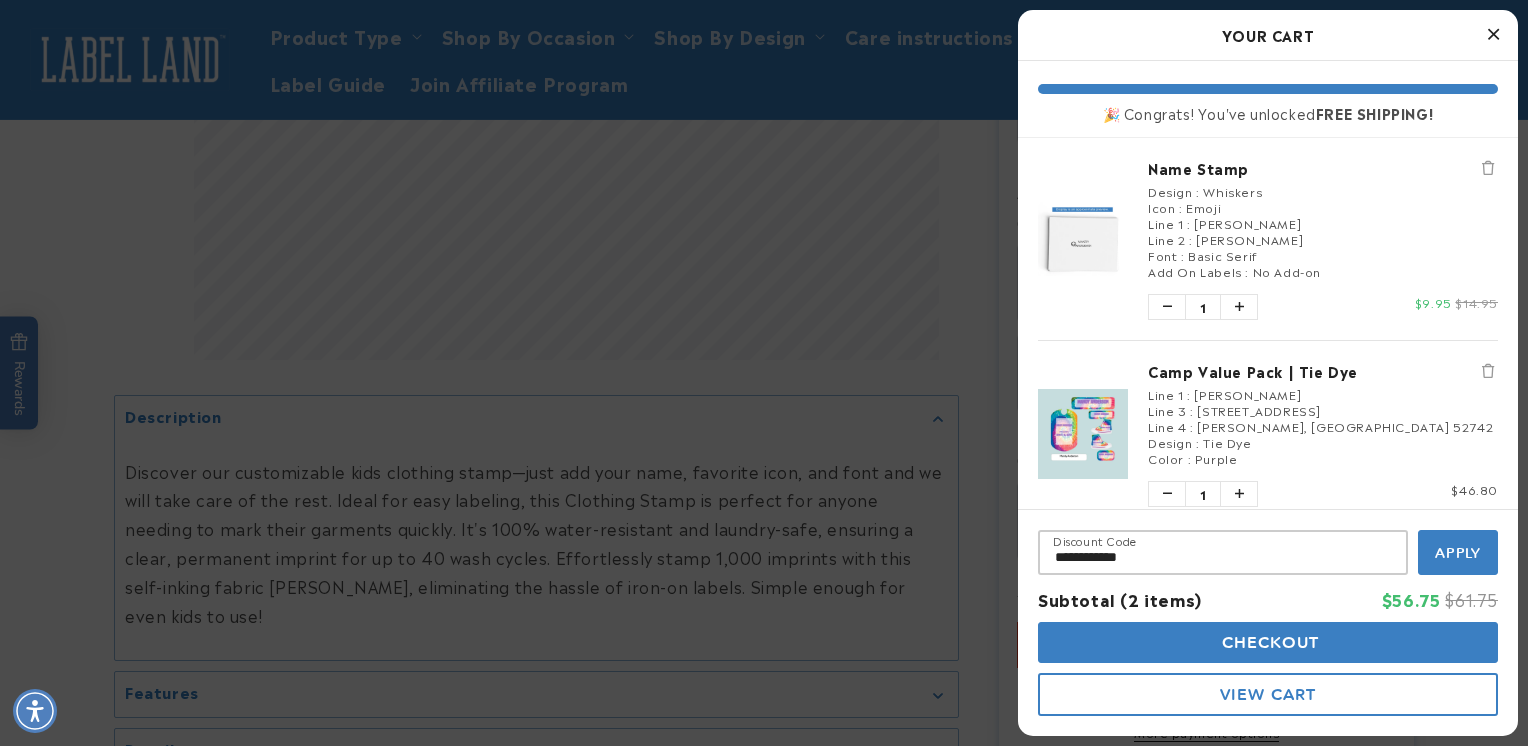 drag, startPoint x: 1448, startPoint y: 555, endPoint x: 1456, endPoint y: 547, distance: 11.313708 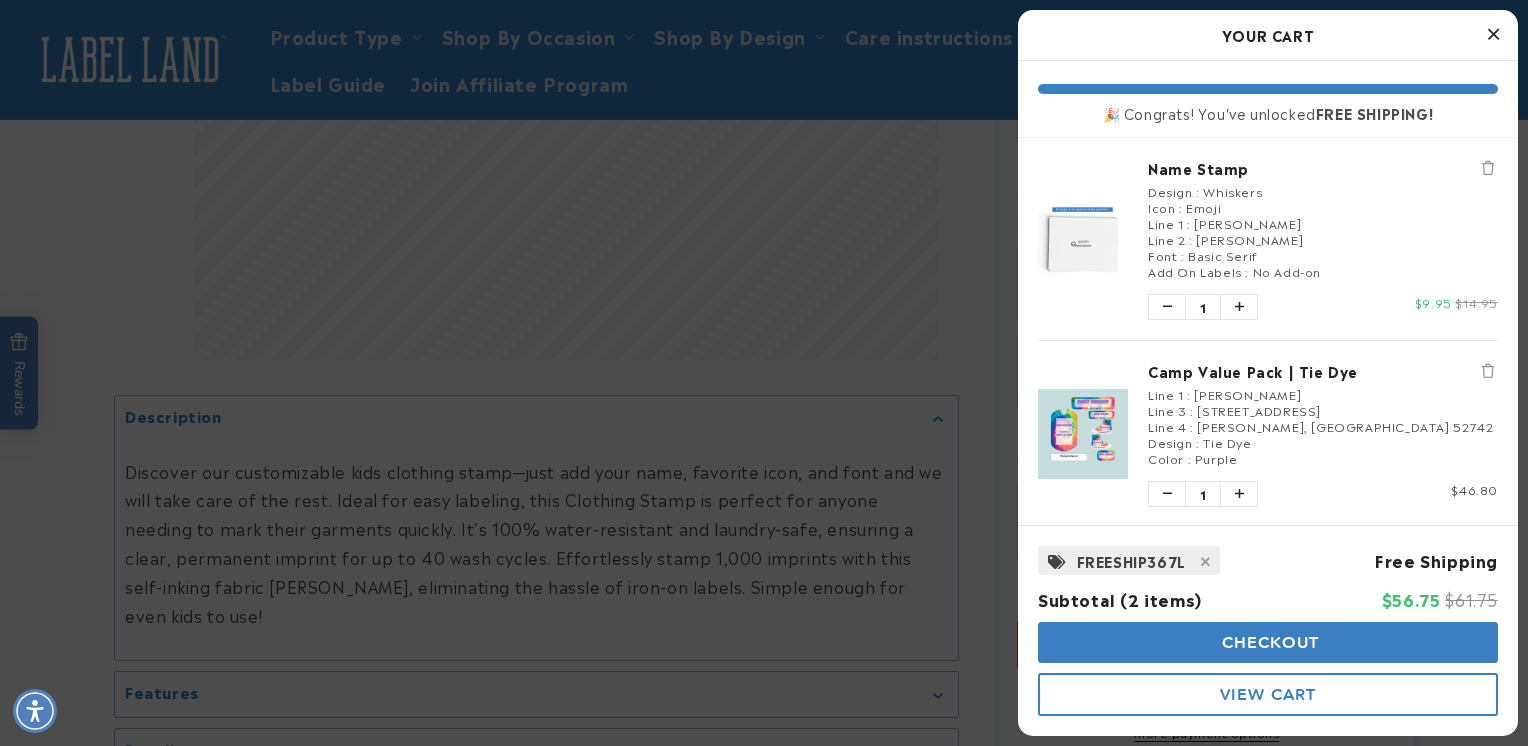 click on "Checkout" at bounding box center (1268, 642) 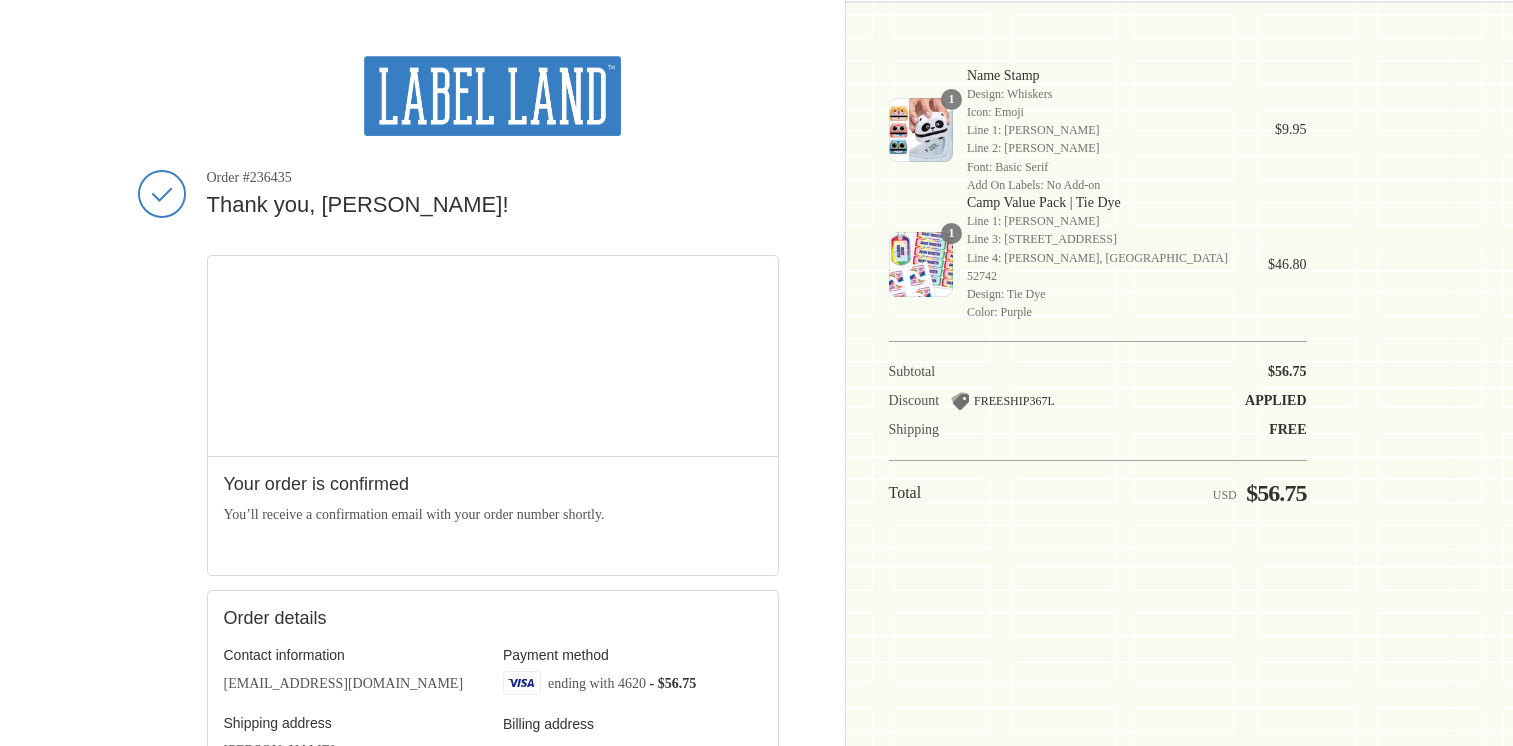 scroll, scrollTop: 0, scrollLeft: 0, axis: both 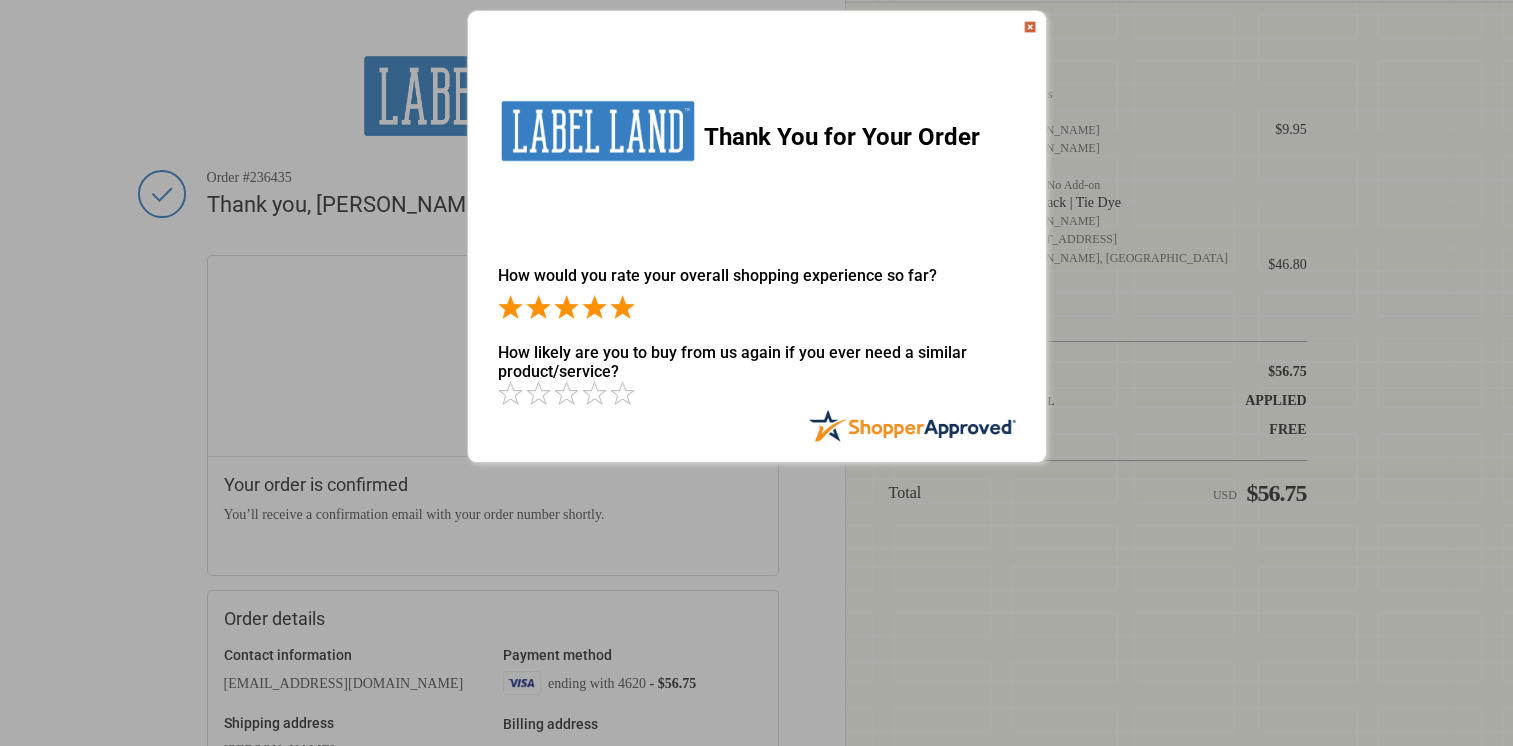 click at bounding box center (622, 307) 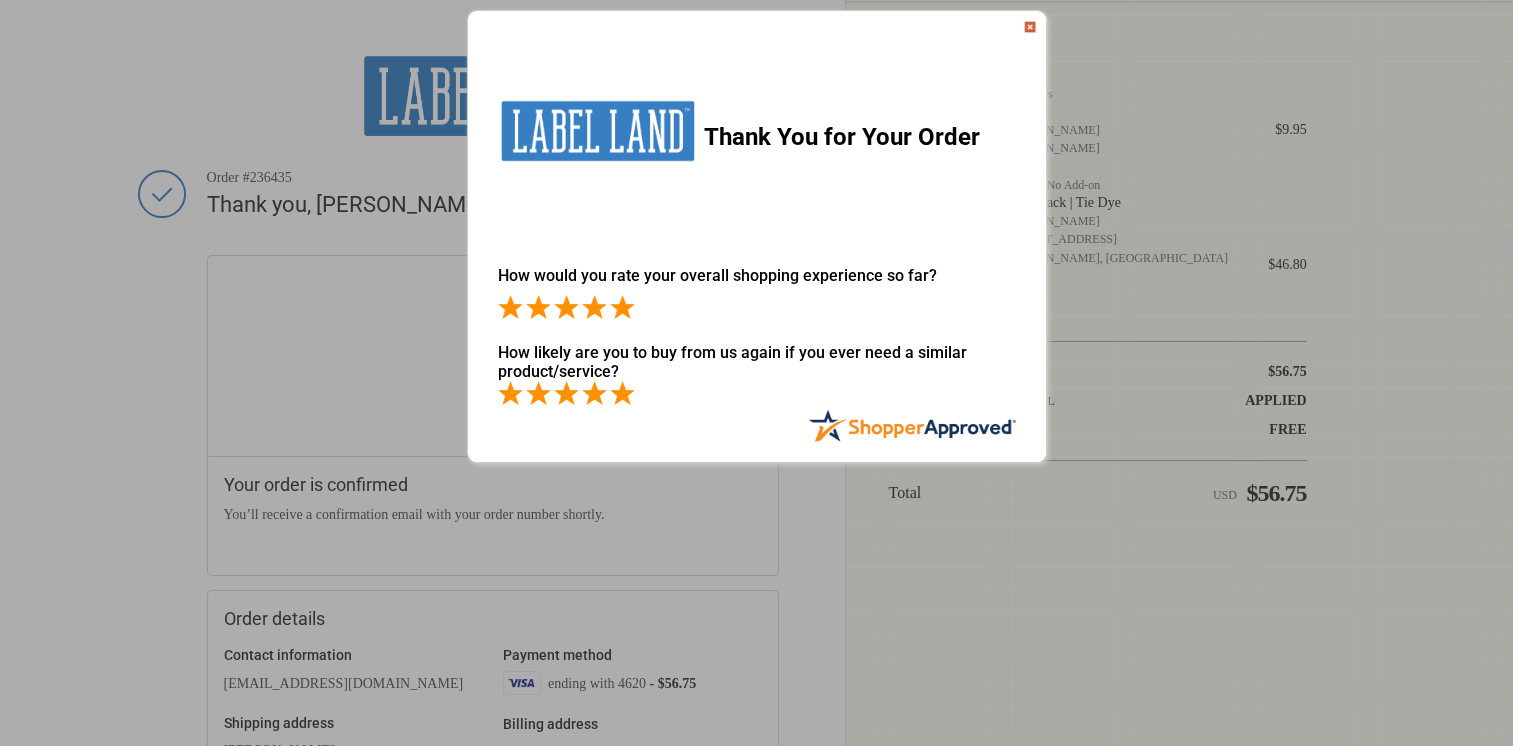 click at bounding box center [622, 393] 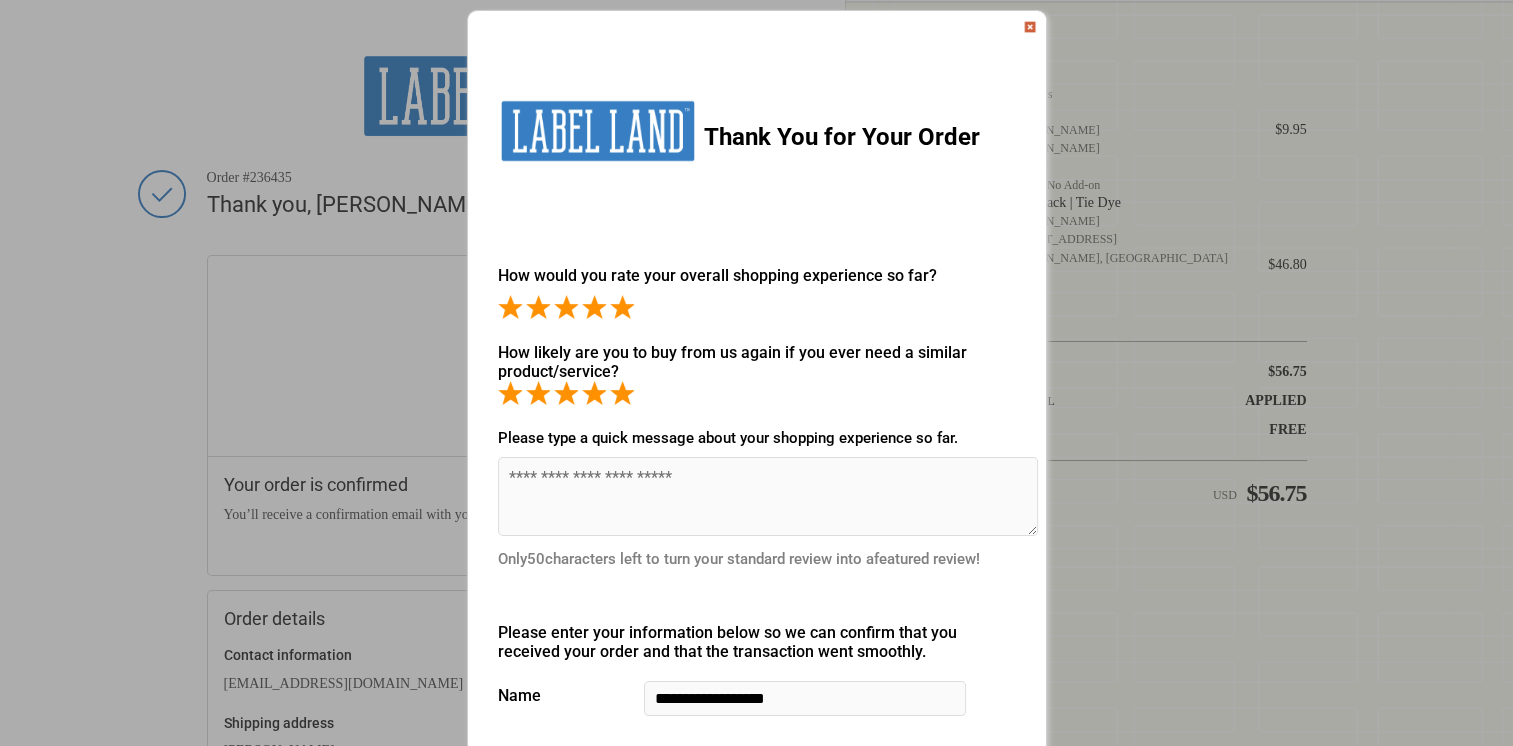 click at bounding box center (768, 496) 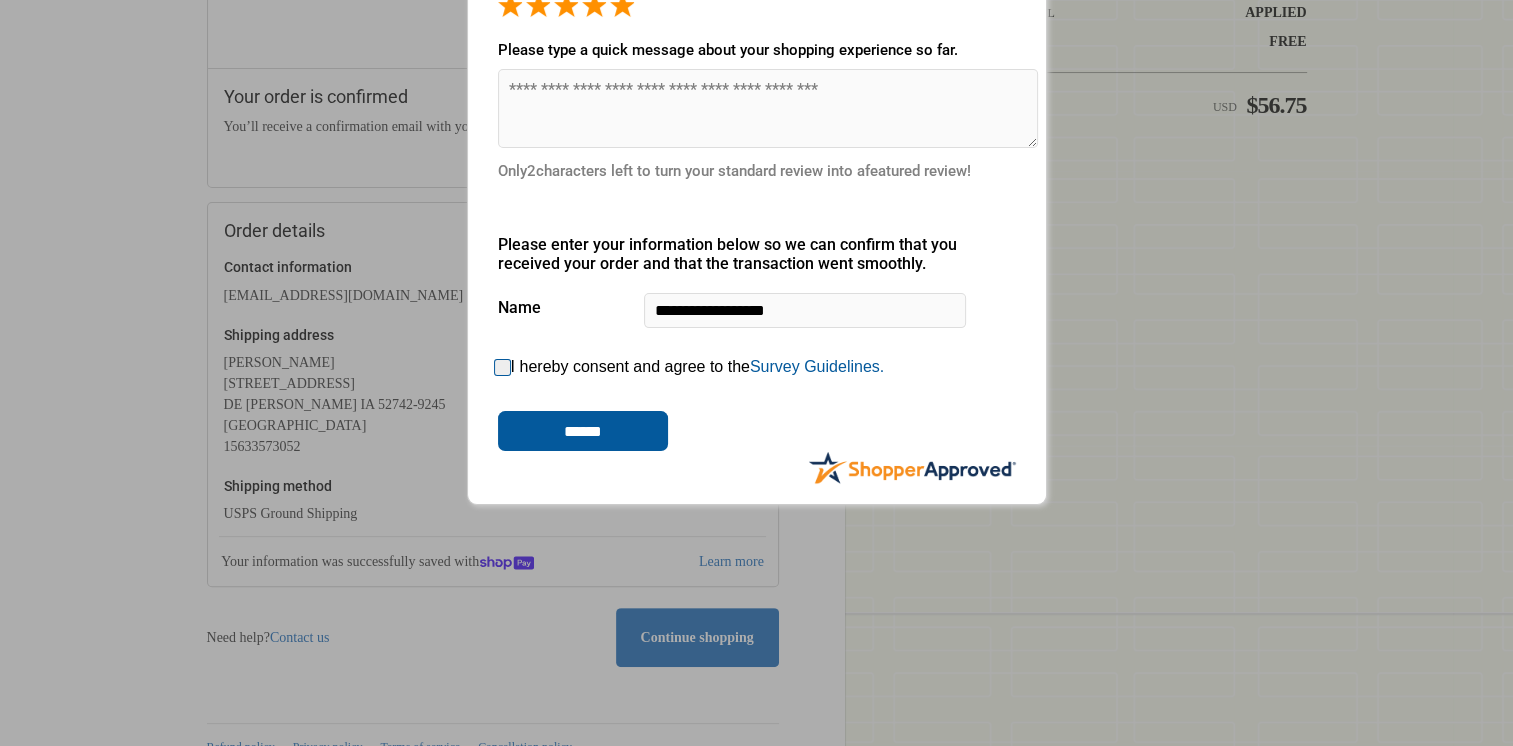 scroll, scrollTop: 400, scrollLeft: 0, axis: vertical 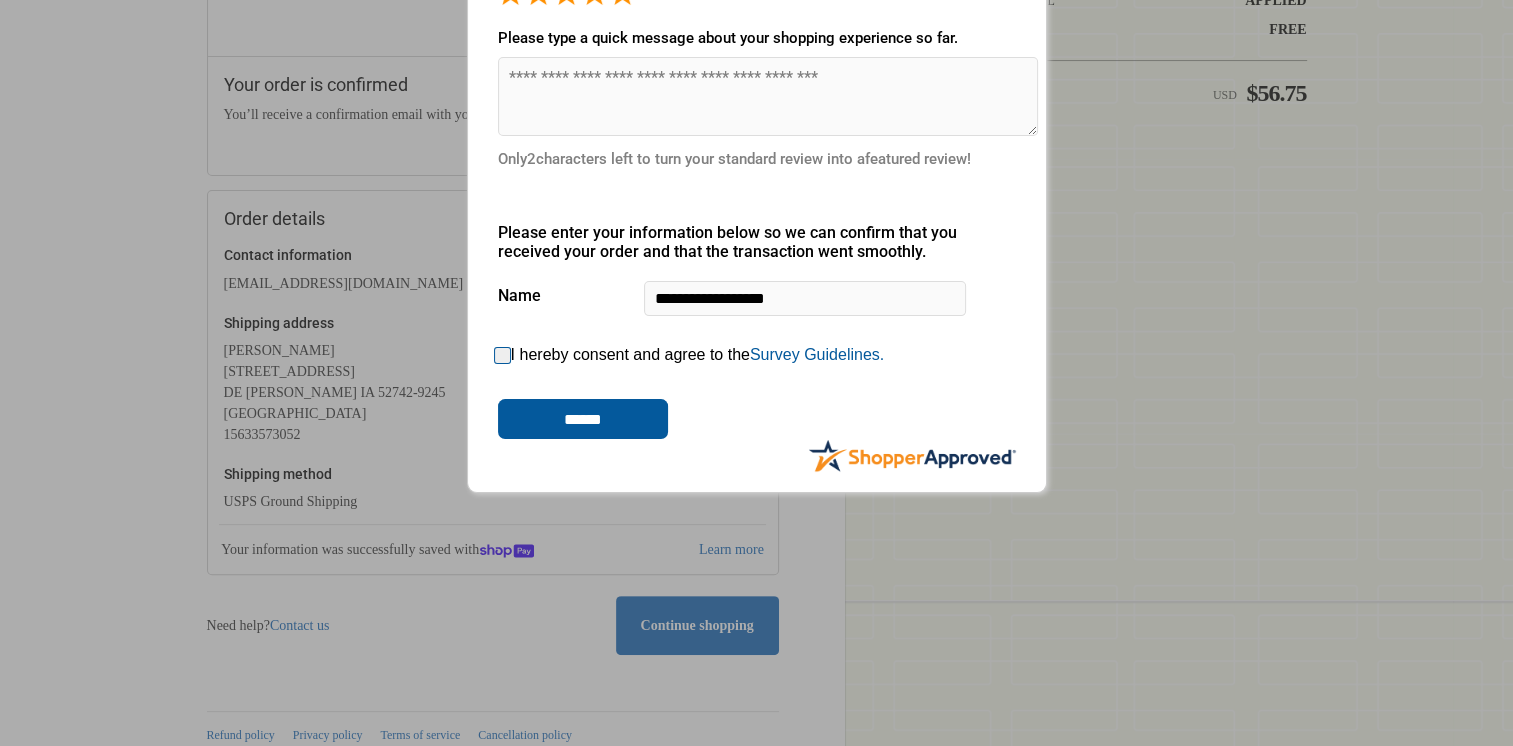type on "**********" 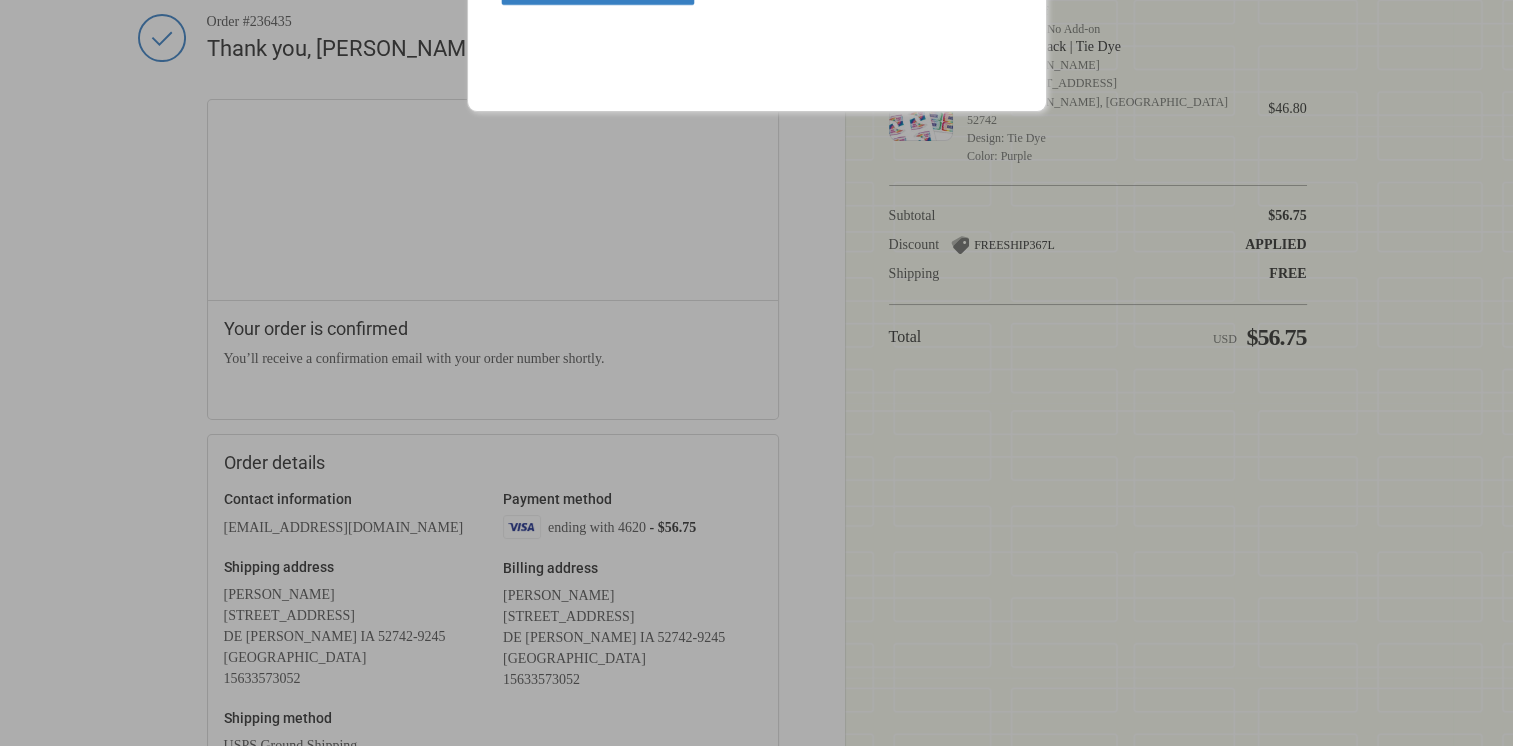 scroll, scrollTop: 0, scrollLeft: 0, axis: both 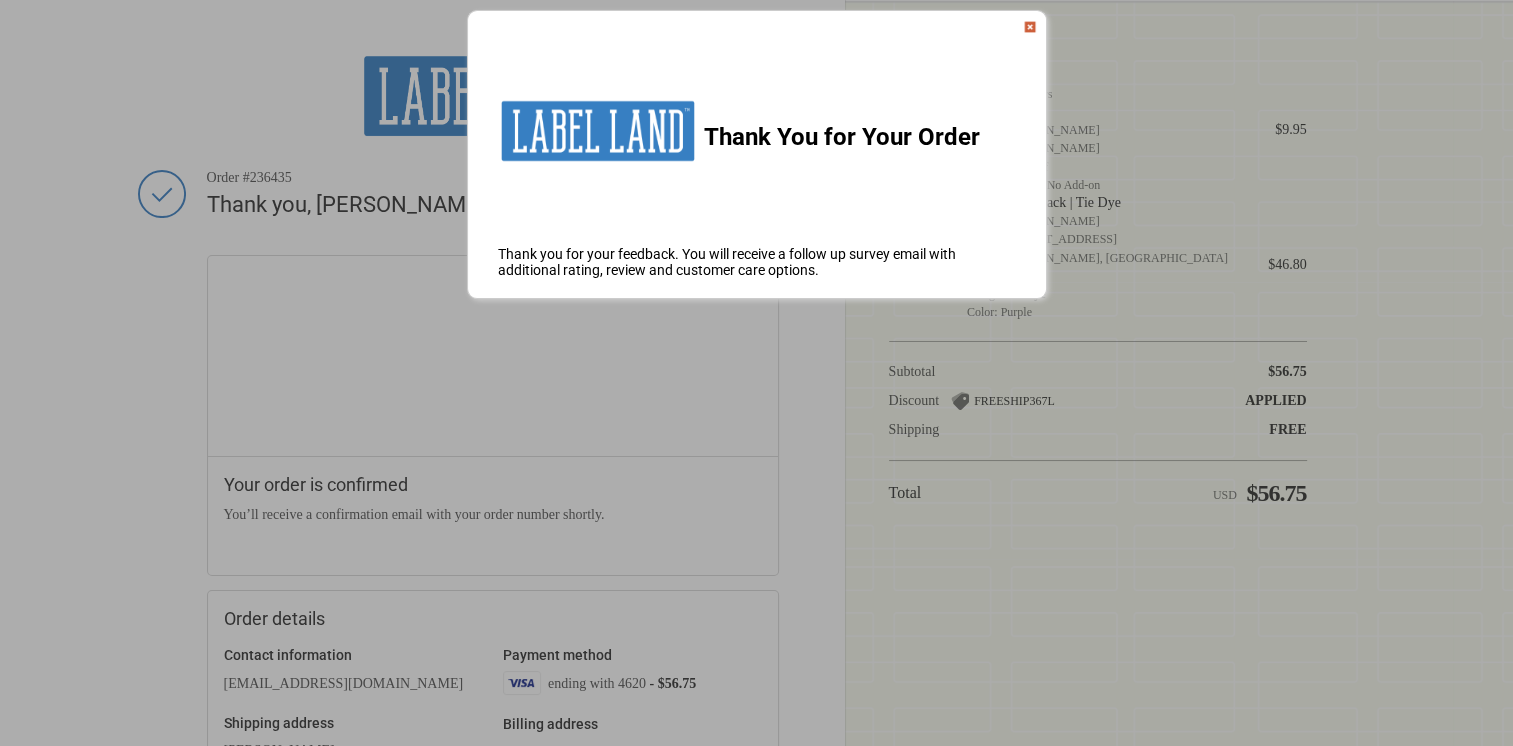click at bounding box center (1030, 27) 